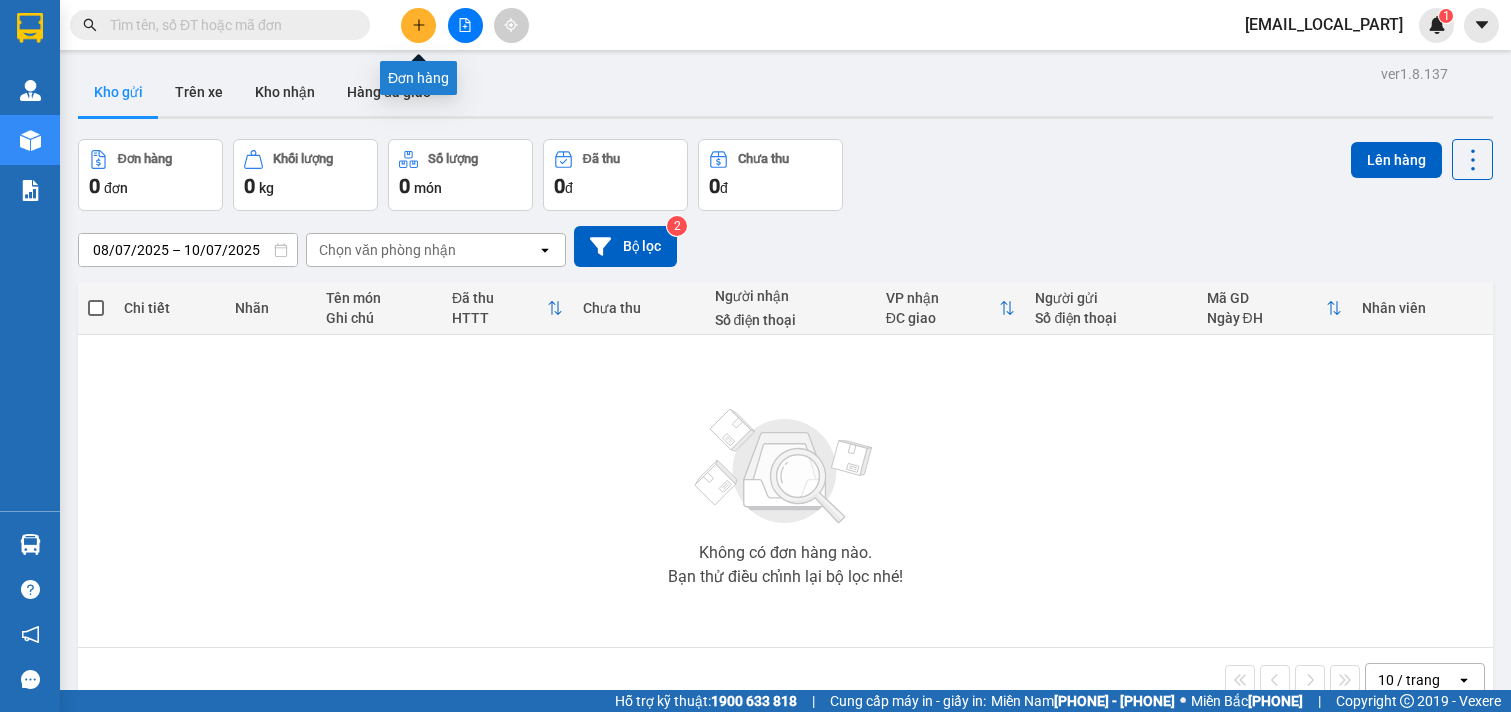 scroll, scrollTop: 0, scrollLeft: 0, axis: both 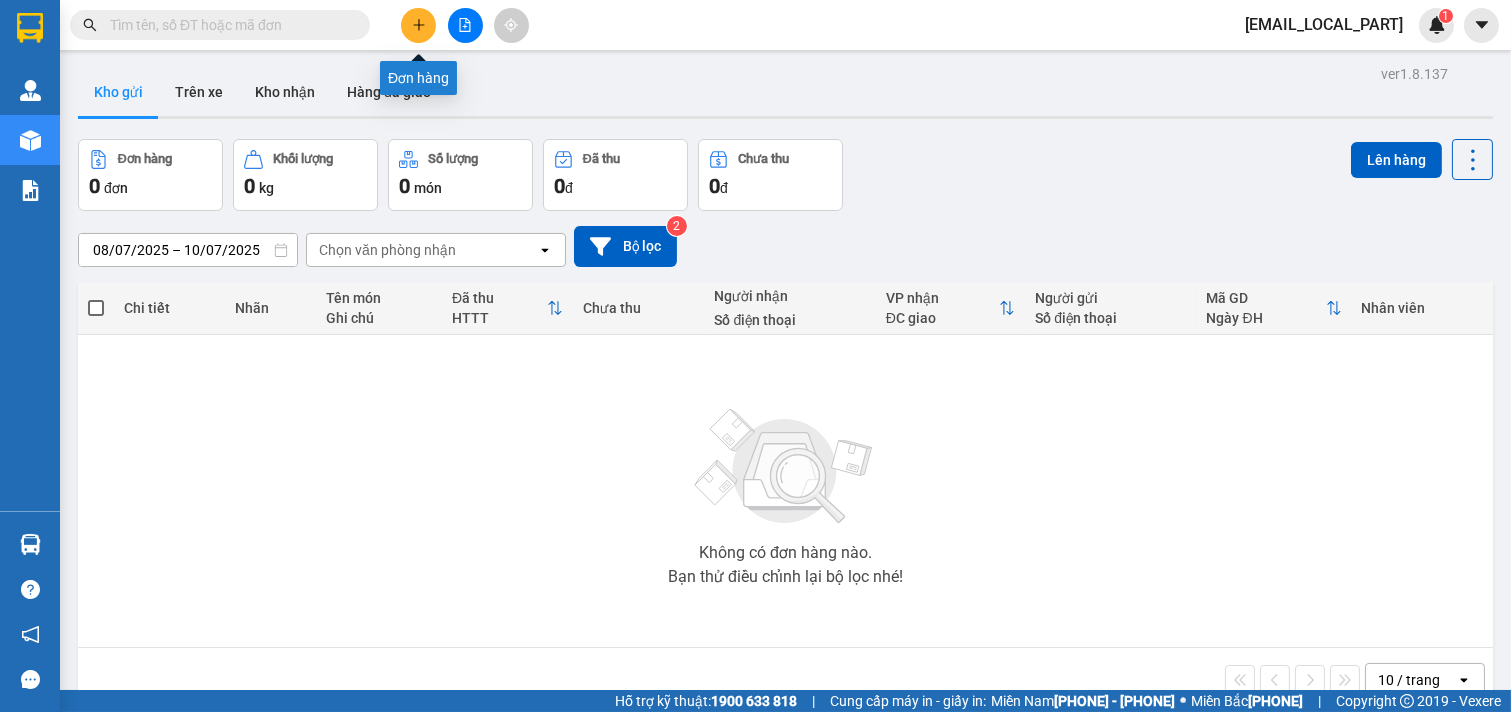 click at bounding box center [419, 25] 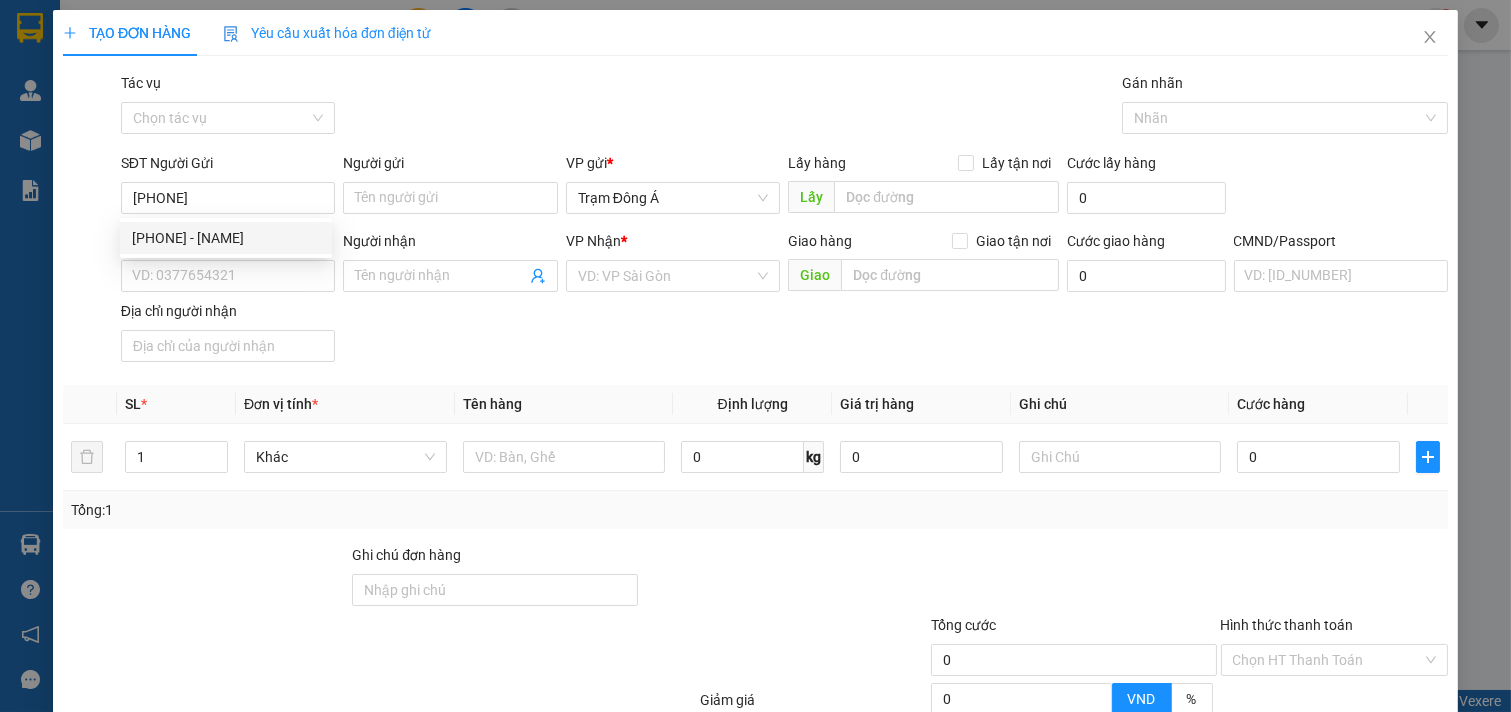 click on "[PHONE] - [NAME]" at bounding box center [226, 238] 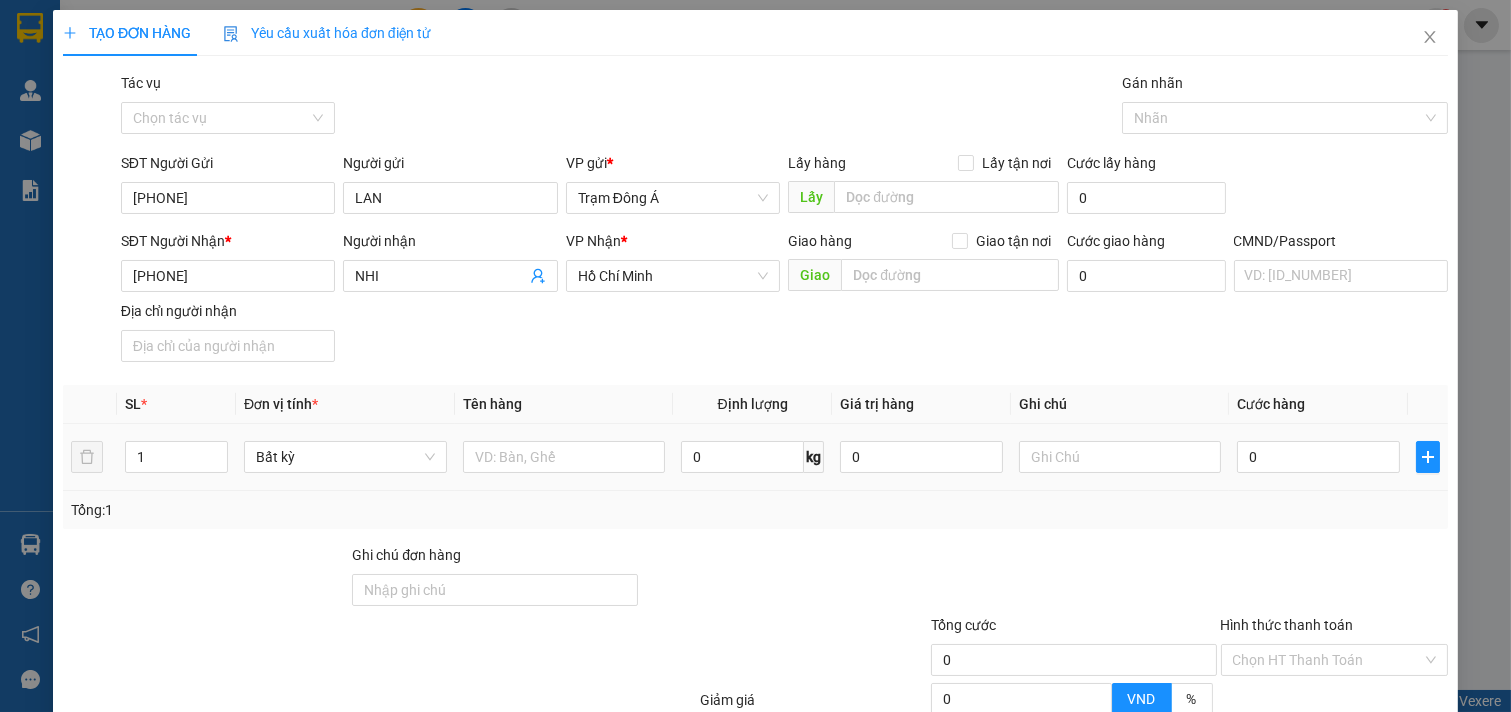 type on "[PHONE]" 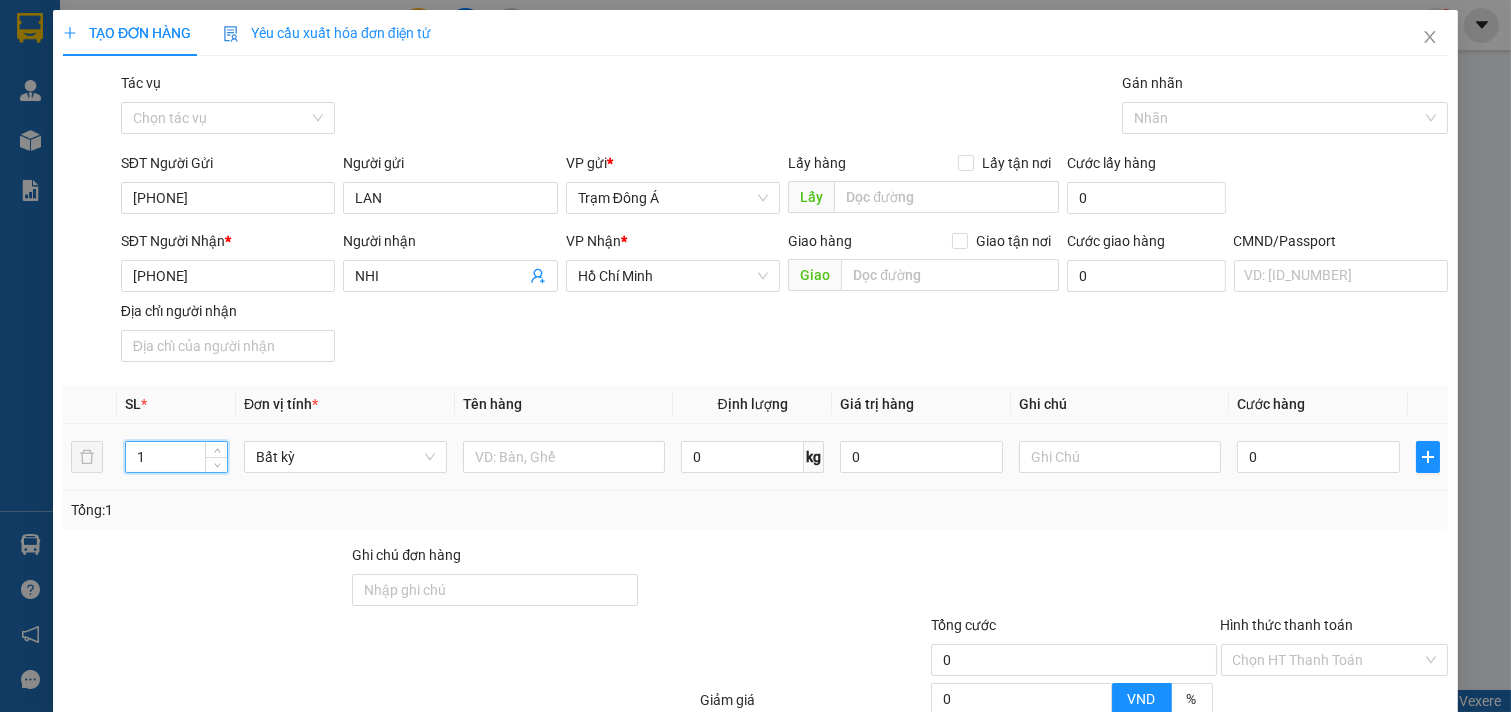 drag, startPoint x: 177, startPoint y: 464, endPoint x: 42, endPoint y: 471, distance: 135.18137 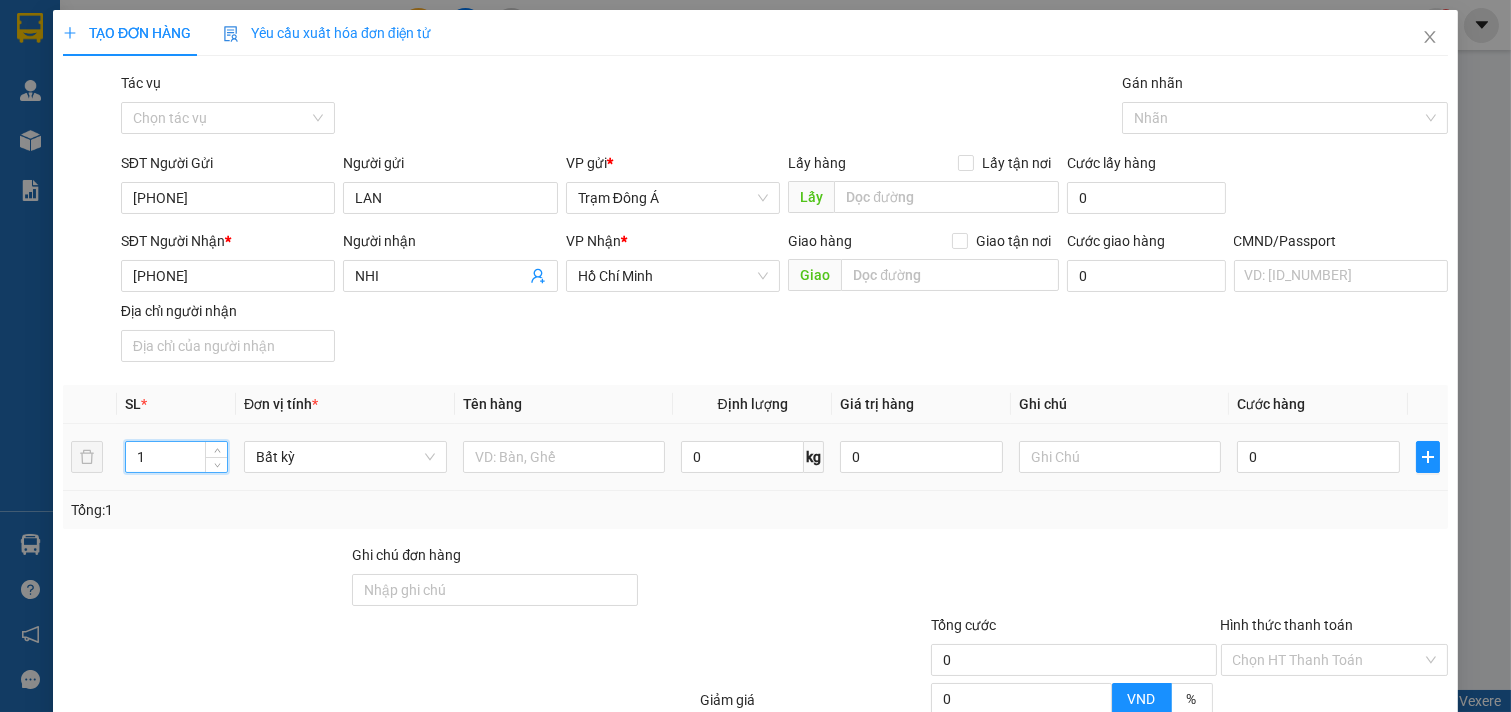 click on "TẠO ĐƠN HÀNG Yêu cầu xuất hóa đơn điện tử Transit Pickup Surcharge Ids Transit Deliver Surcharge Ids Transit Deliver Surcharge Transit Deliver Surcharge Gói vận chuyển  * Tiêu chuẩn Tác vụ Chọn tác vụ Gán nhãn   Nhãn SĐT Người Gửi [PHONE] Người gửi LAN VP gửi  * Trạm Đông Á Lấy hàng Lấy tận nơi Lấy Cước lấy hàng 0 SĐT Người Nhận  * [PHONE] Người nhận NHI VP Nhận  * Hồ Chí Minh Giao hàng Giao tận nơi Giao Cước giao hàng 0 CMND/Passport VD: [ID_NUMBER] Địa chỉ người nhận SL  * Đơn vị tính  * Tên hàng  Định lượng Giá trị hàng Ghi chú Cước hàng                   1 Bất kỳ 0 kg 0 0 Tổng:  1 Ghi chú đơn hàng Tổng cước 0 Hình thức thanh toán Chọn HT Thanh Toán Giảm giá 0 VND % Discount 0 Số tiền thu trước 0 Chưa thanh toán 0 Chọn HT Thanh Toán Ghi chú nội bộ nhà xe Chi phí nội bộ 0 Lưu nháp Xóa Thông tin Lưu Lưu và In" at bounding box center [755, 356] 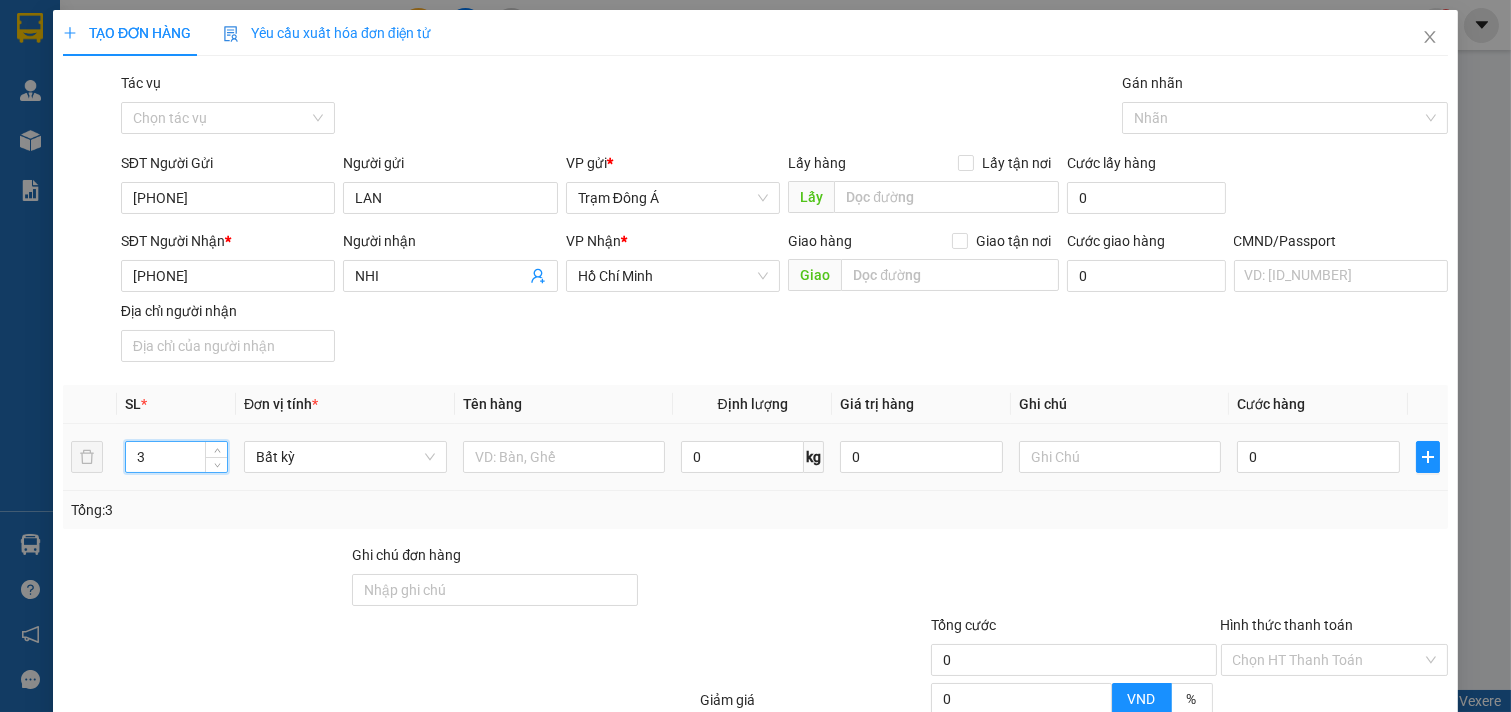 type on "3" 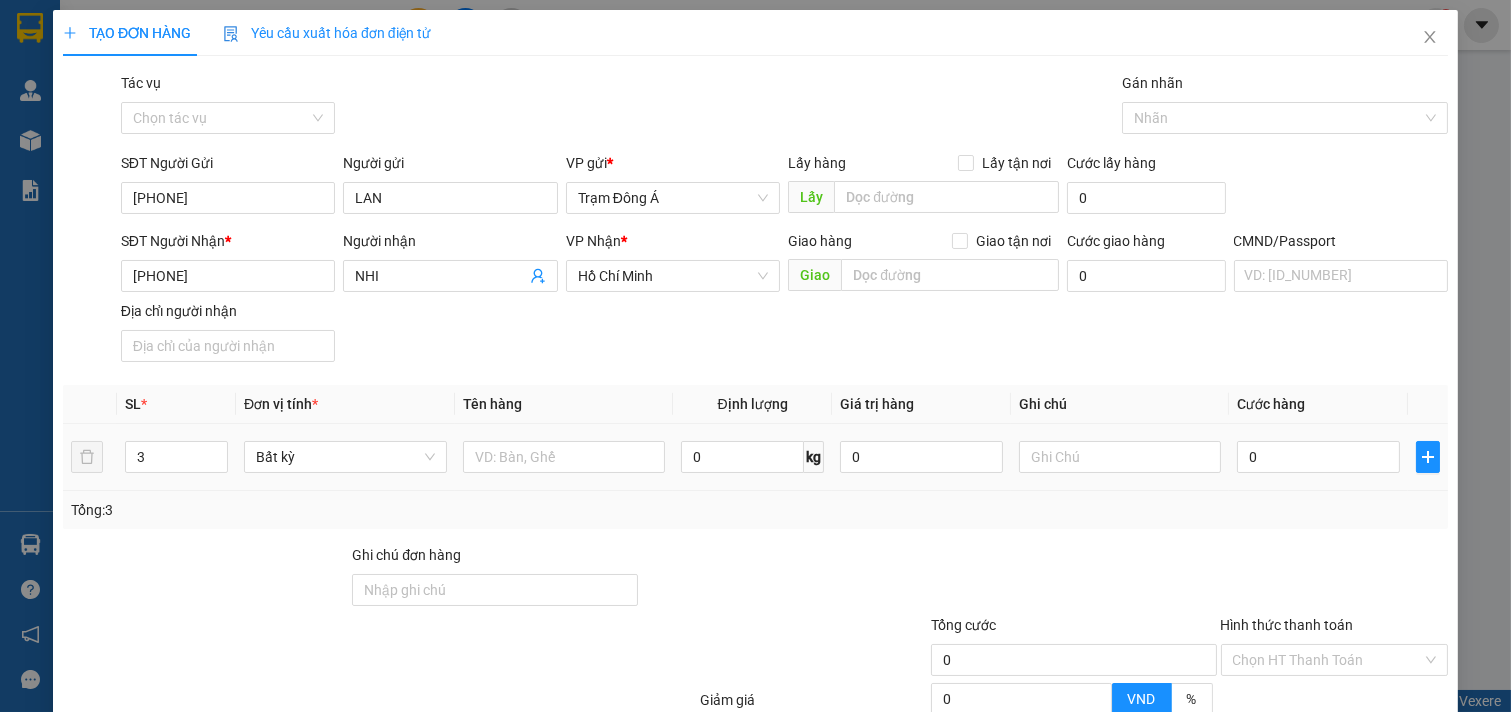 click at bounding box center [564, 457] 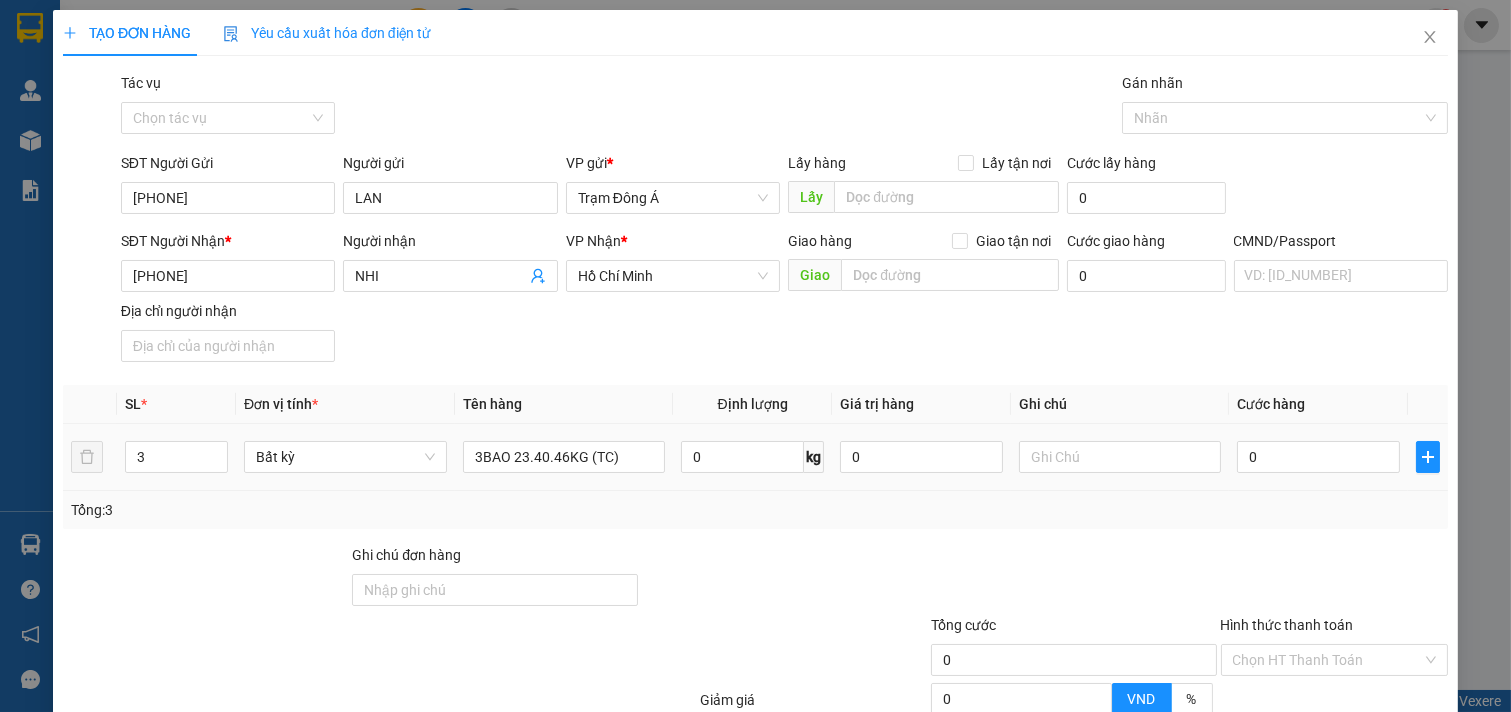type on "3BAO 23.40.46KG (TC)" 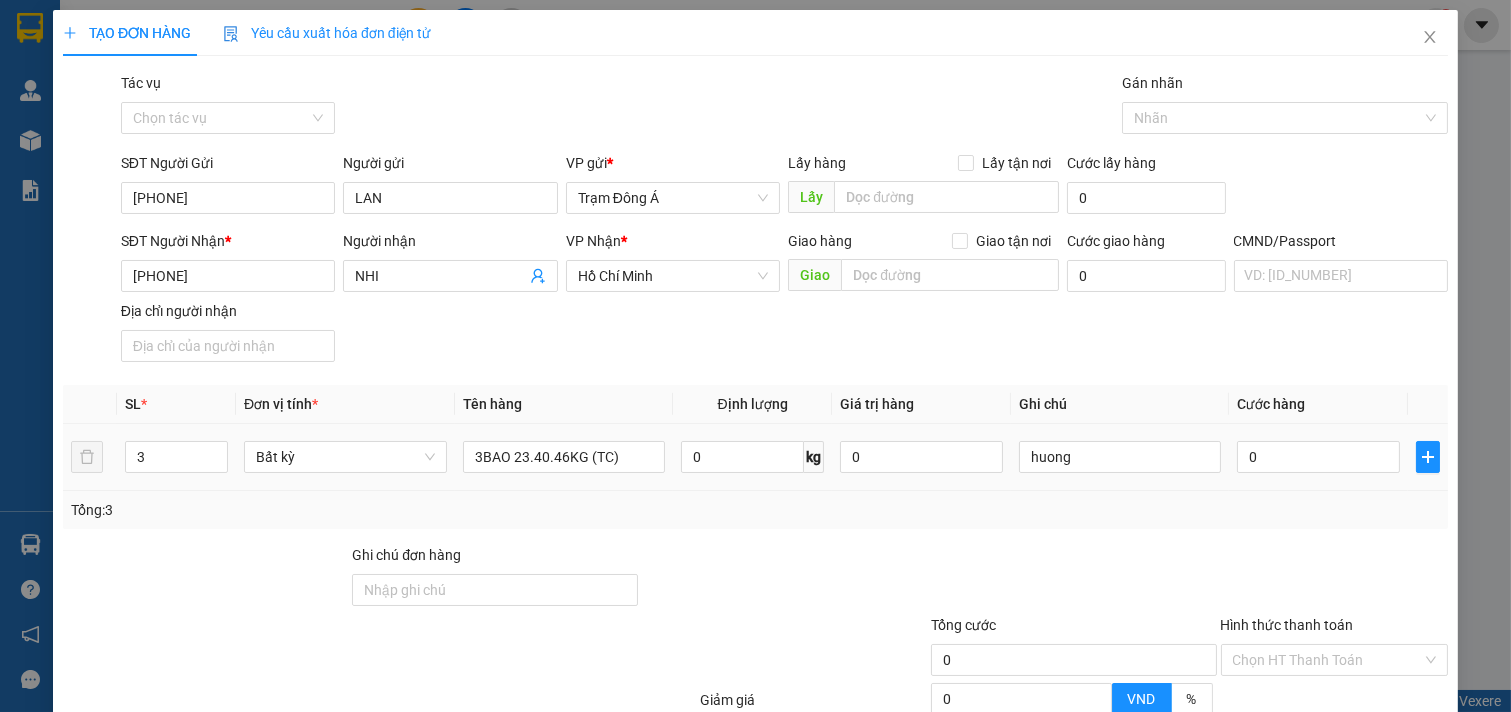 type on "huong" 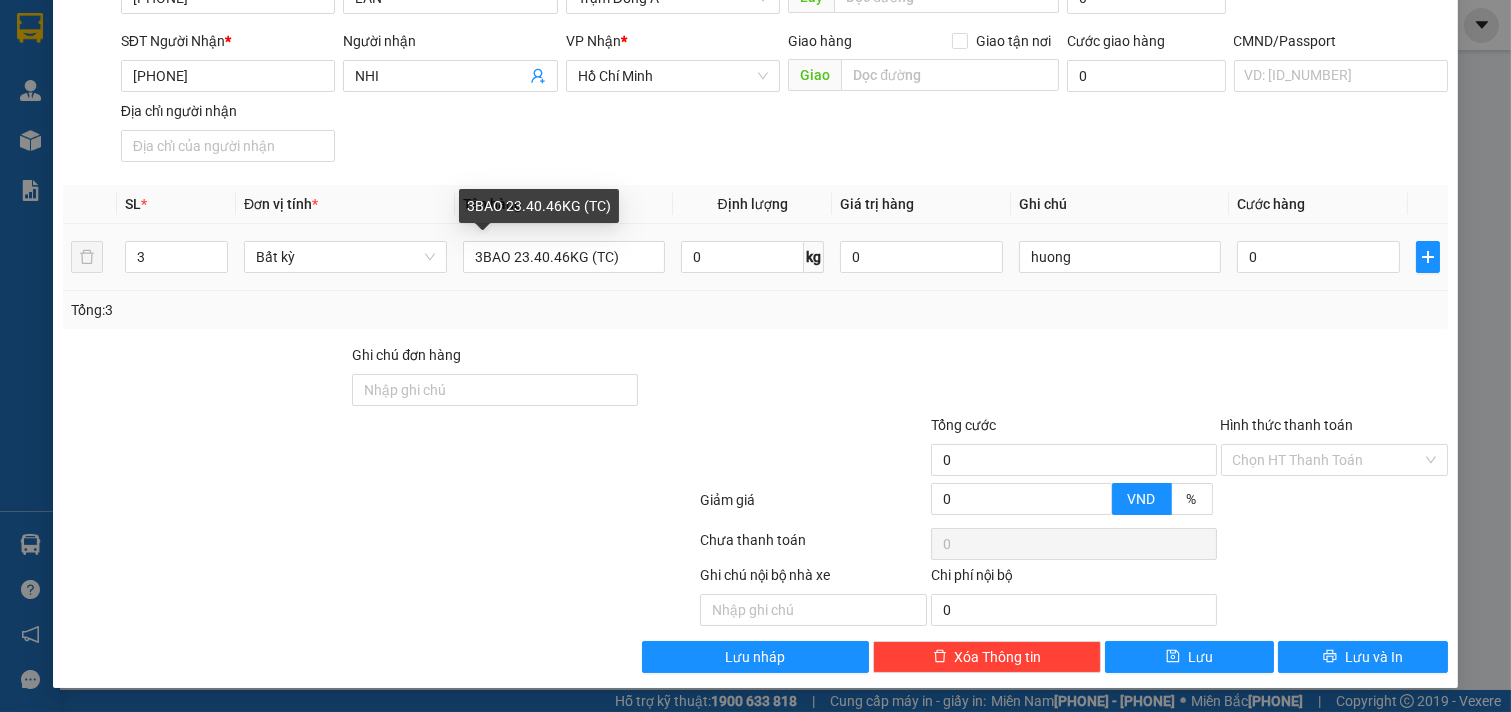 click on "3BAO 23.40.46KG (TC)" at bounding box center (564, 257) 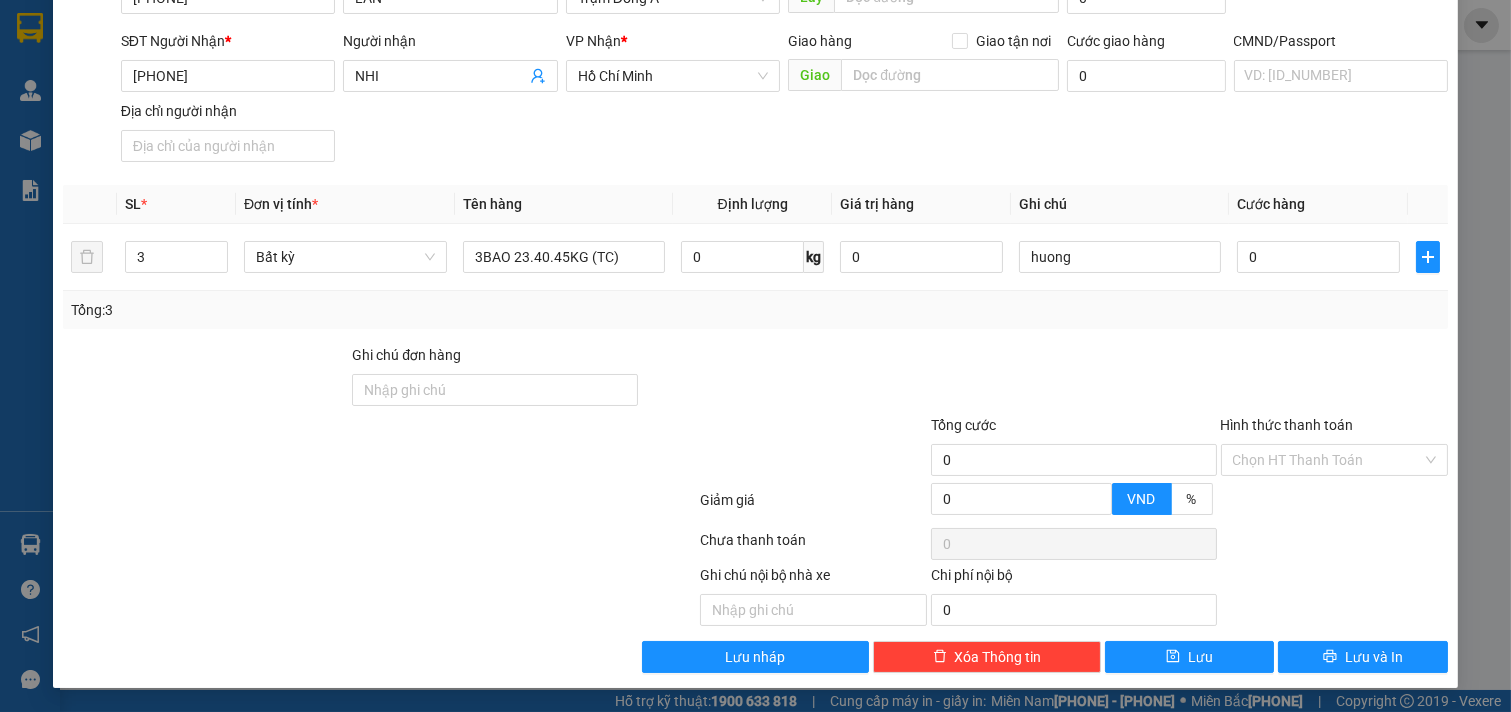 type on "3BAO 23.40.45KG (TC)" 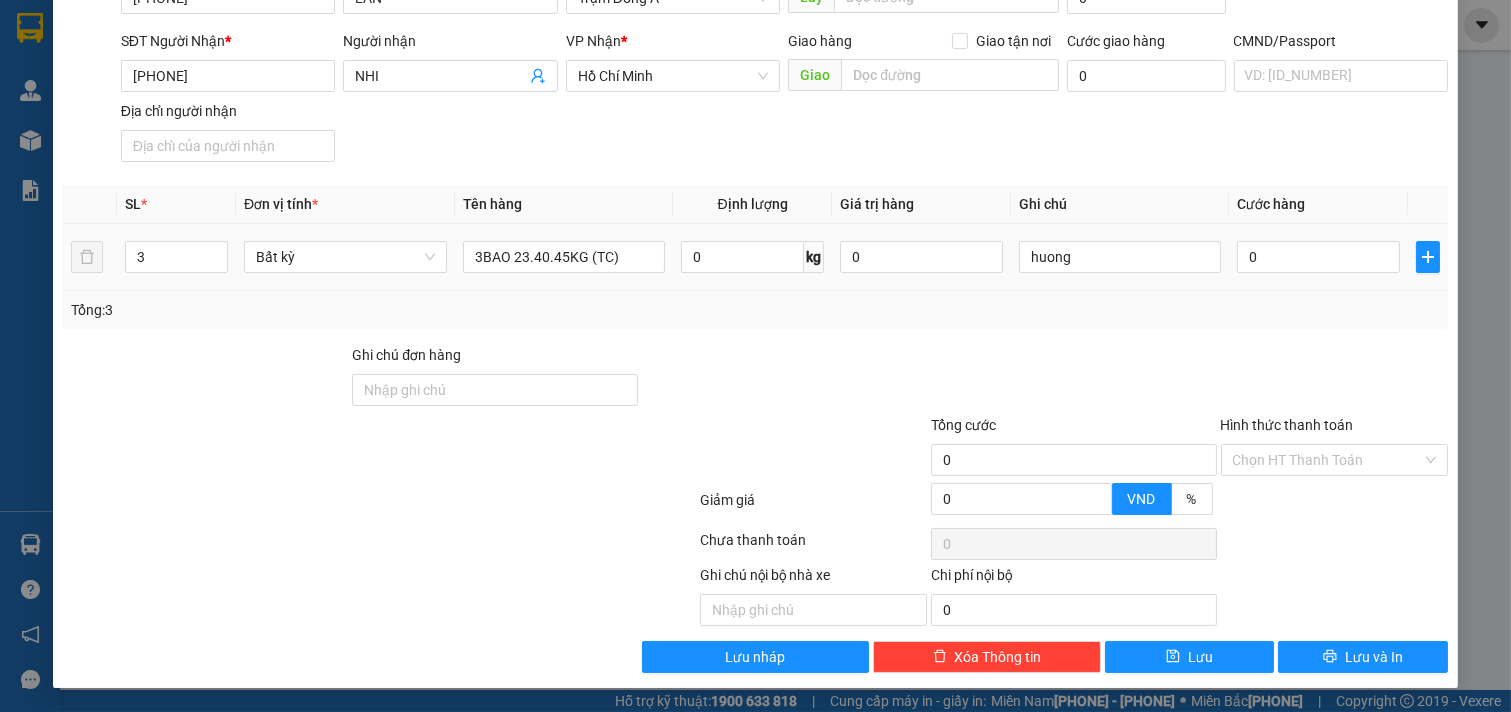 click on "0" at bounding box center (564, 257) 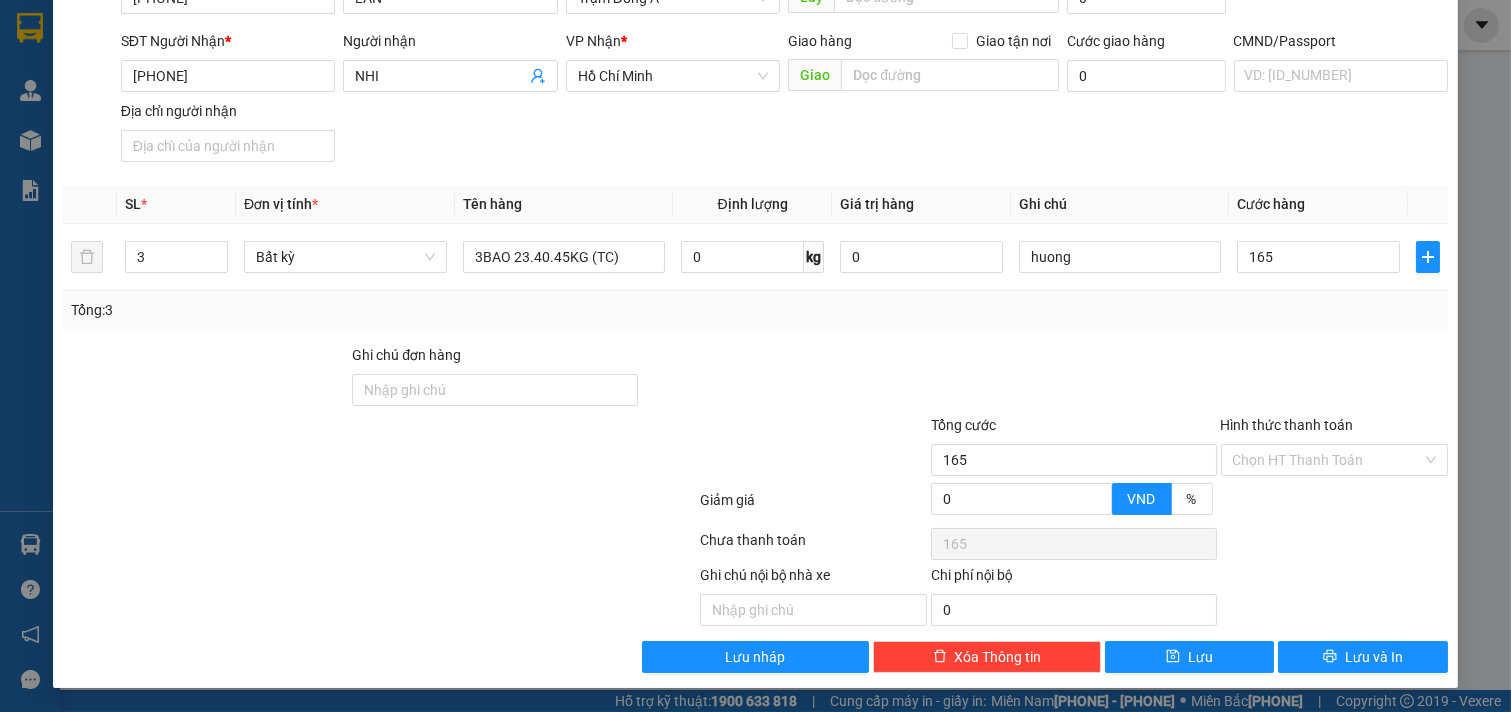 type on "165" 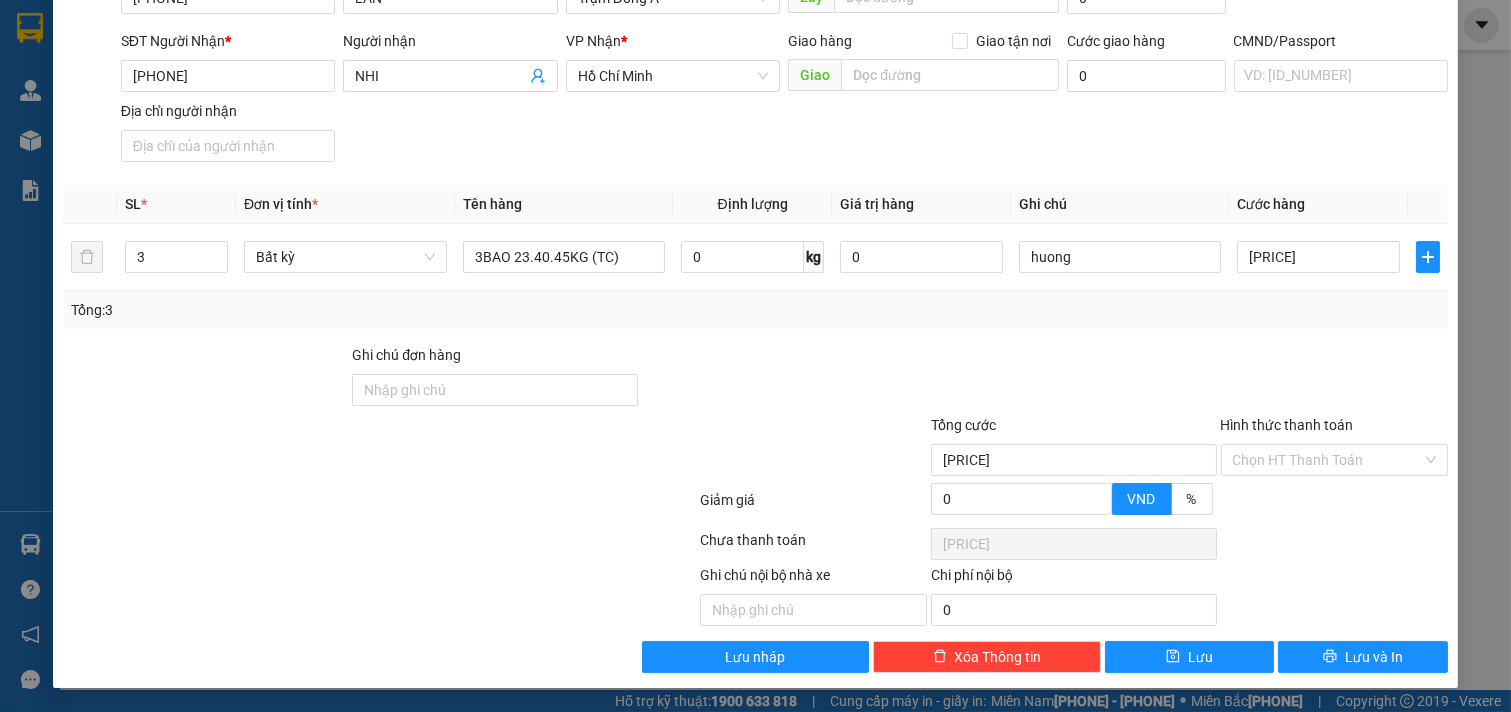 click on "Hình thức thanh toán" at bounding box center [1328, 460] 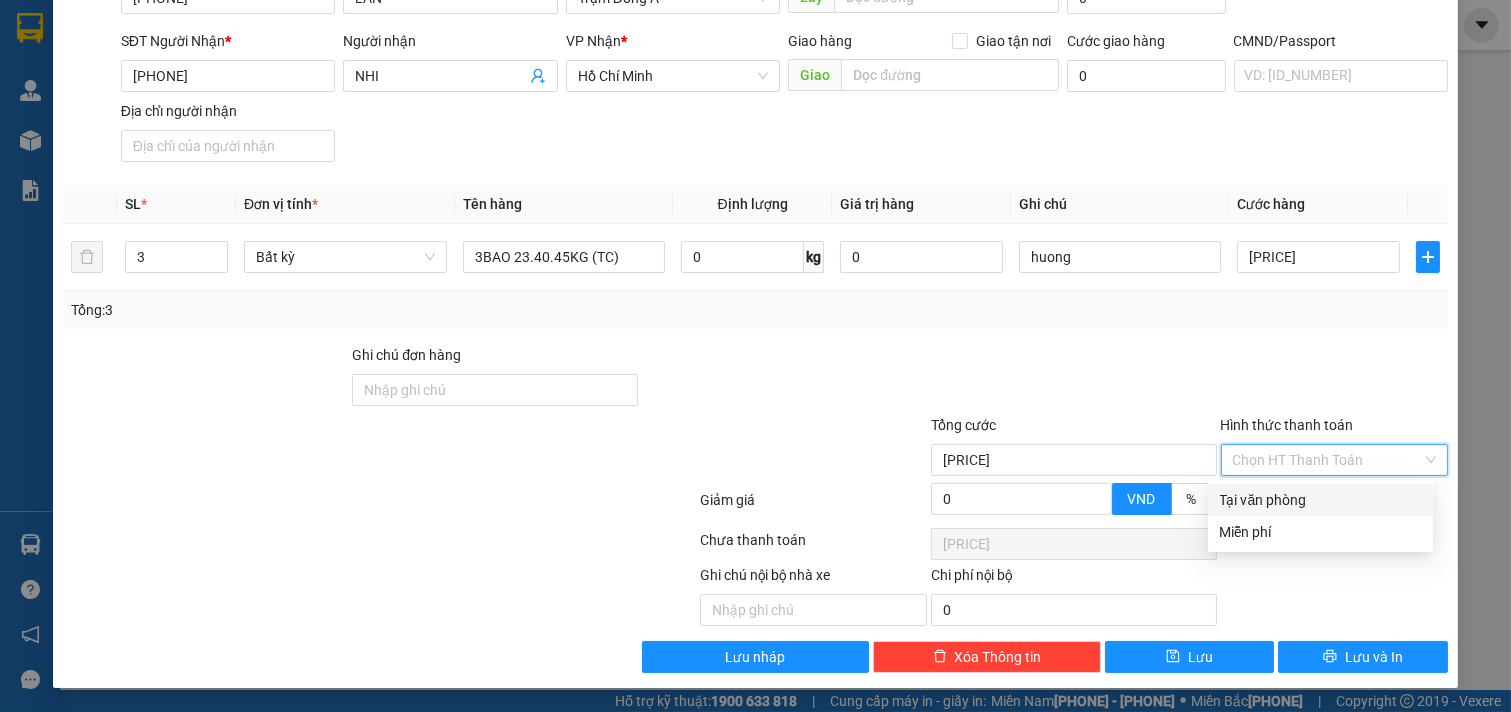 click on "Tại văn phòng" at bounding box center [1320, 500] 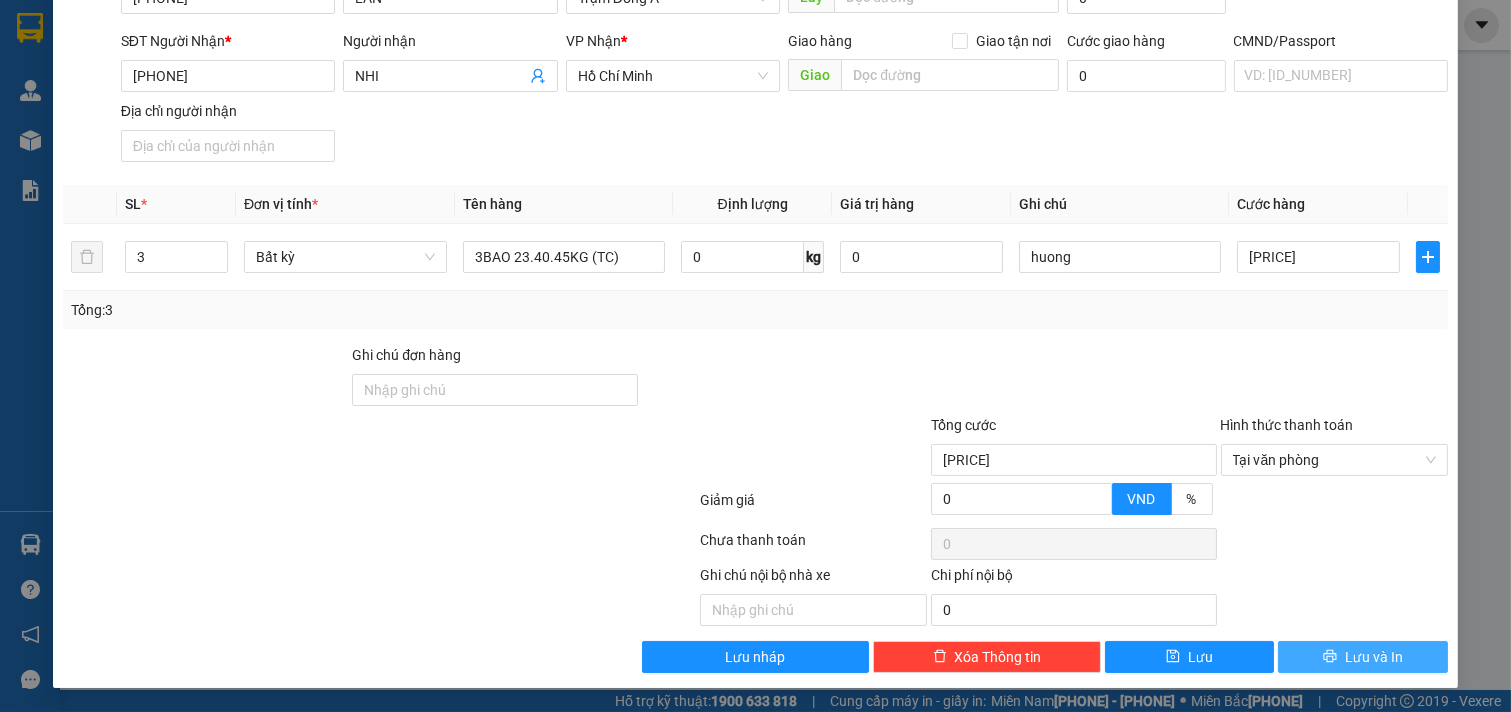 click on "Lưu và In" at bounding box center [1374, 657] 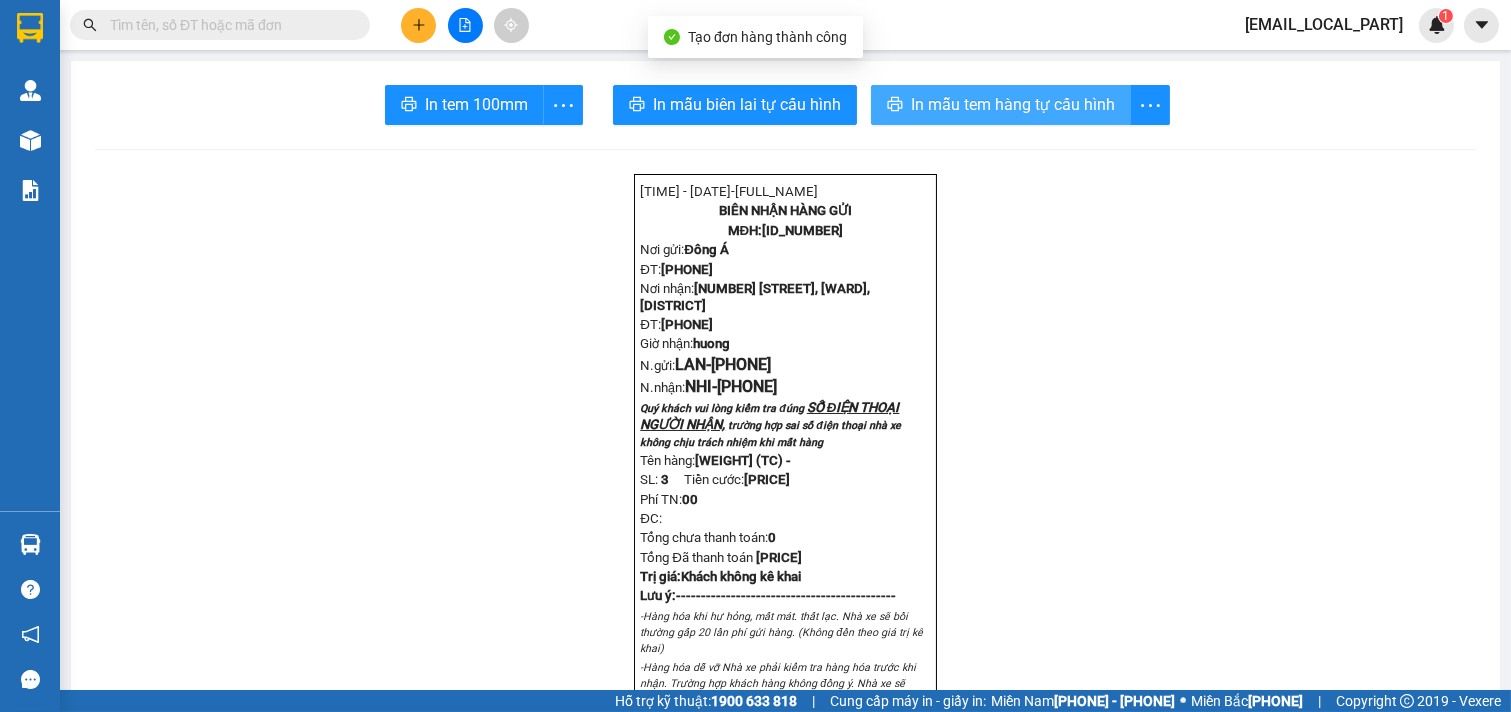click on "In mẫu tem hàng tự cấu hình" at bounding box center (476, 104) 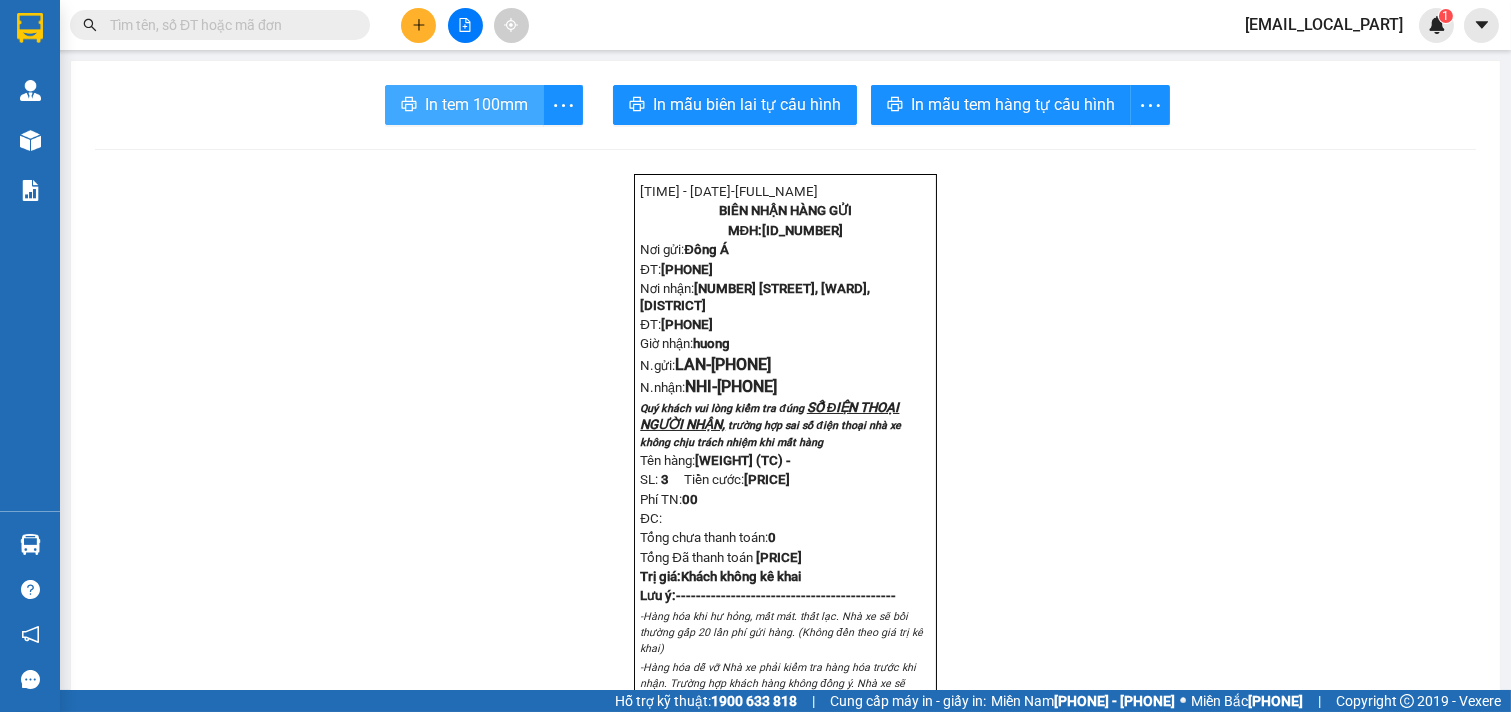 drag, startPoint x: 451, startPoint y: 100, endPoint x: 1368, endPoint y: 665, distance: 1077.0859 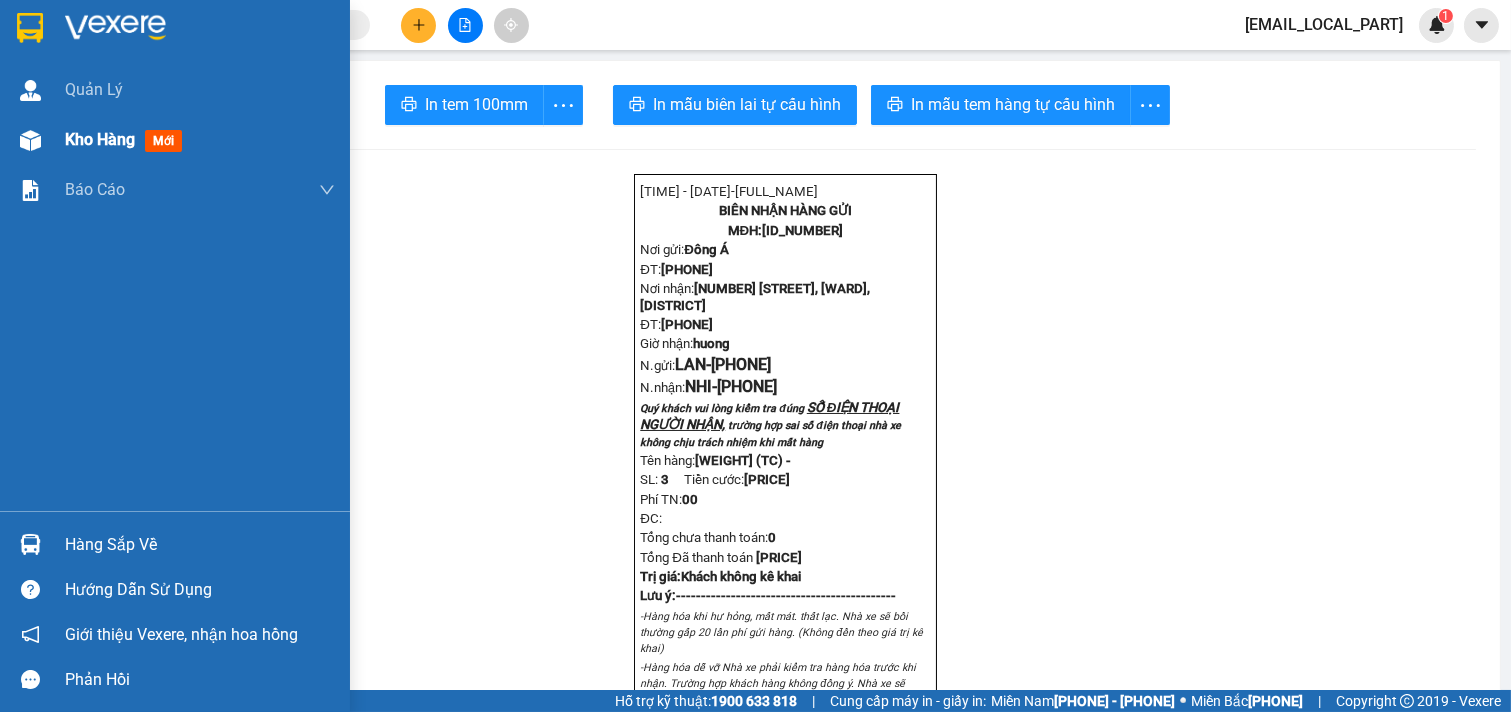 click on "Kho hàng" at bounding box center (100, 139) 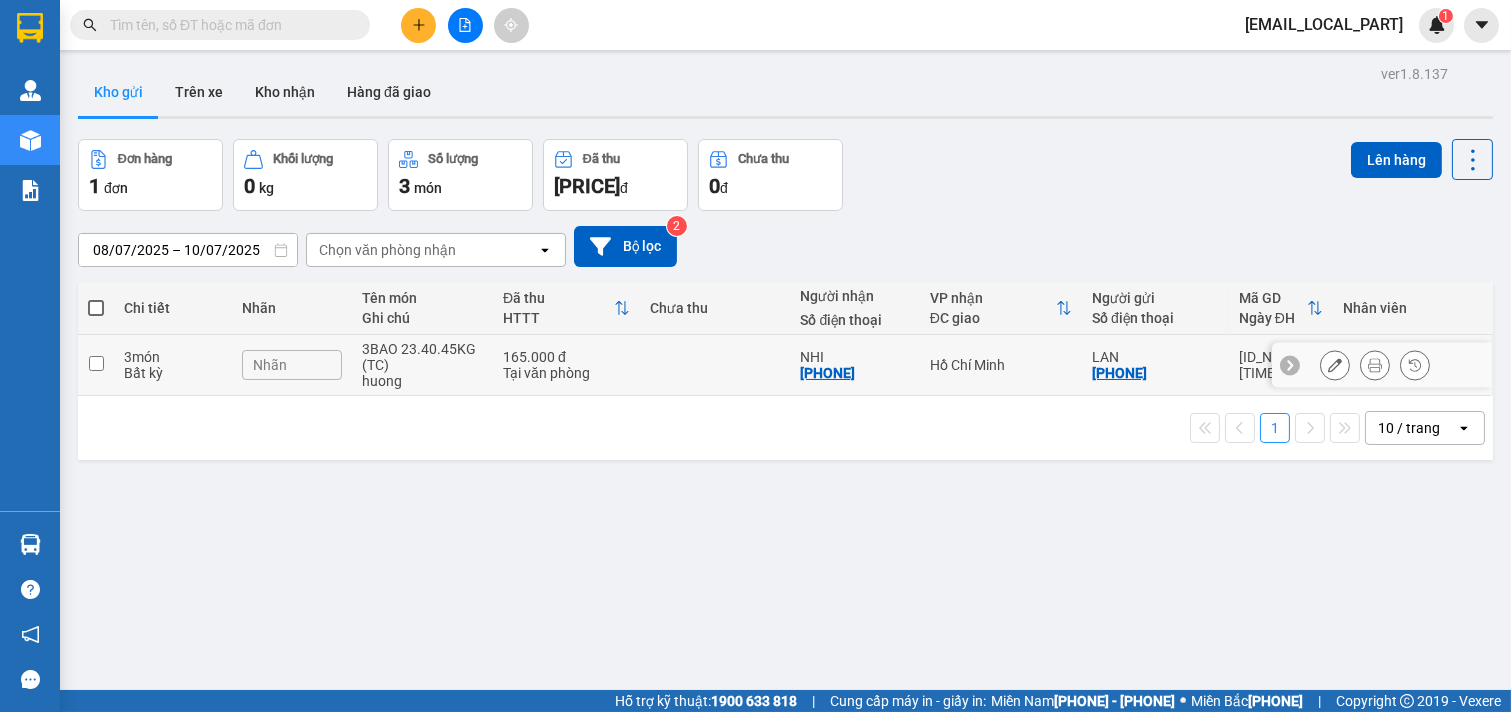 click at bounding box center (96, 363) 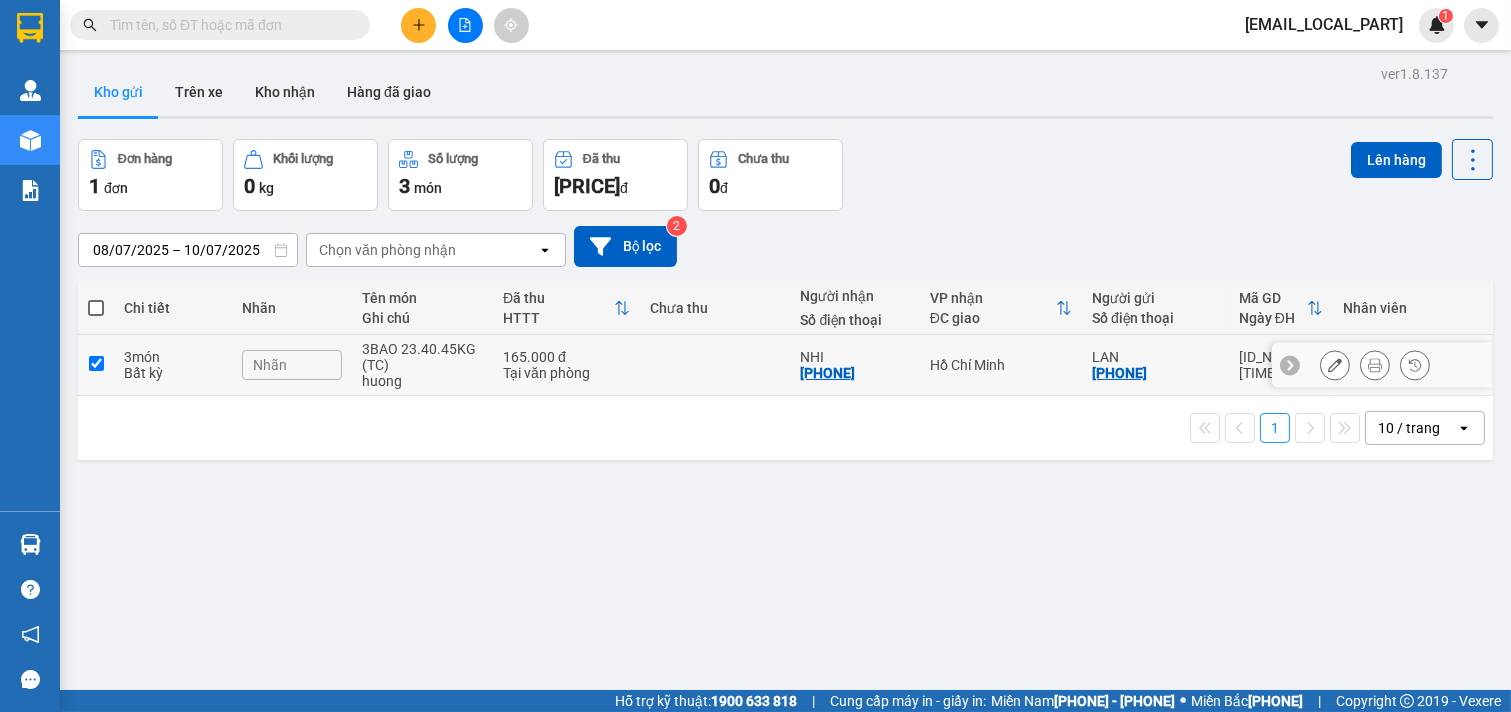 checkbox on "true" 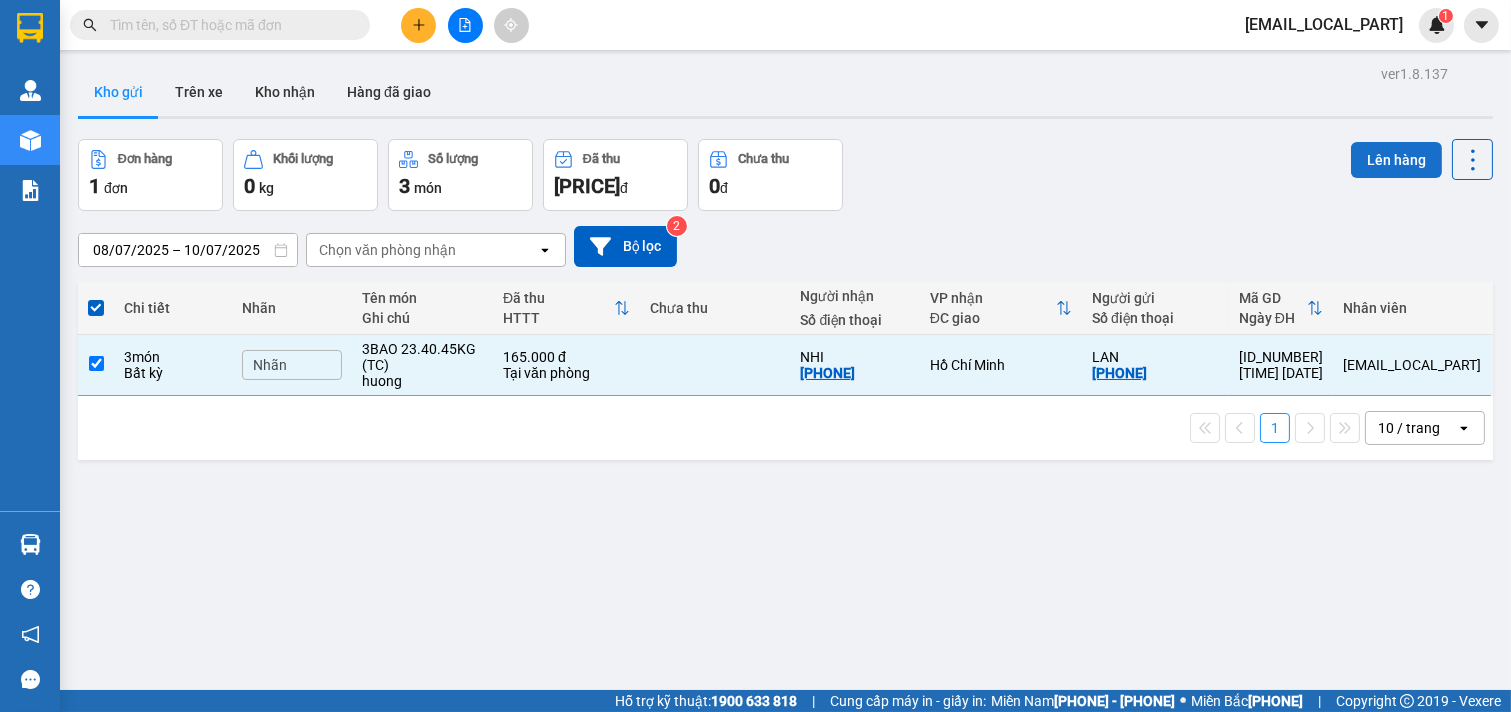 click on "Lên hàng" at bounding box center [1396, 160] 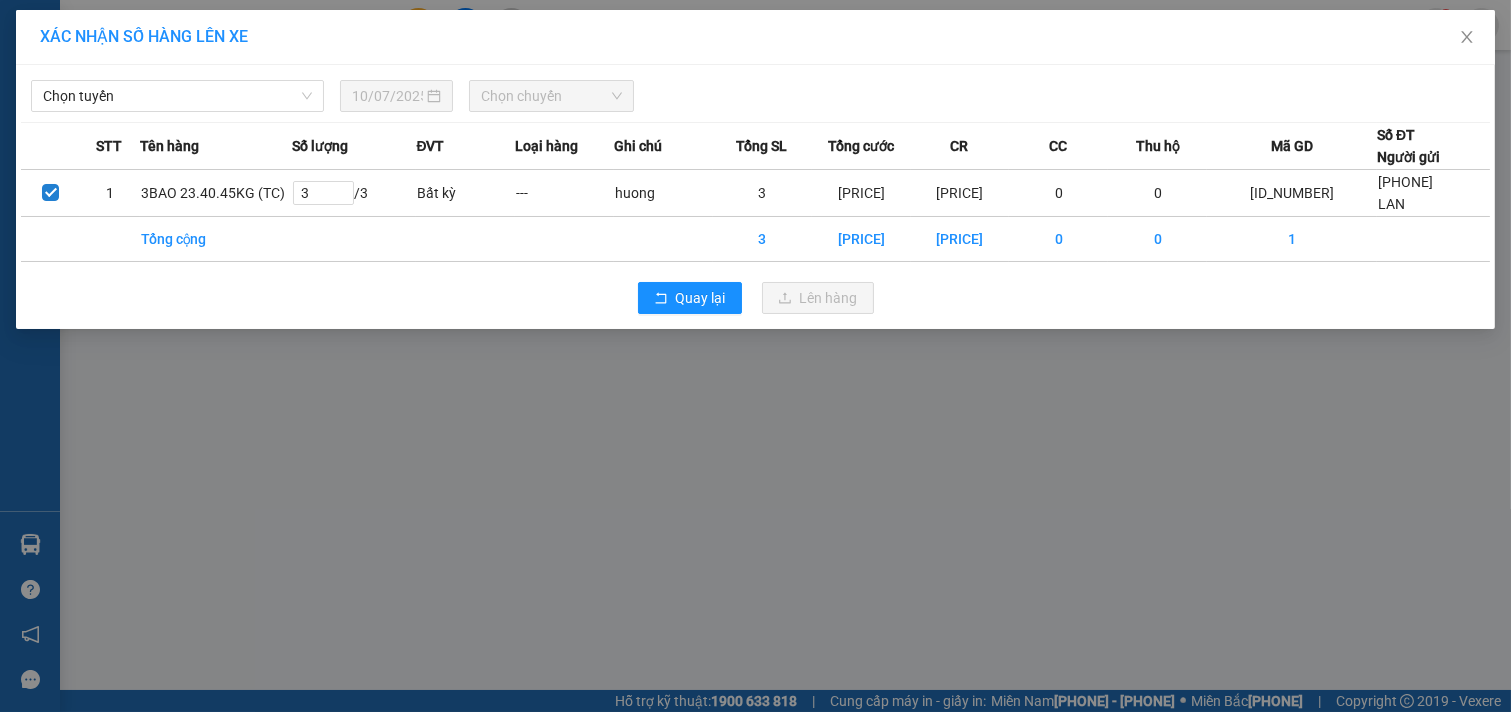 click on "Chọn tuyến" at bounding box center [177, 96] 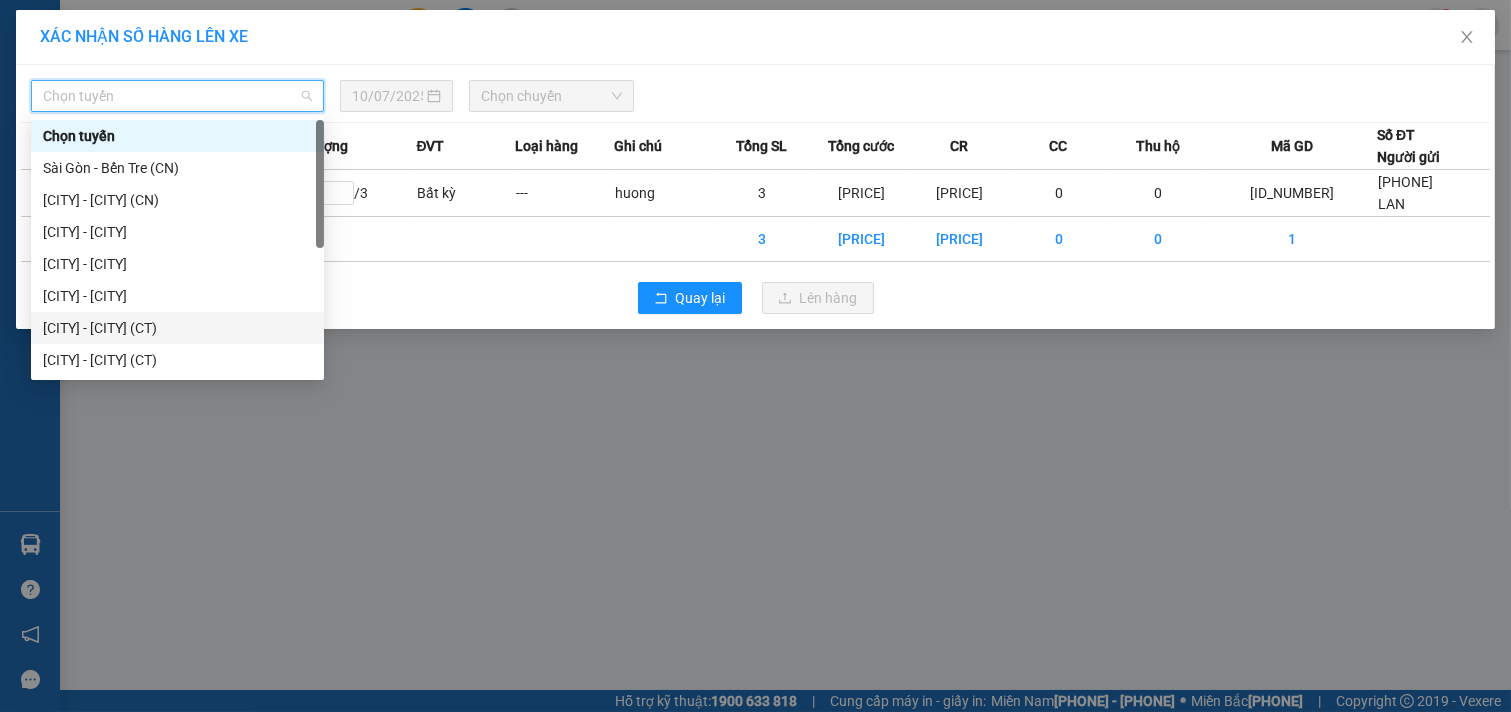 scroll, scrollTop: 32, scrollLeft: 0, axis: vertical 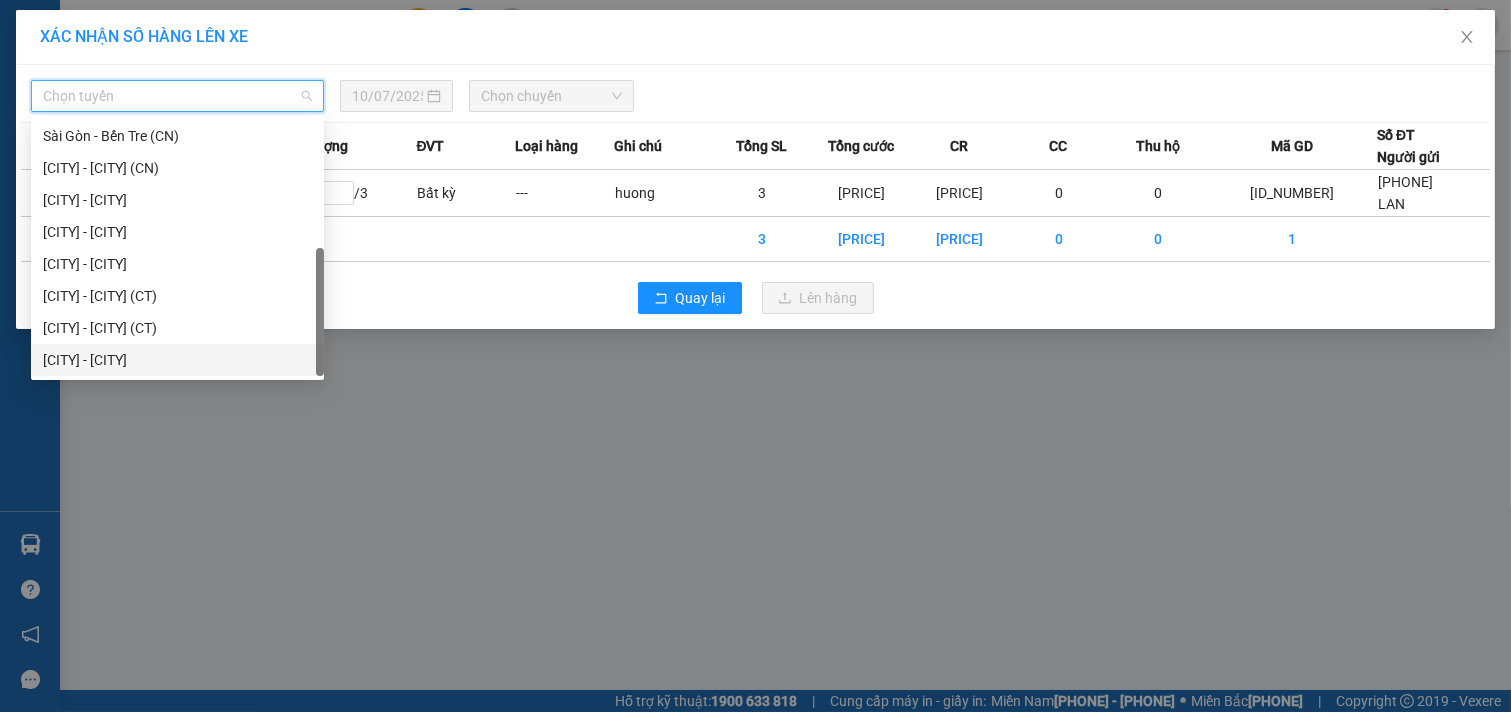 click on "[CITY] - [CITY]" at bounding box center (177, 360) 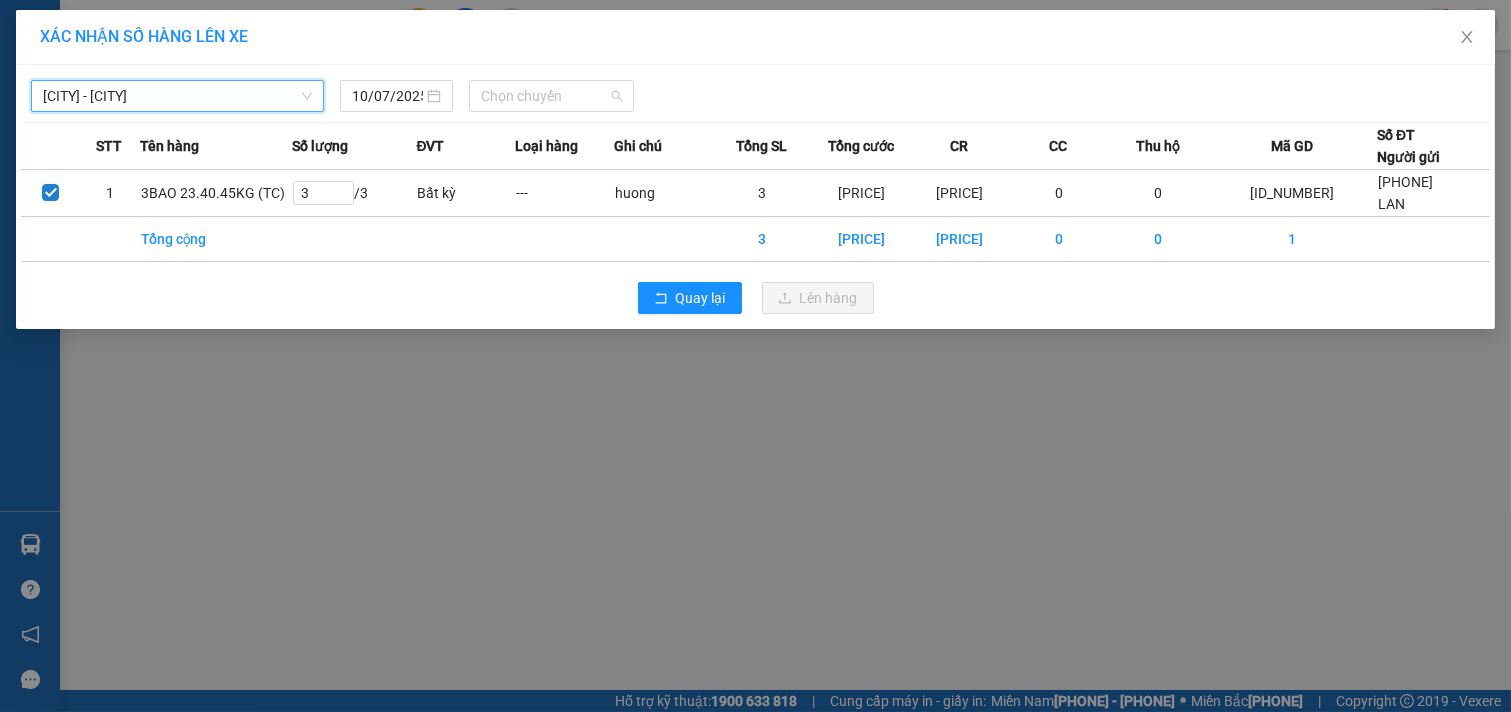 click on "Chọn chuyến" at bounding box center (551, 96) 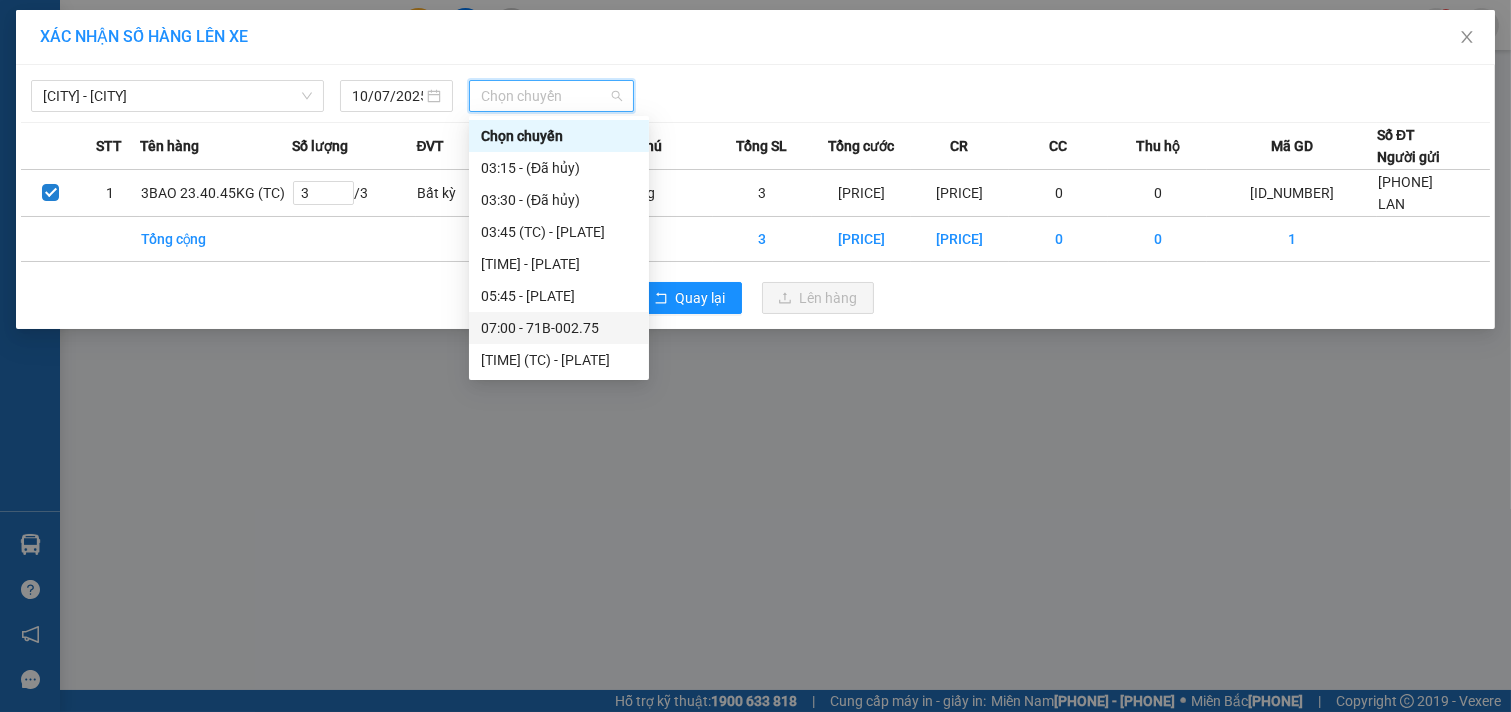 click on "07:00     - 71B-002.75" at bounding box center [559, 328] 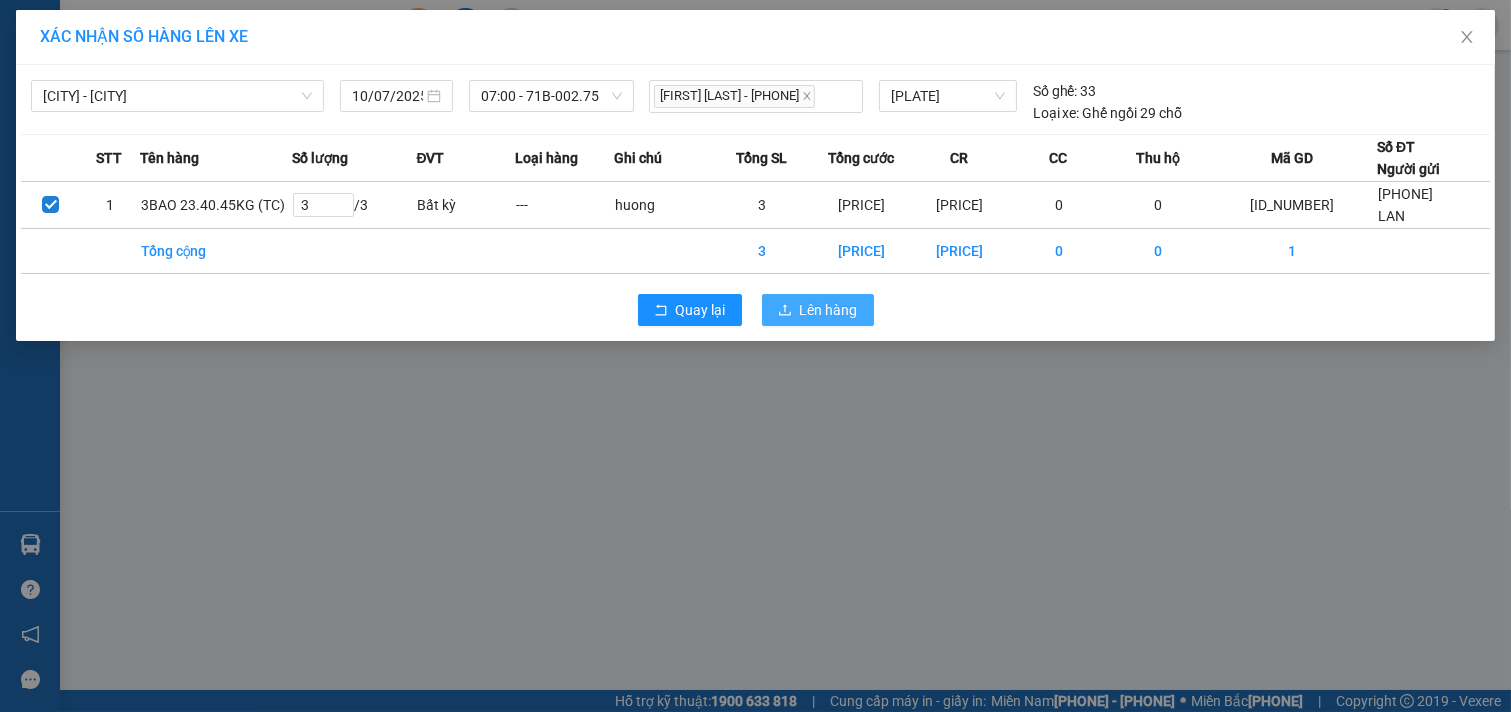 click on "Lên hàng" at bounding box center [701, 310] 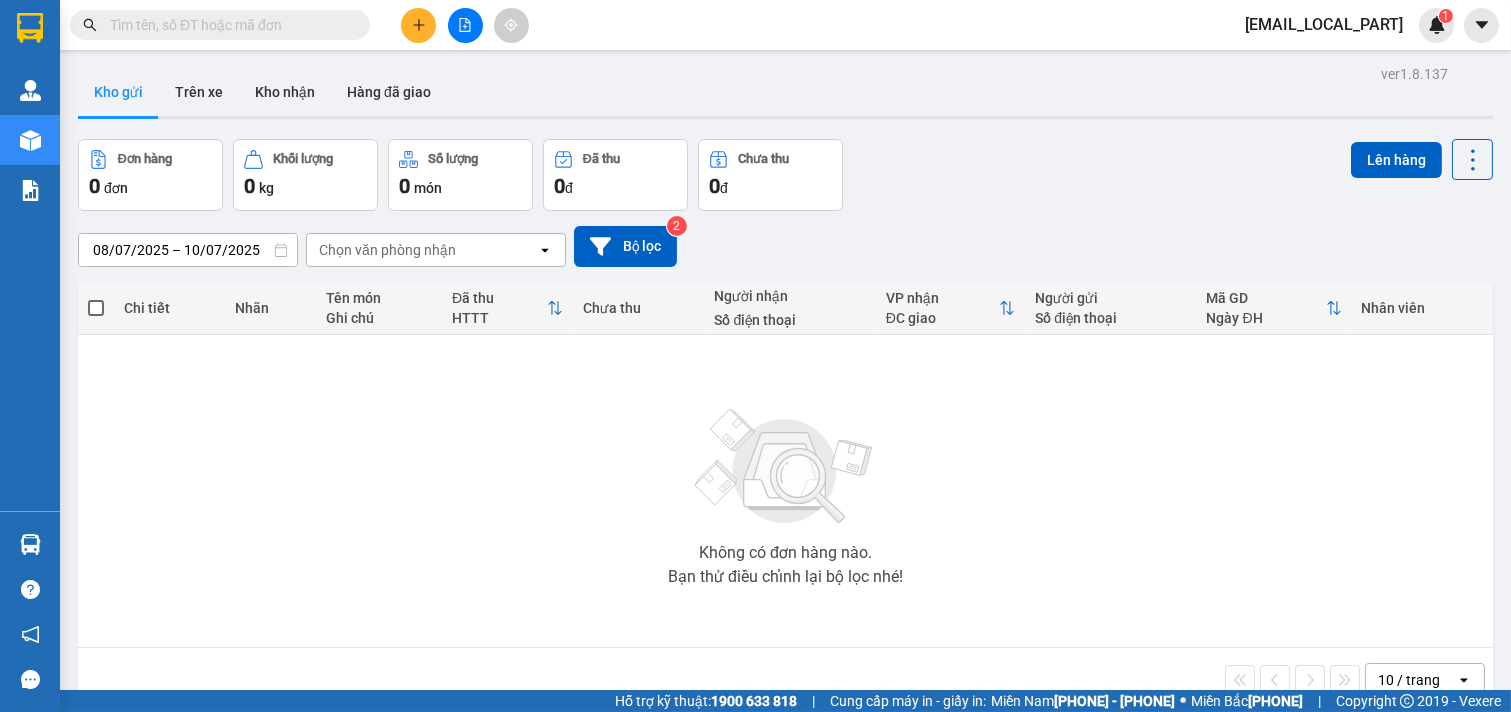 drag, startPoint x: 1090, startPoint y: 488, endPoint x: 1062, endPoint y: 481, distance: 28.86174 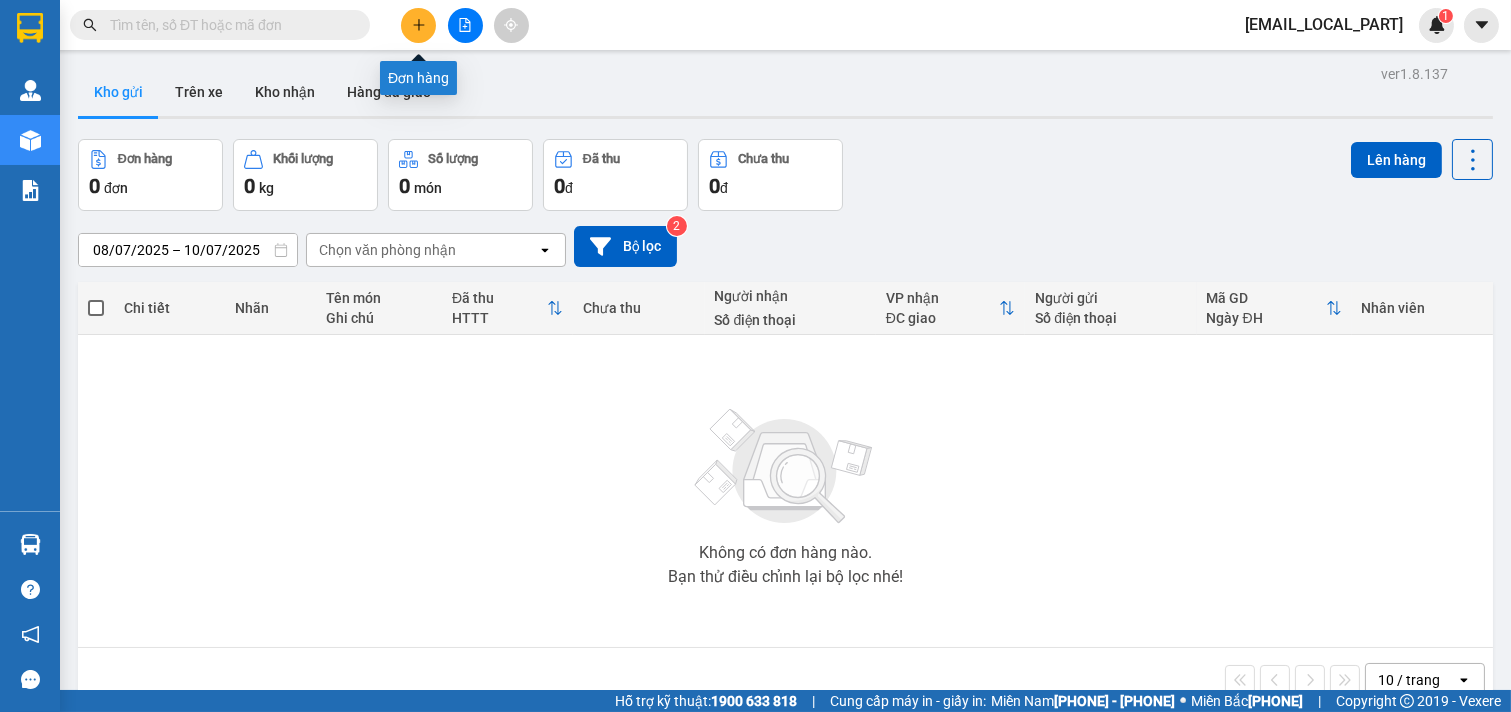 click at bounding box center (419, 25) 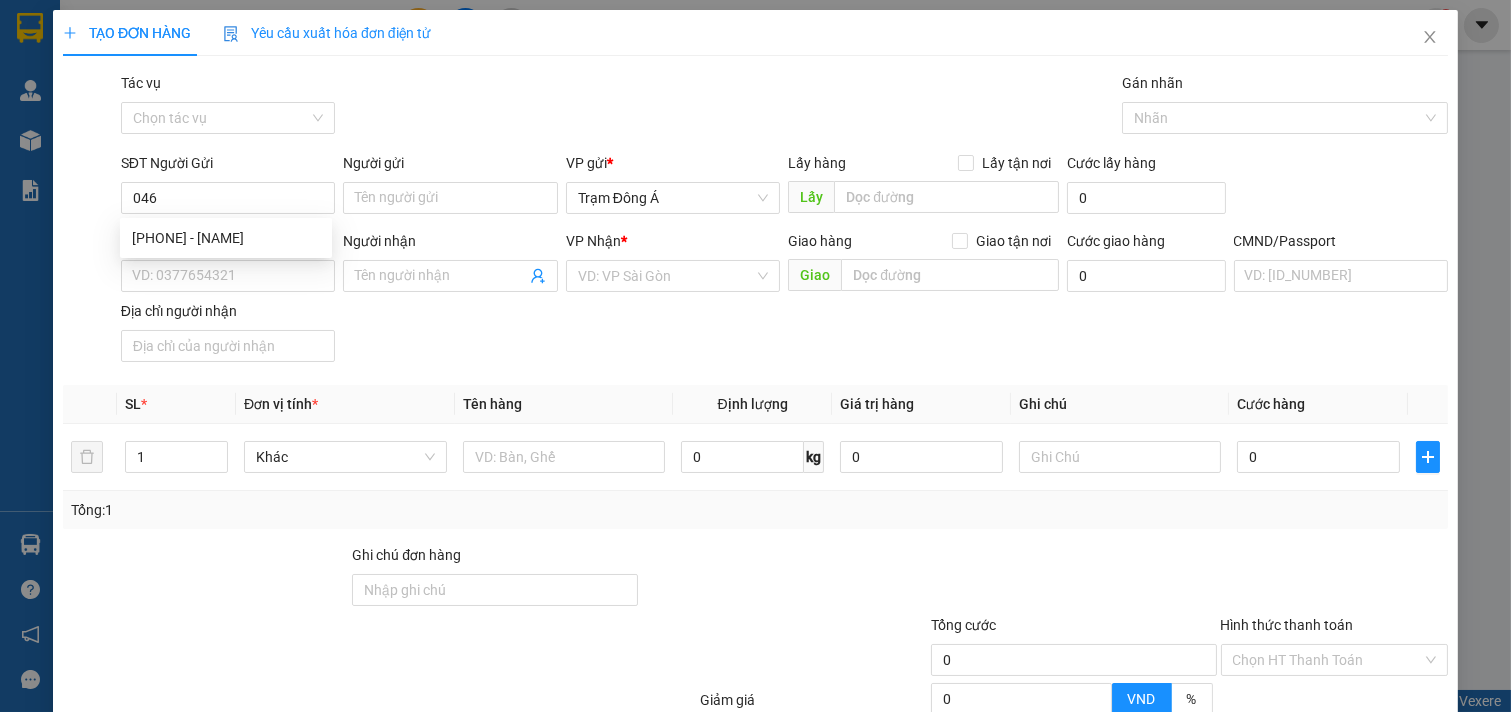 click on "0948059046 - TRANG" at bounding box center (226, 238) 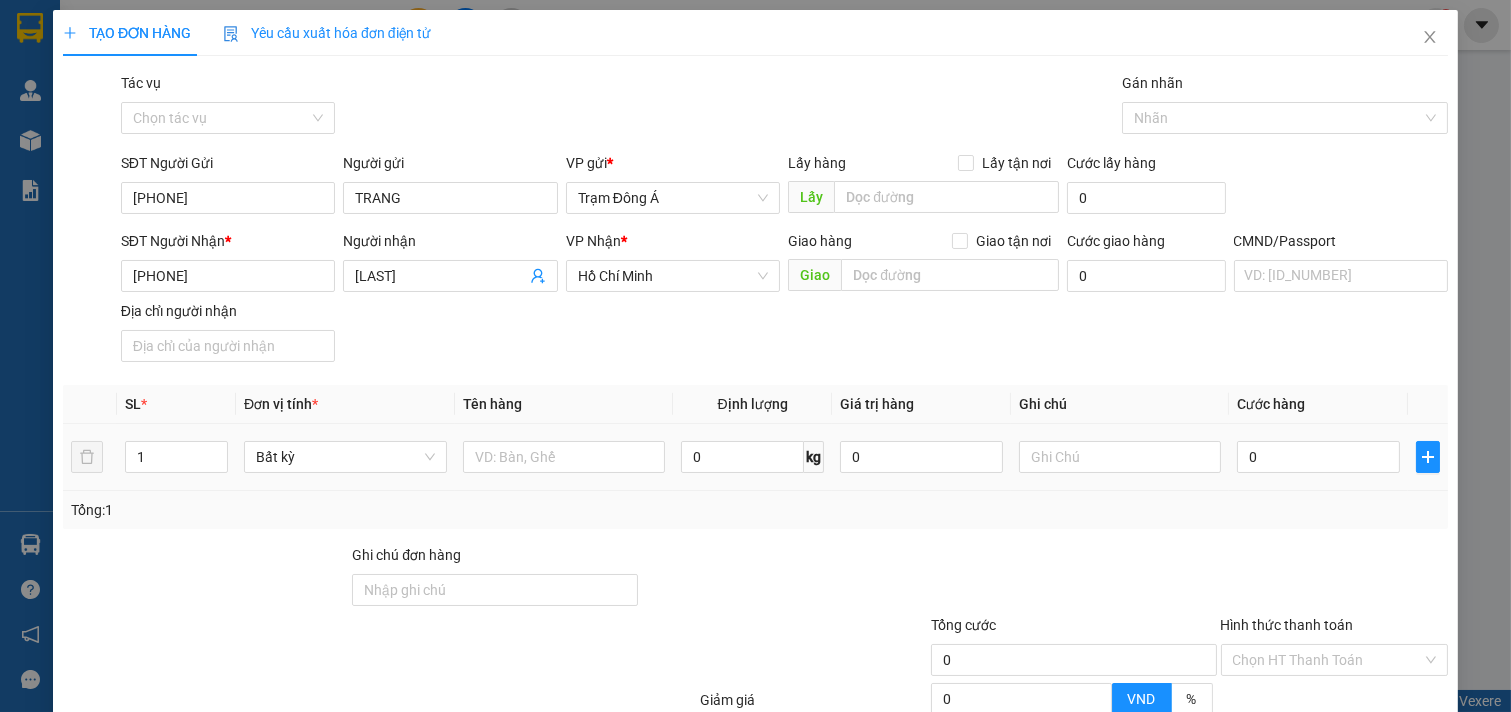 type on "[PHONE]" 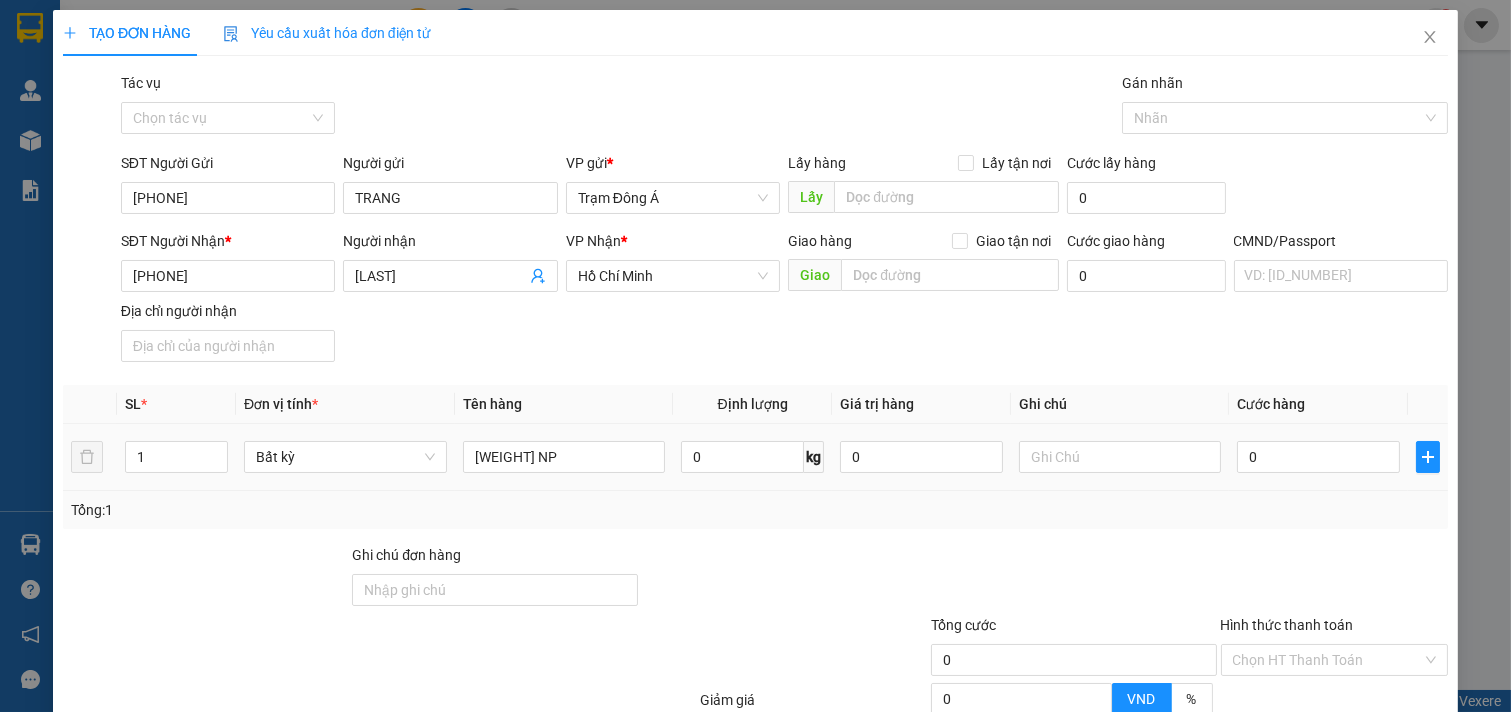 type on "1T 2KG NP" 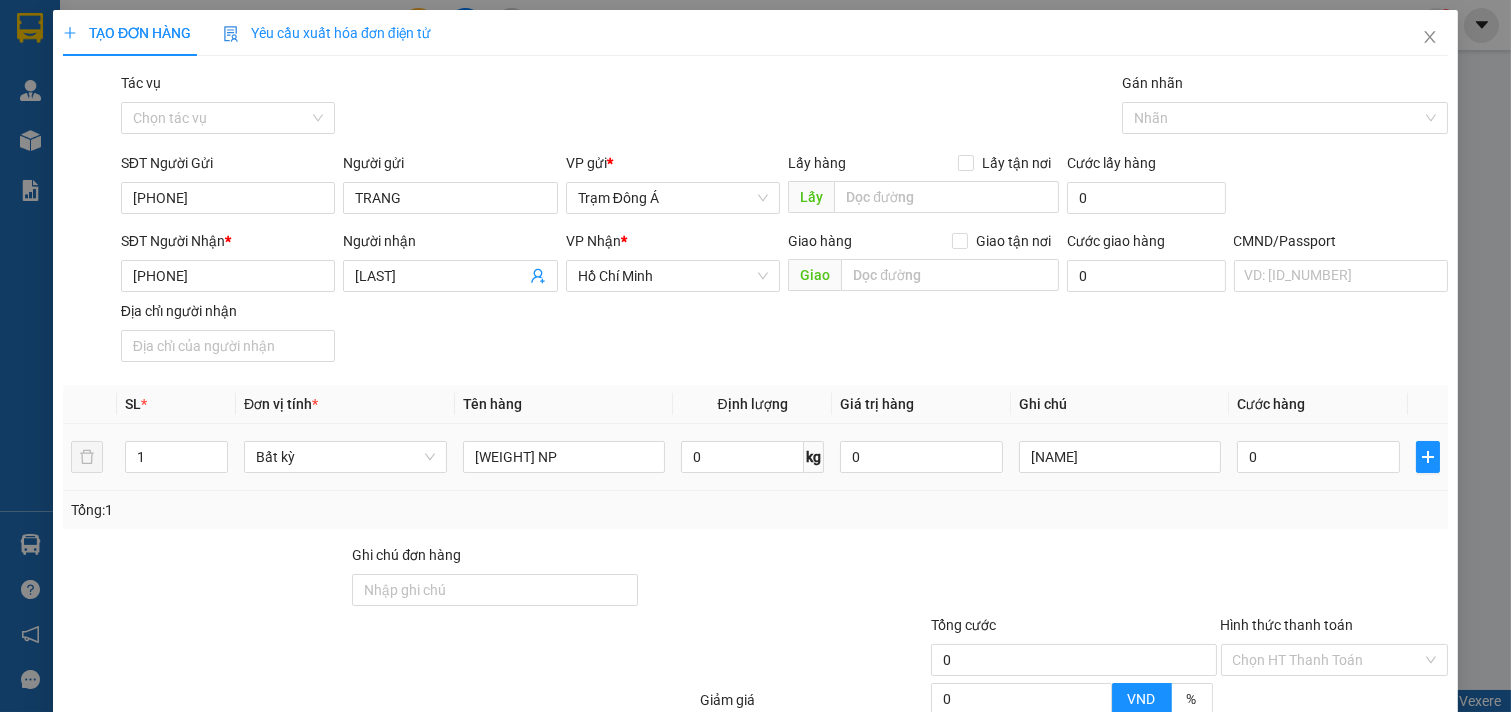 type on "HUONG" 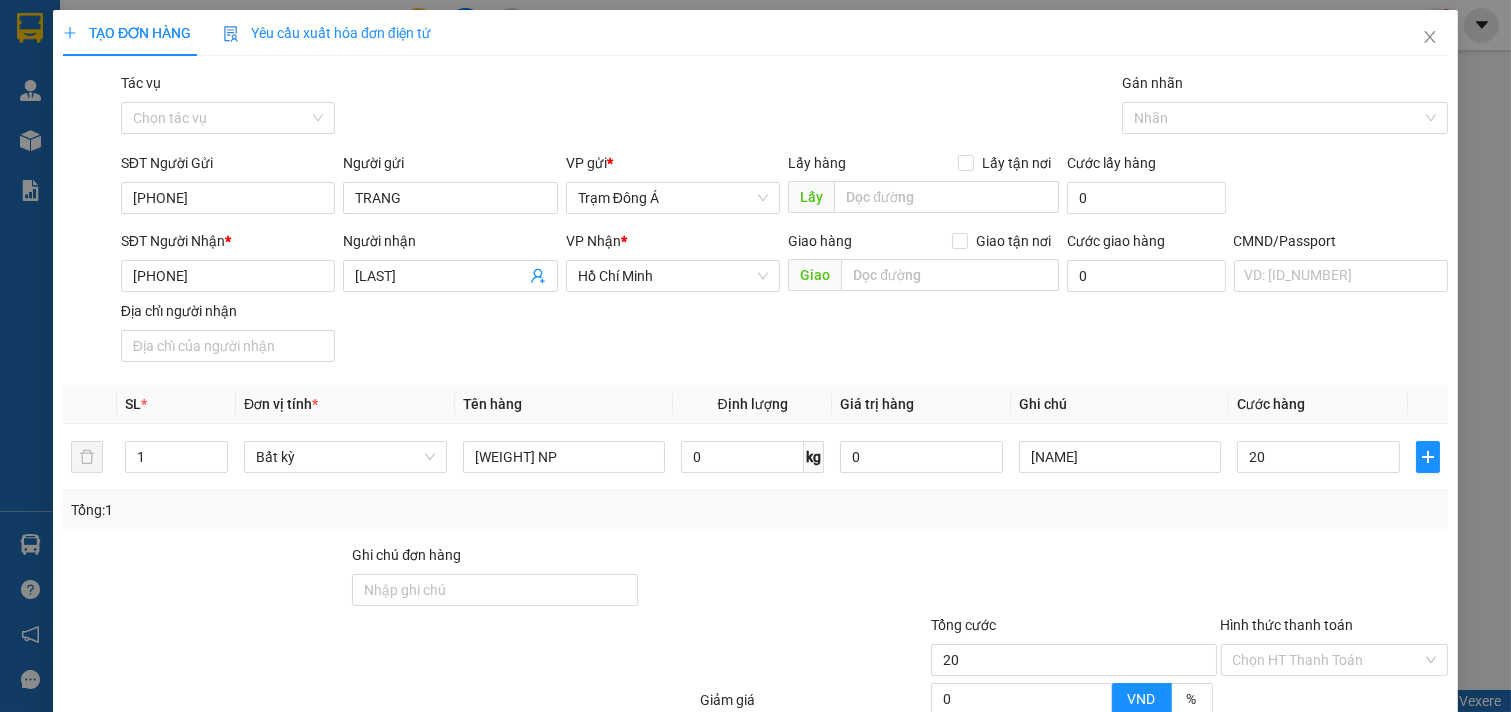 scroll, scrollTop: 200, scrollLeft: 0, axis: vertical 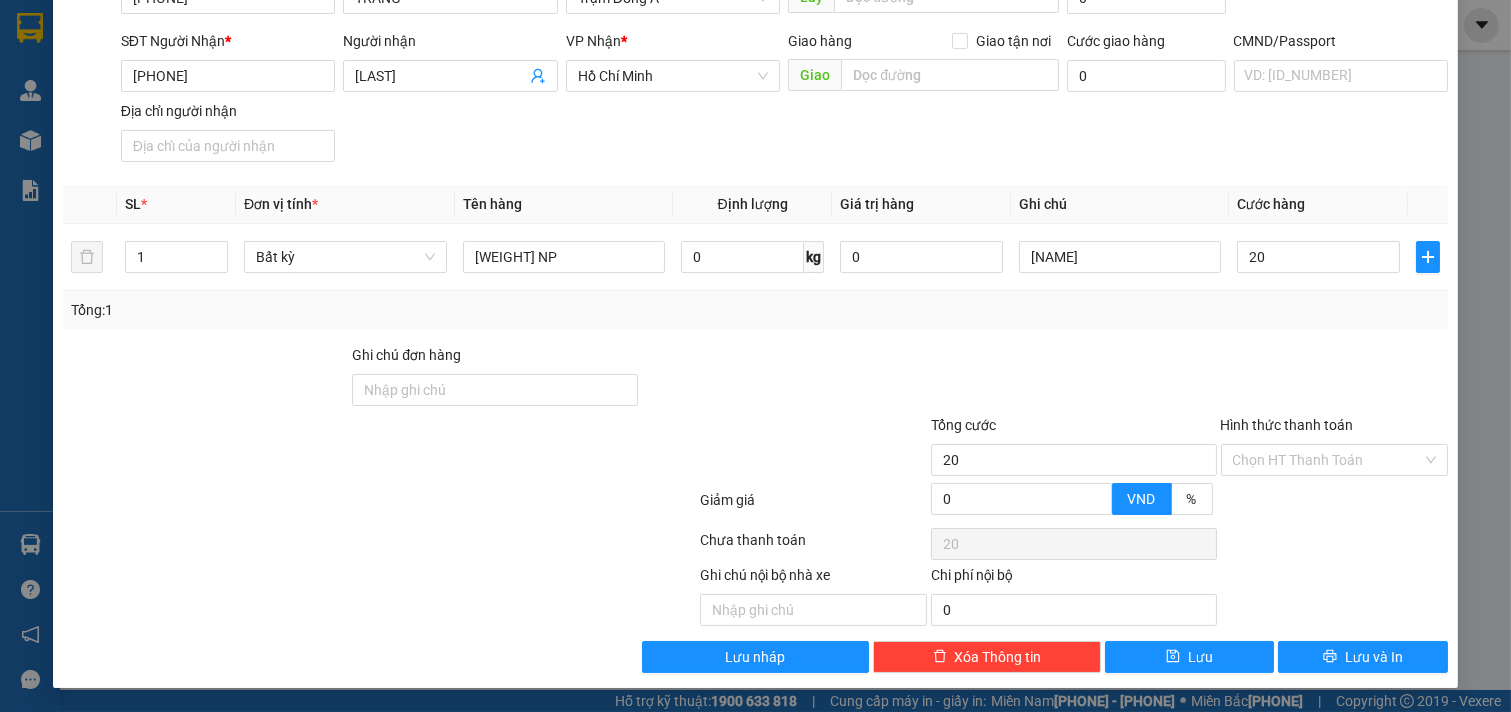 type on "20" 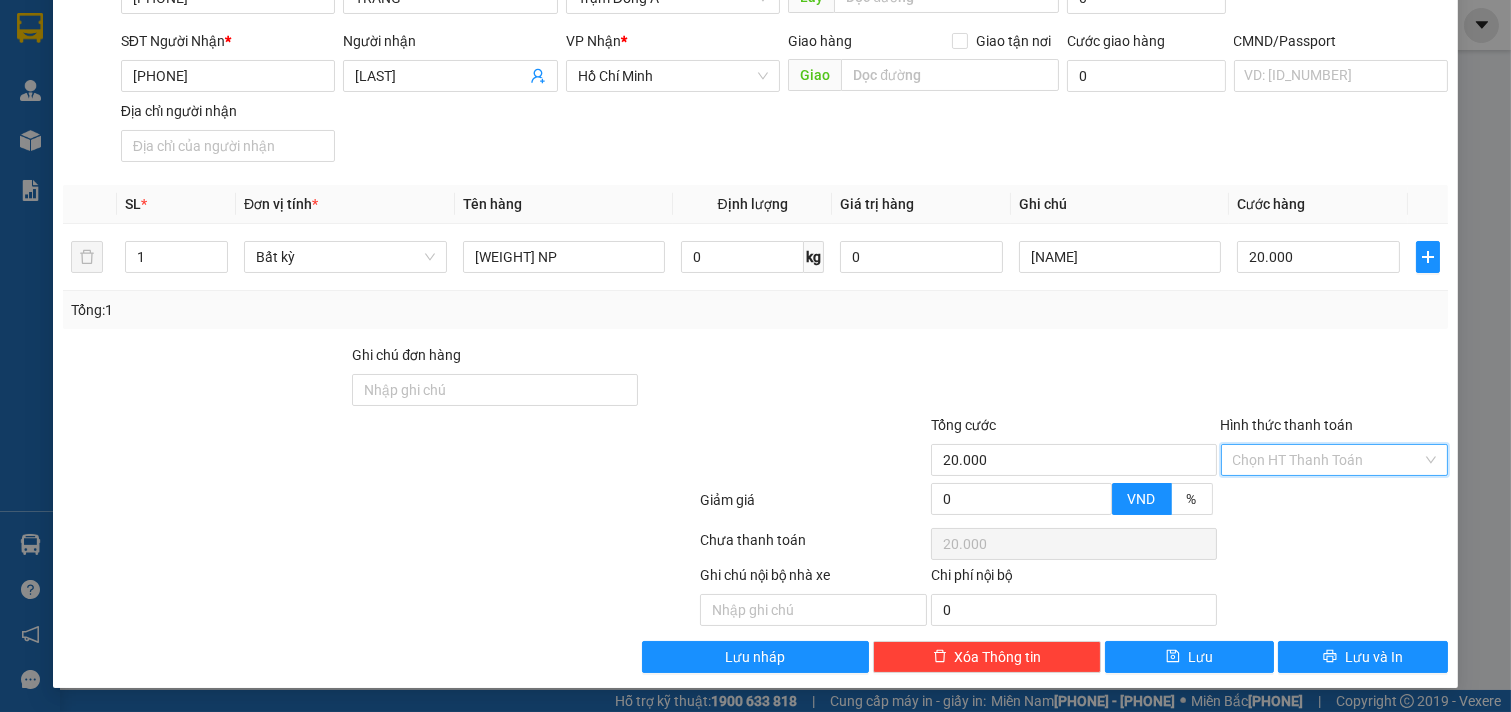 click on "Hình thức thanh toán" at bounding box center (1328, 460) 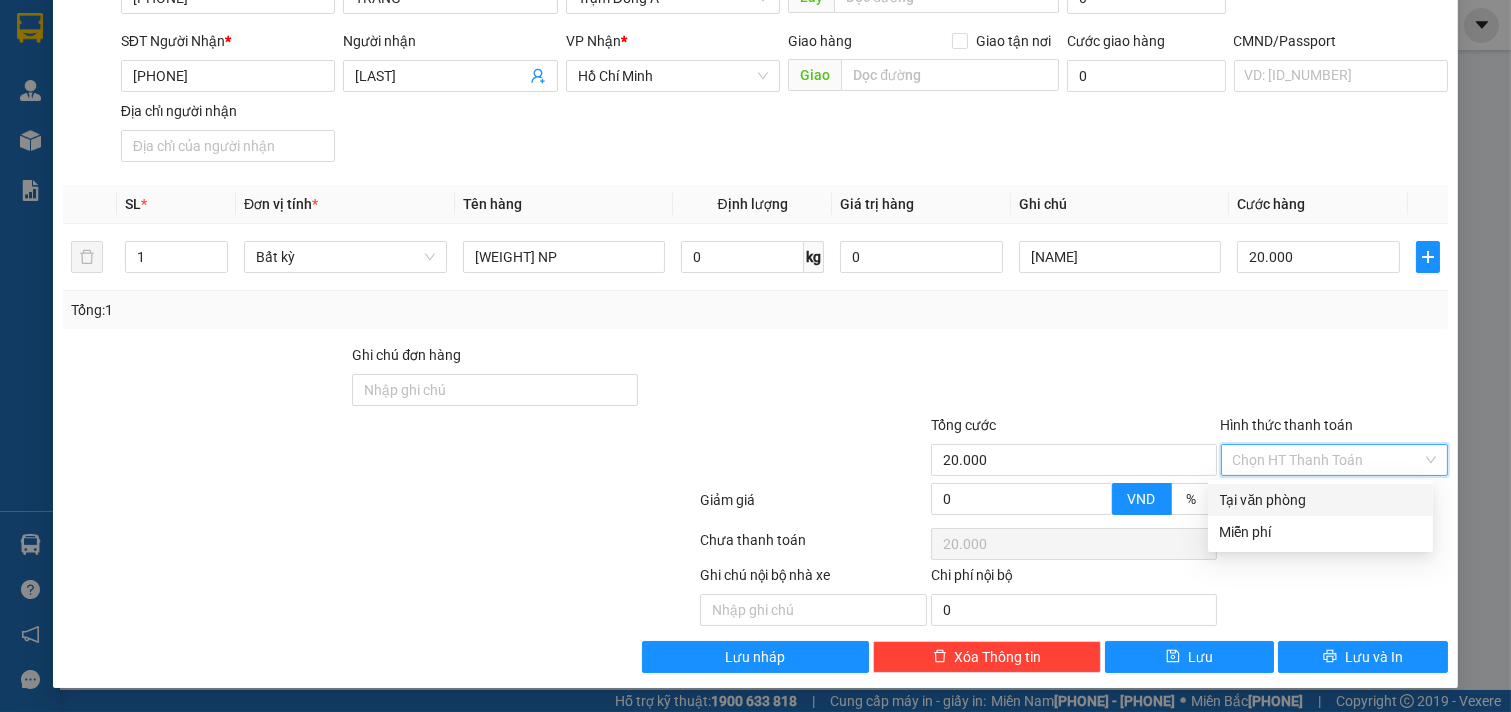 click on "Tại văn phòng" at bounding box center [1320, 500] 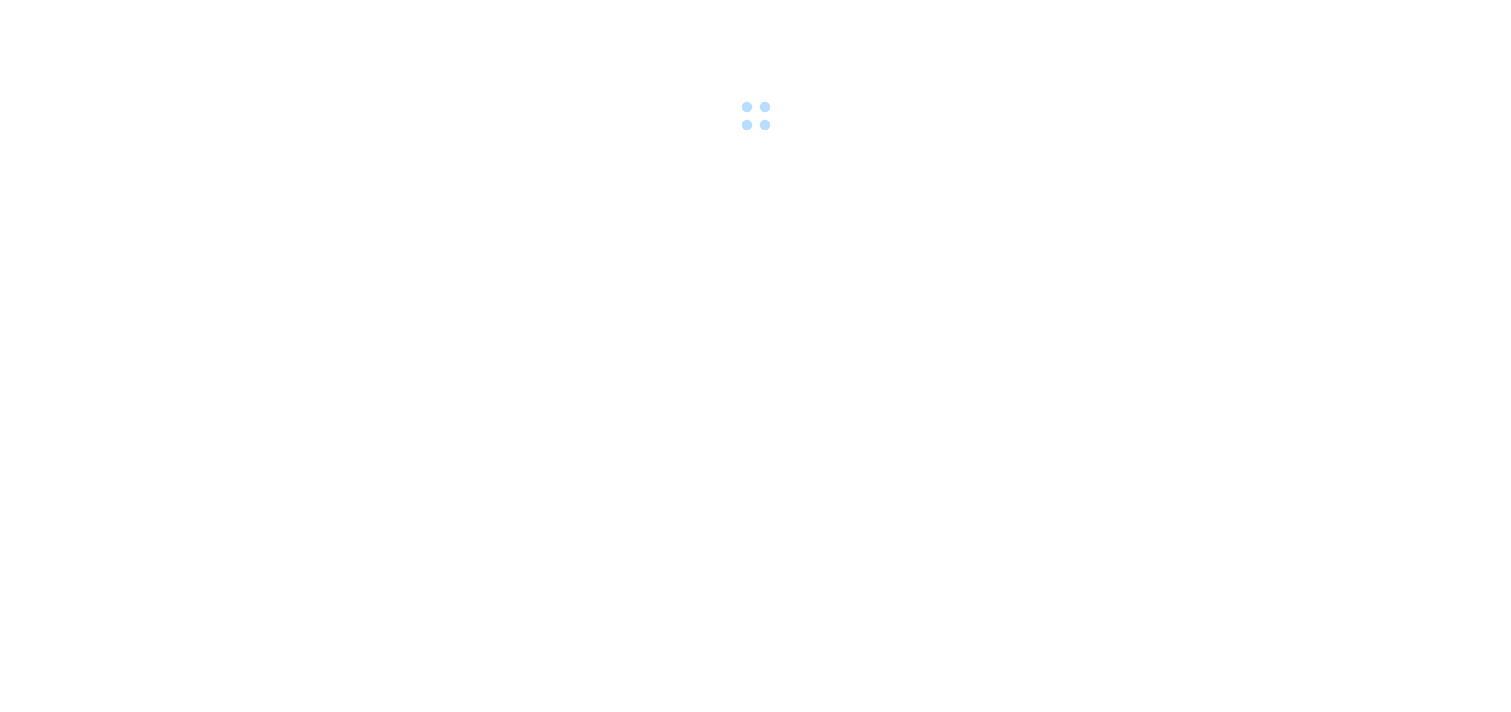 scroll, scrollTop: 0, scrollLeft: 0, axis: both 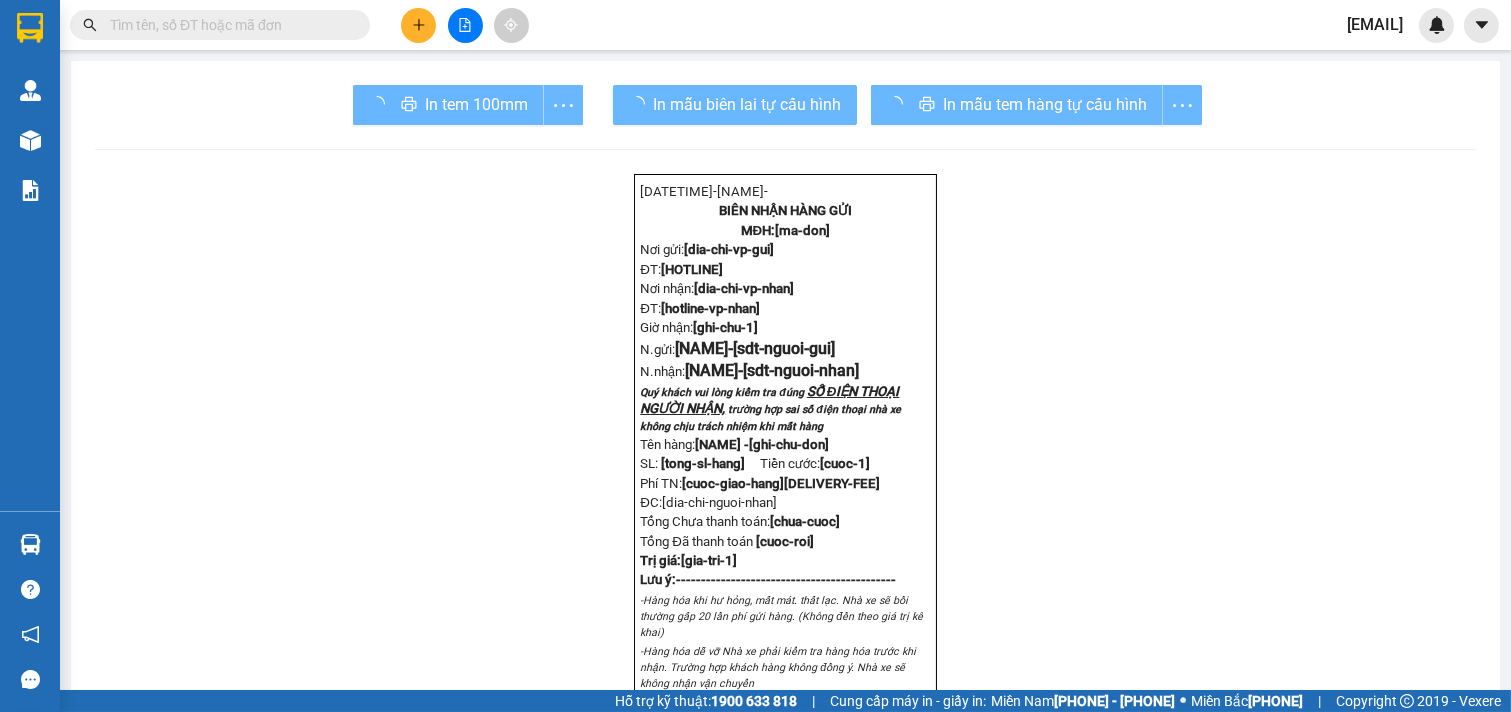 click on "In mẫu tem hàng tự cấu hình" at bounding box center [1036, 105] 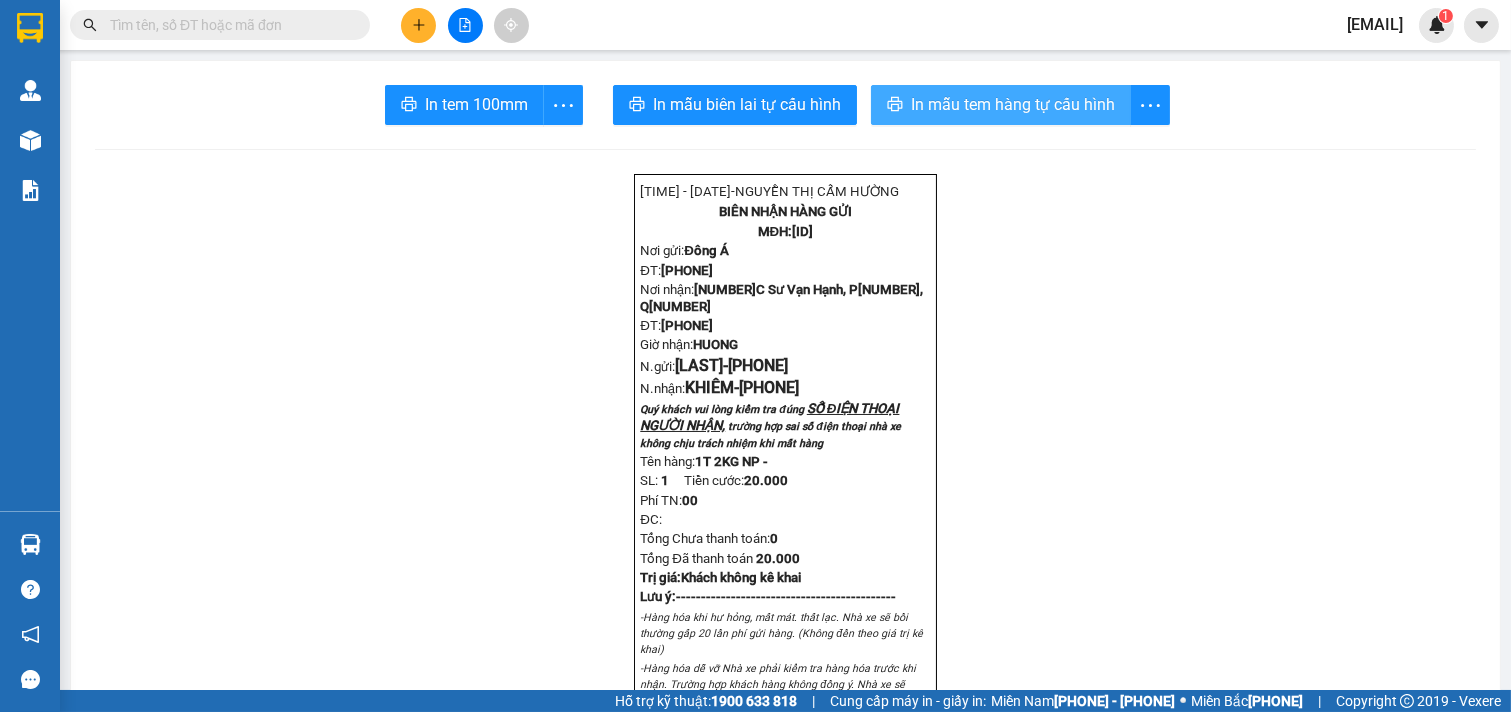 click on "In mẫu tem hàng tự cấu hình" at bounding box center [476, 104] 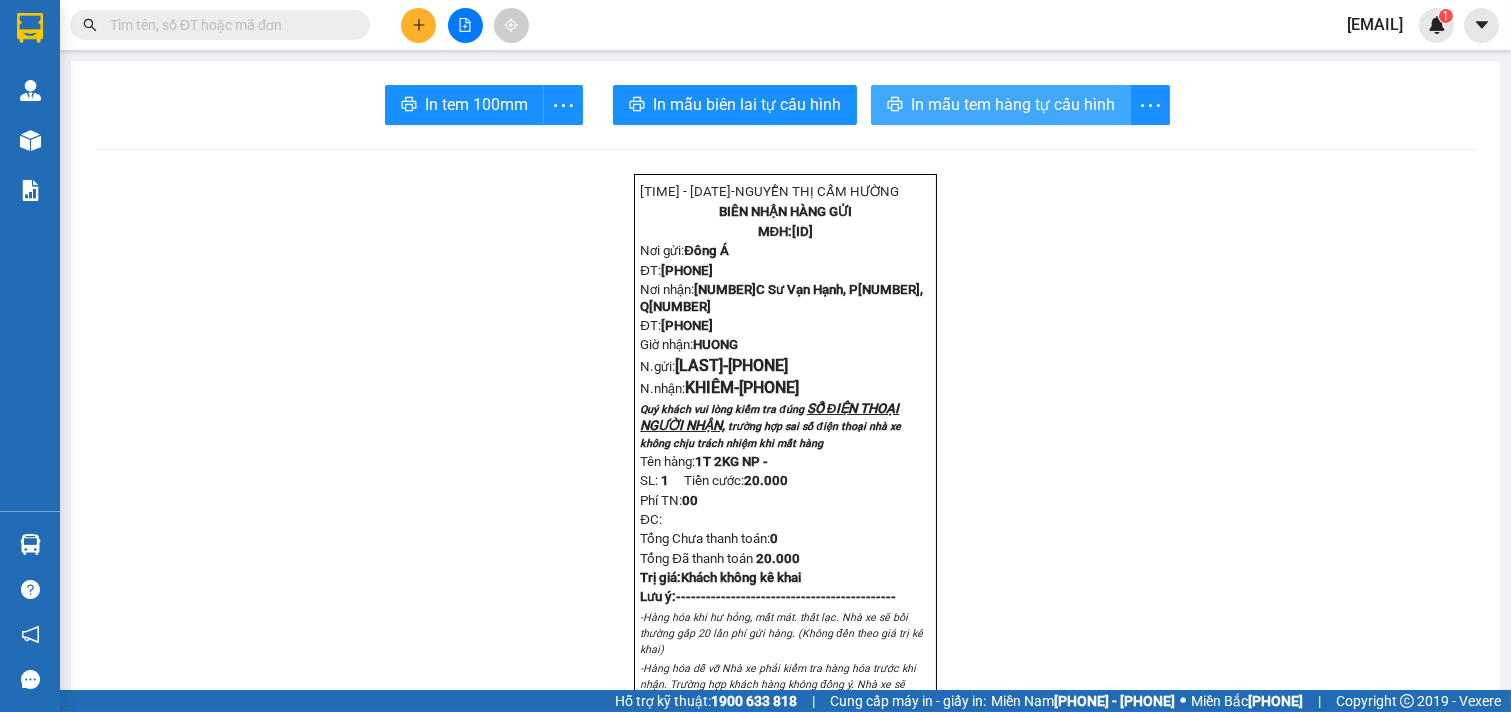 scroll, scrollTop: 0, scrollLeft: 0, axis: both 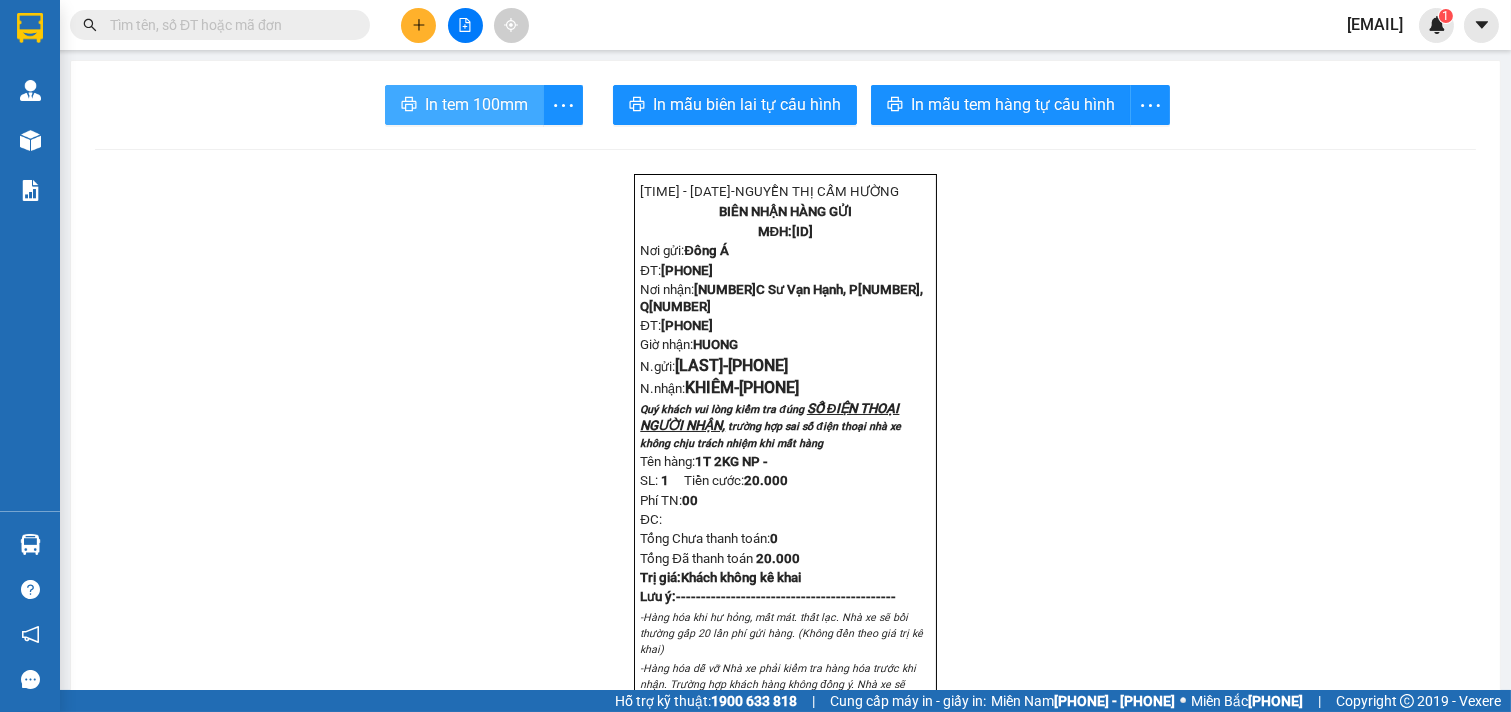 click on "In tem 100mm" at bounding box center [476, 104] 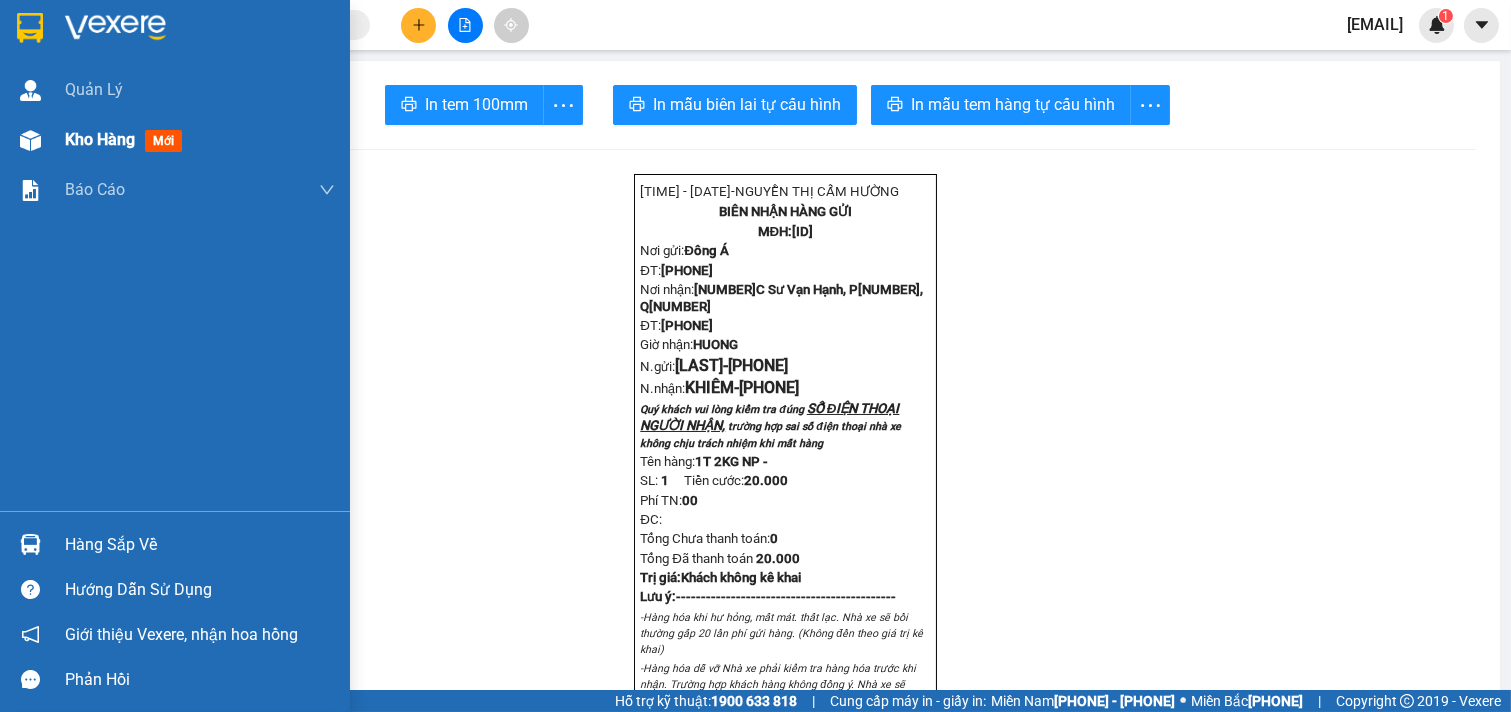 click on "Kho hàng" at bounding box center [100, 139] 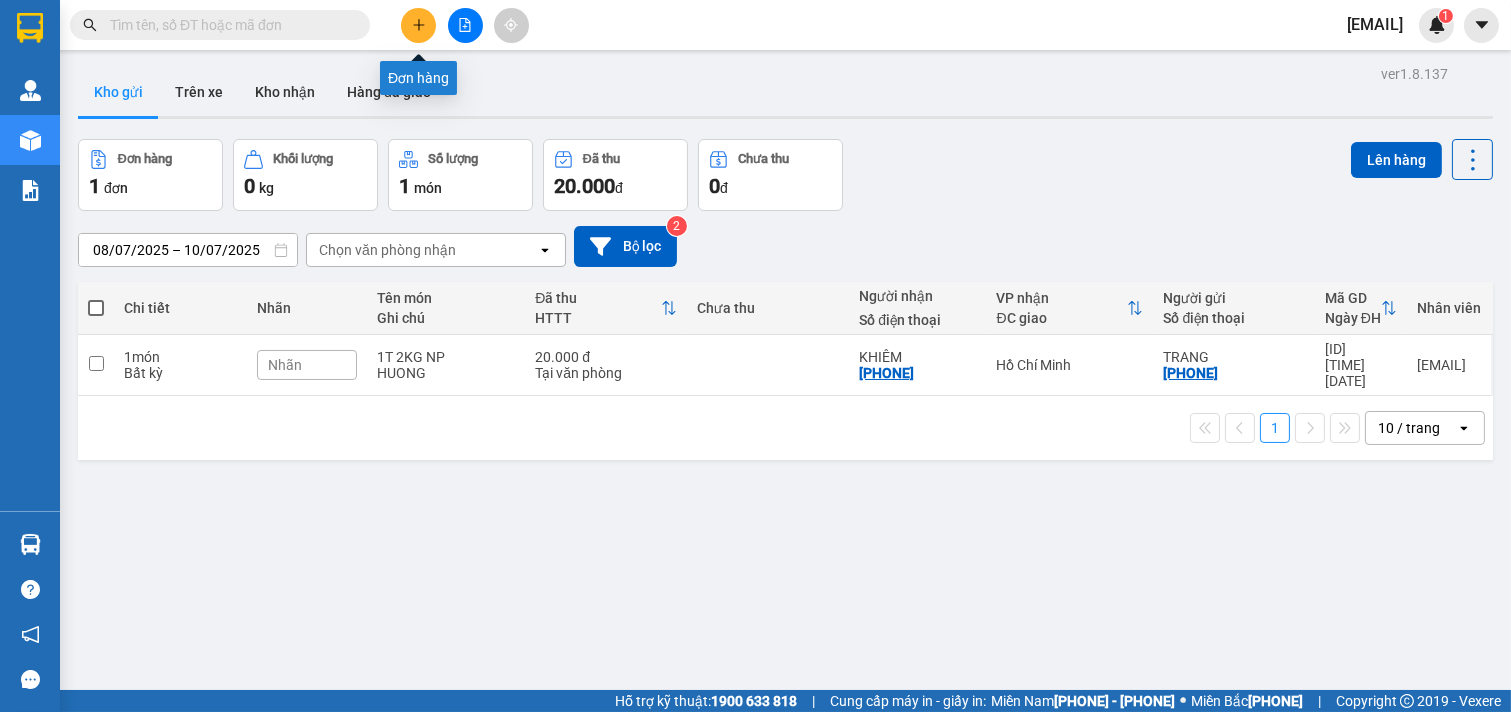 click at bounding box center [418, 24] 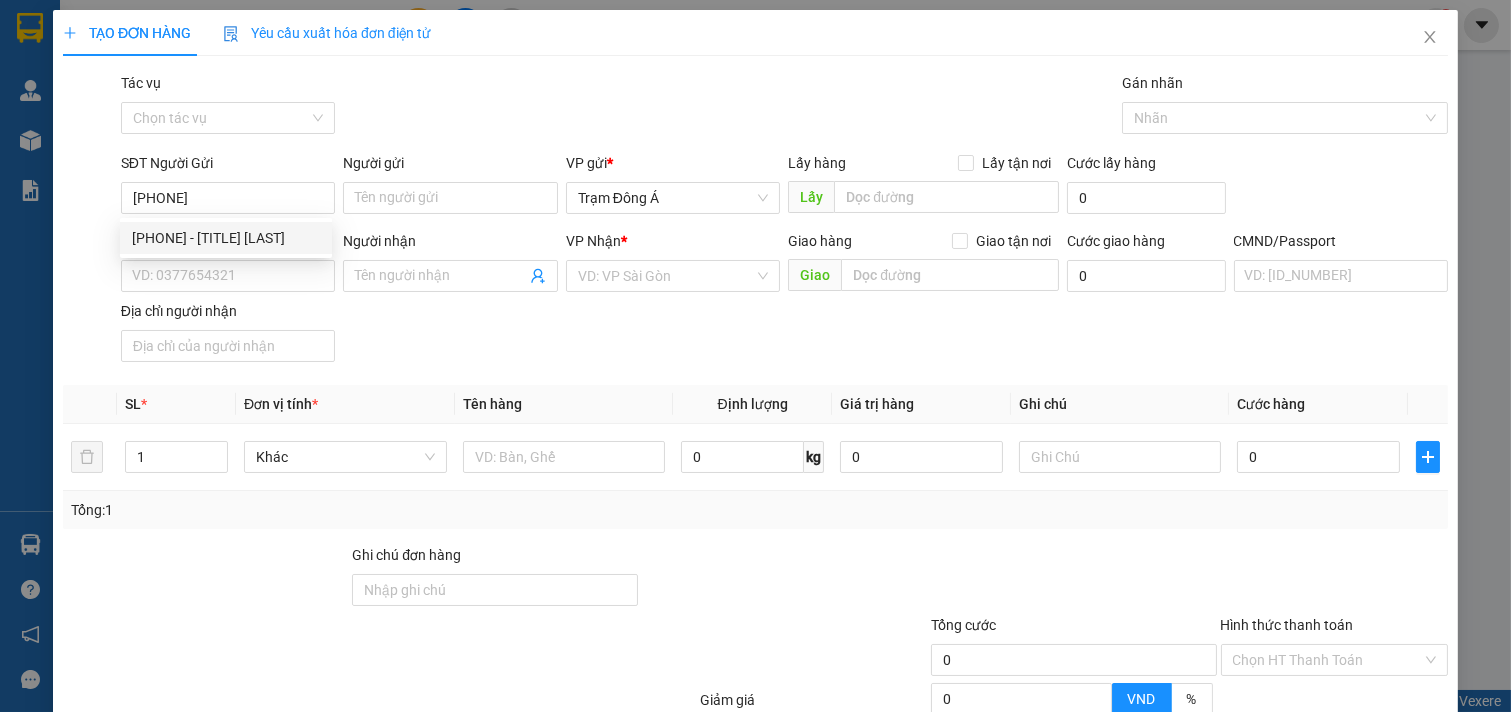 click on "[PHONE] - [TITLE] [LAST]" at bounding box center [226, 238] 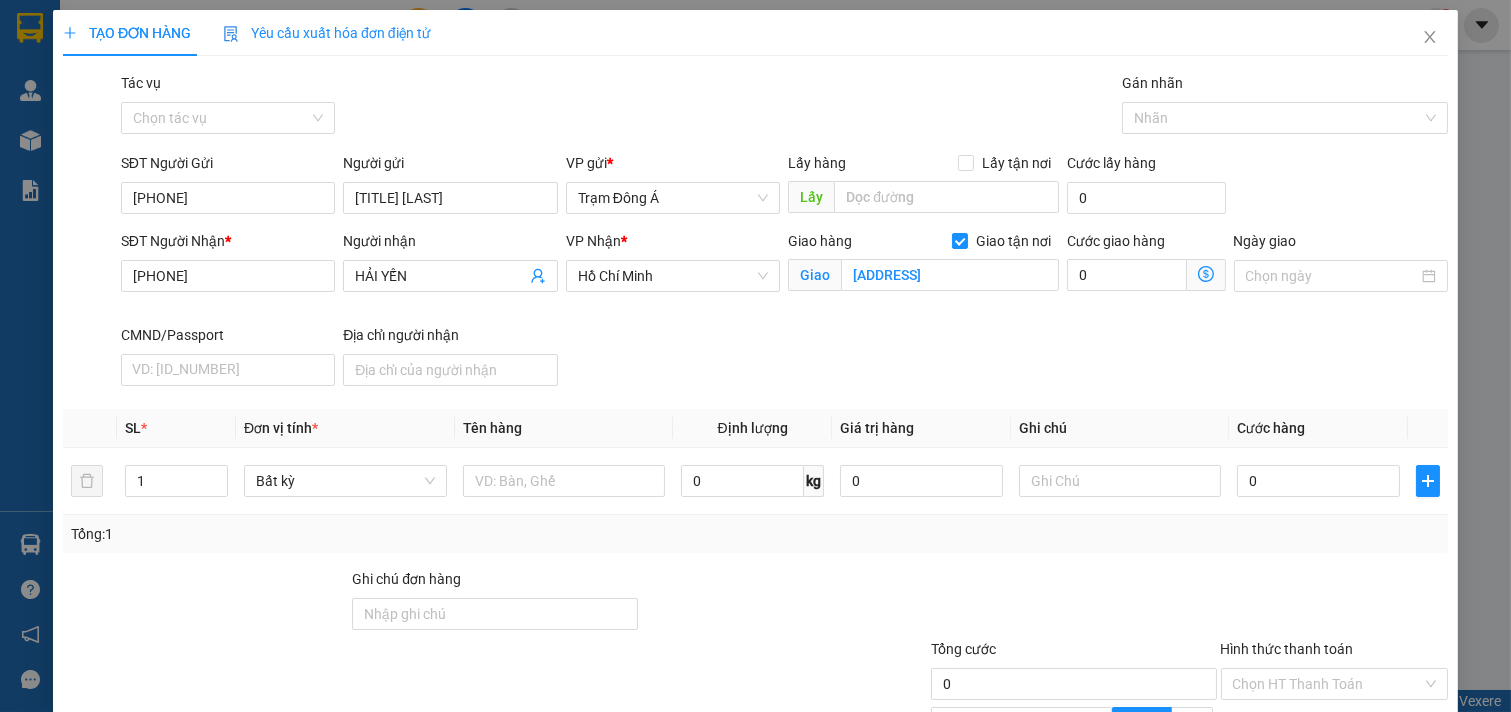type on "[PHONE]" 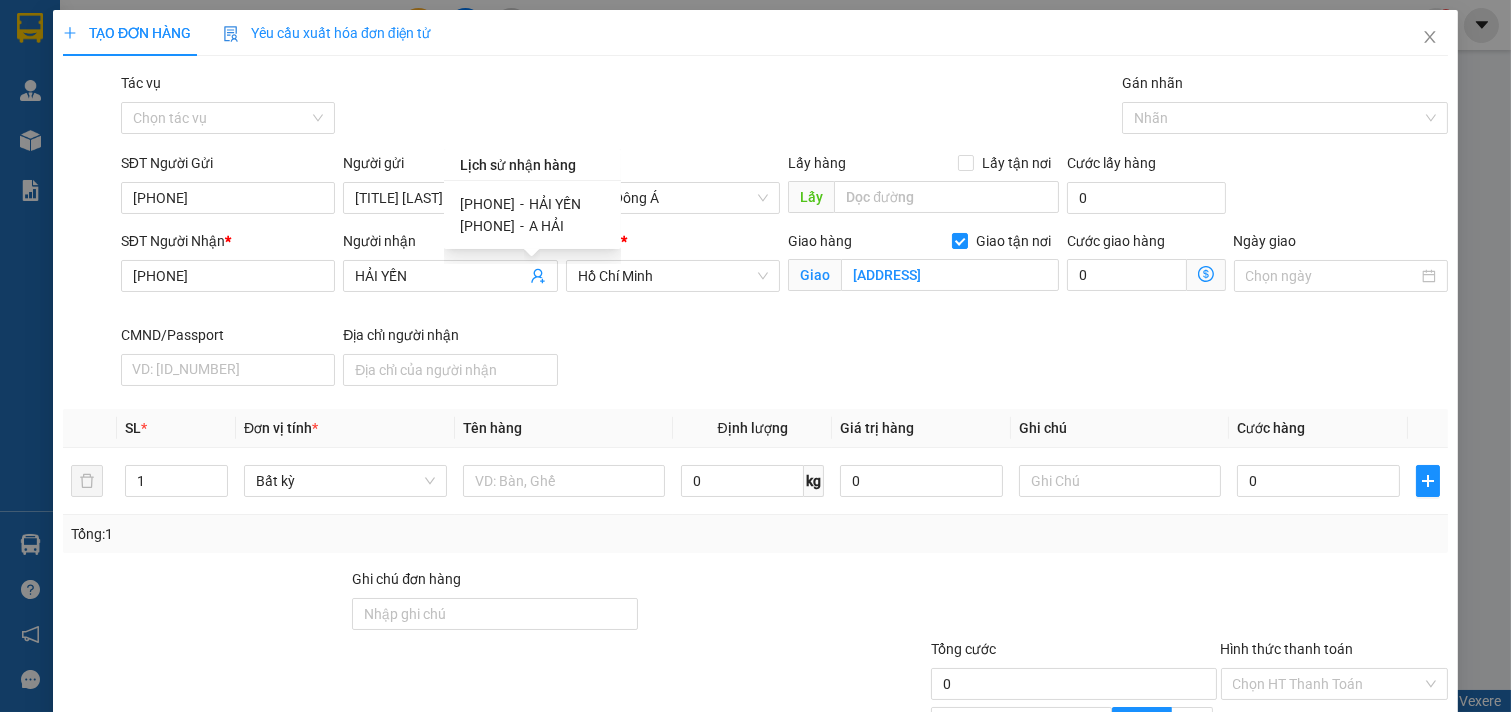 click on "VP Nhận  * [CITY]" at bounding box center (673, 187) 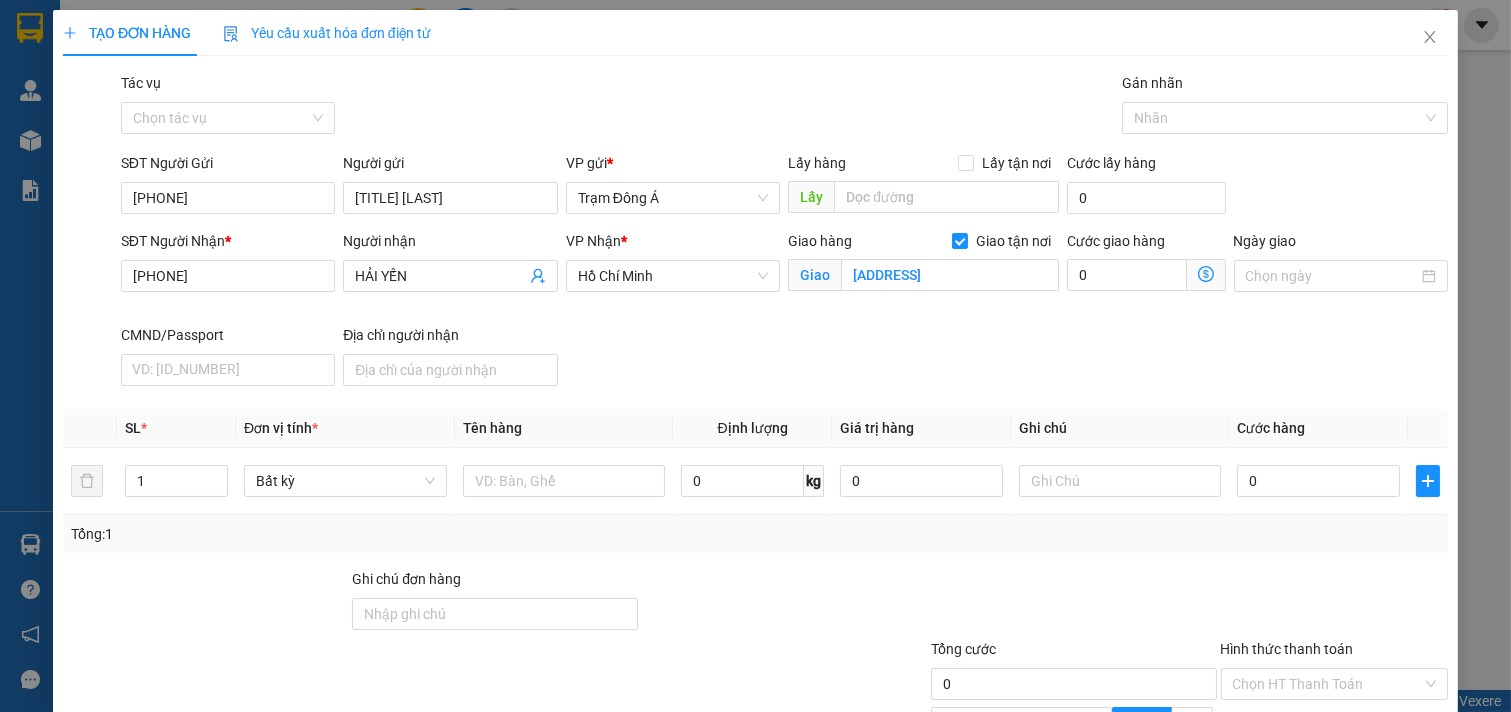 click on "[ADDRESS]" at bounding box center (949, 275) 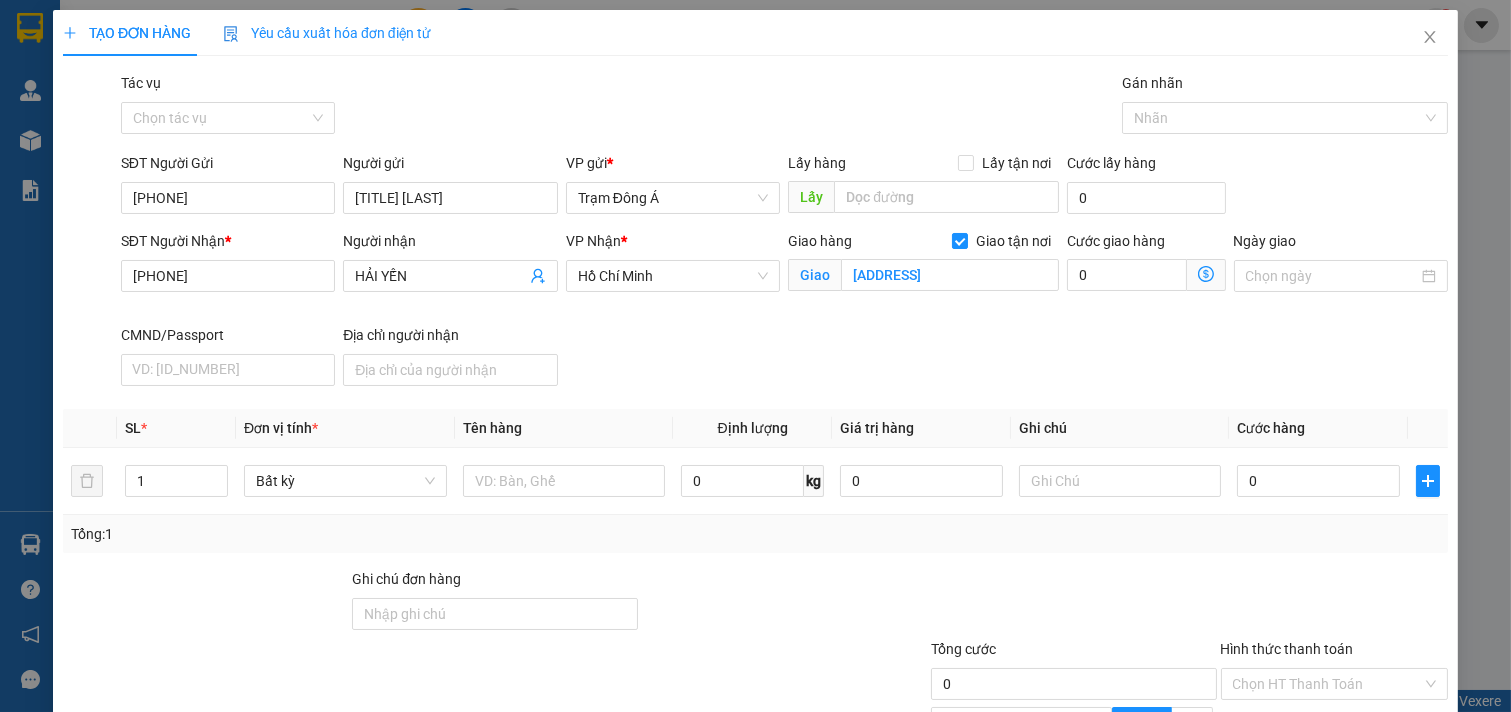 click on "[ADDRESS]" at bounding box center (949, 275) 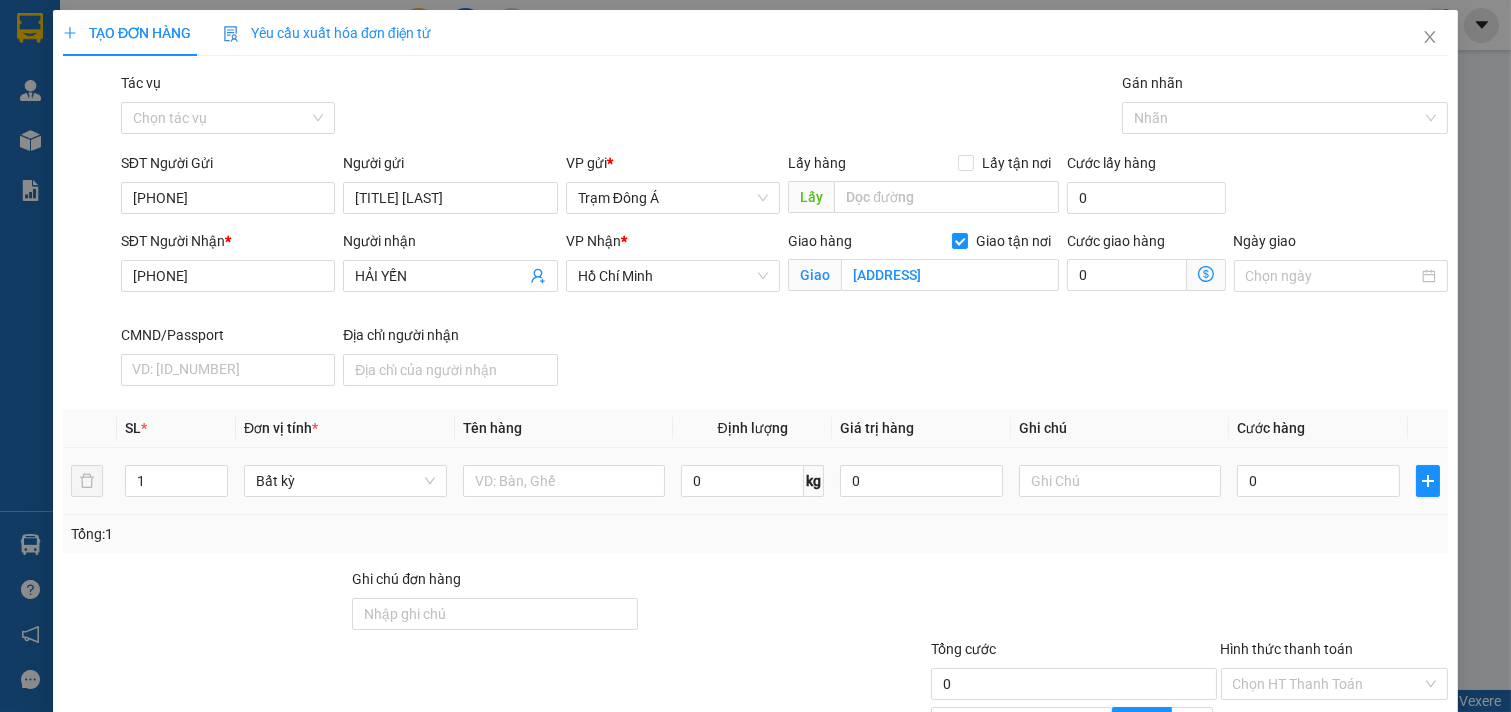 click at bounding box center (564, 481) 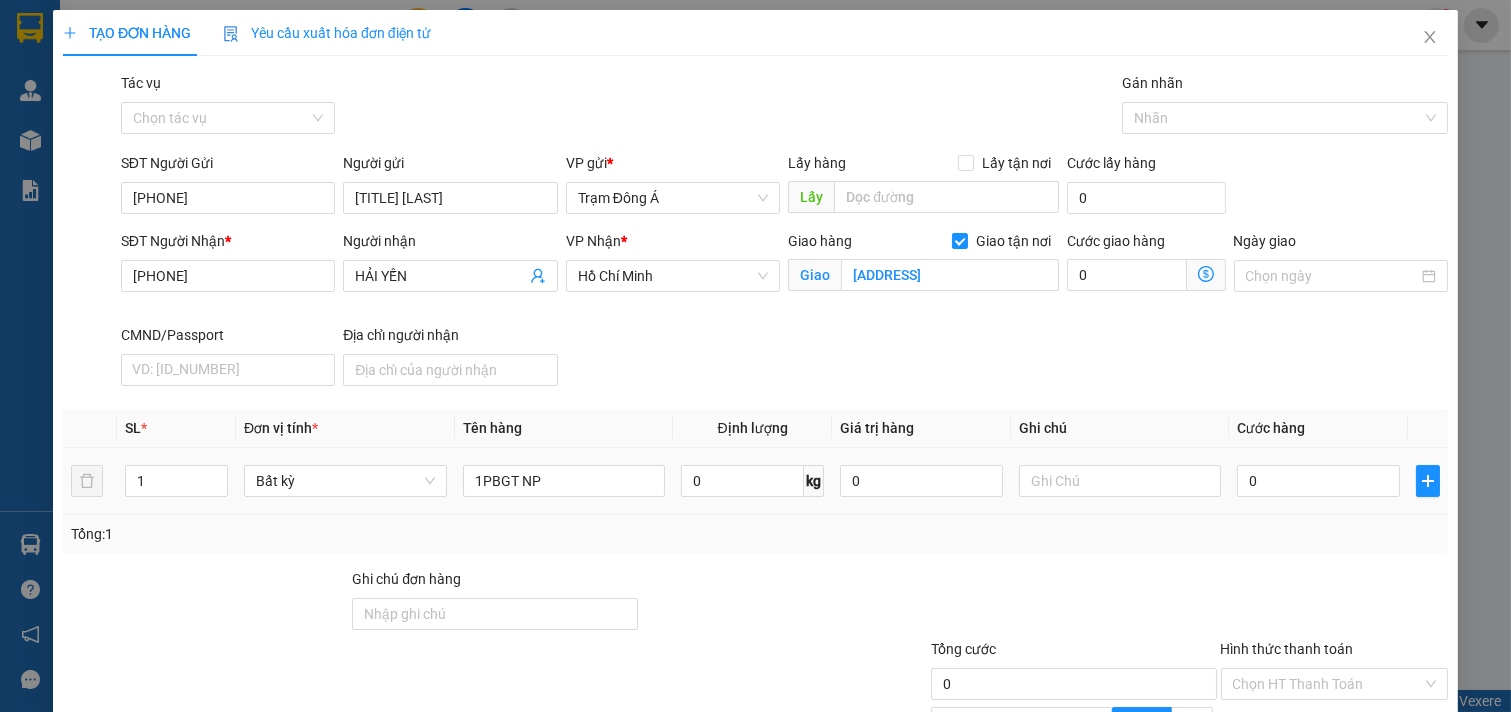 type on "1PBGT NP" 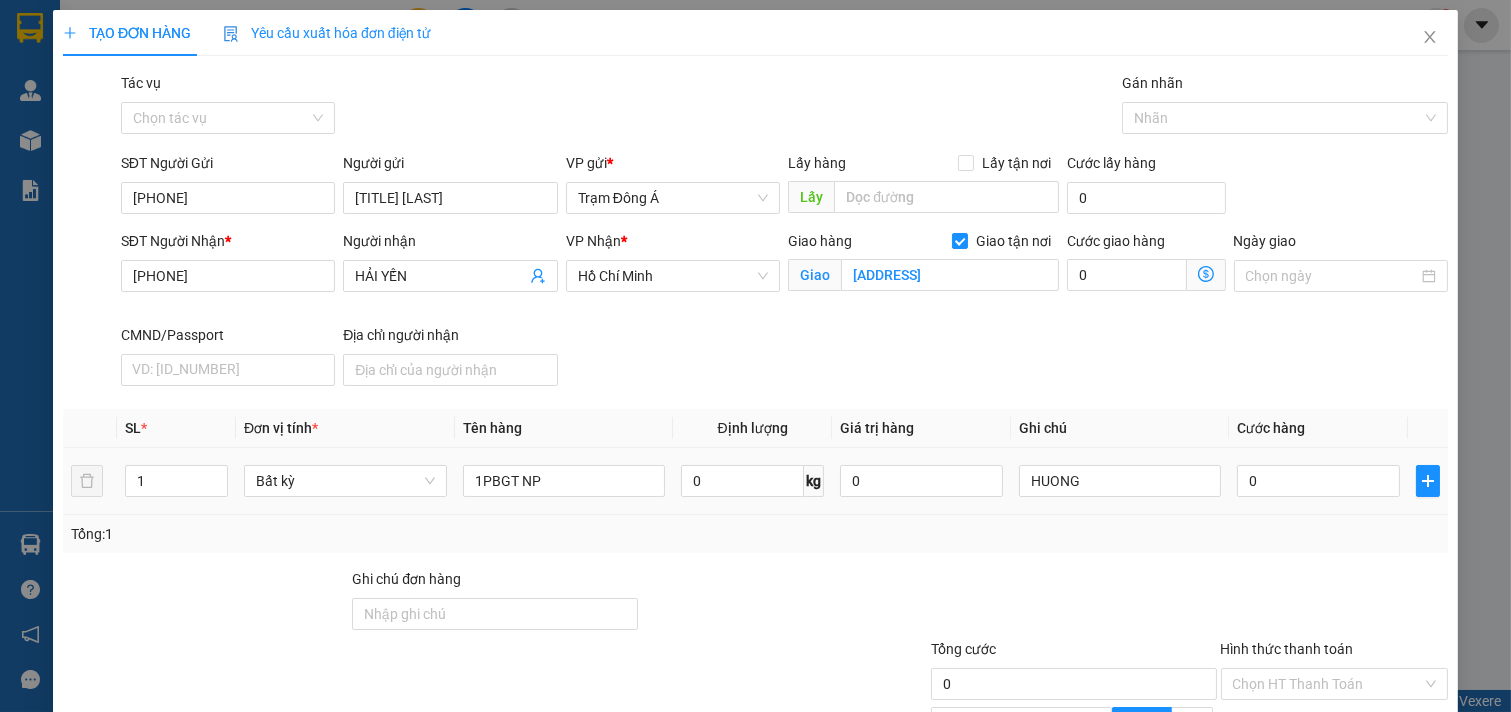 type on "HUONG" 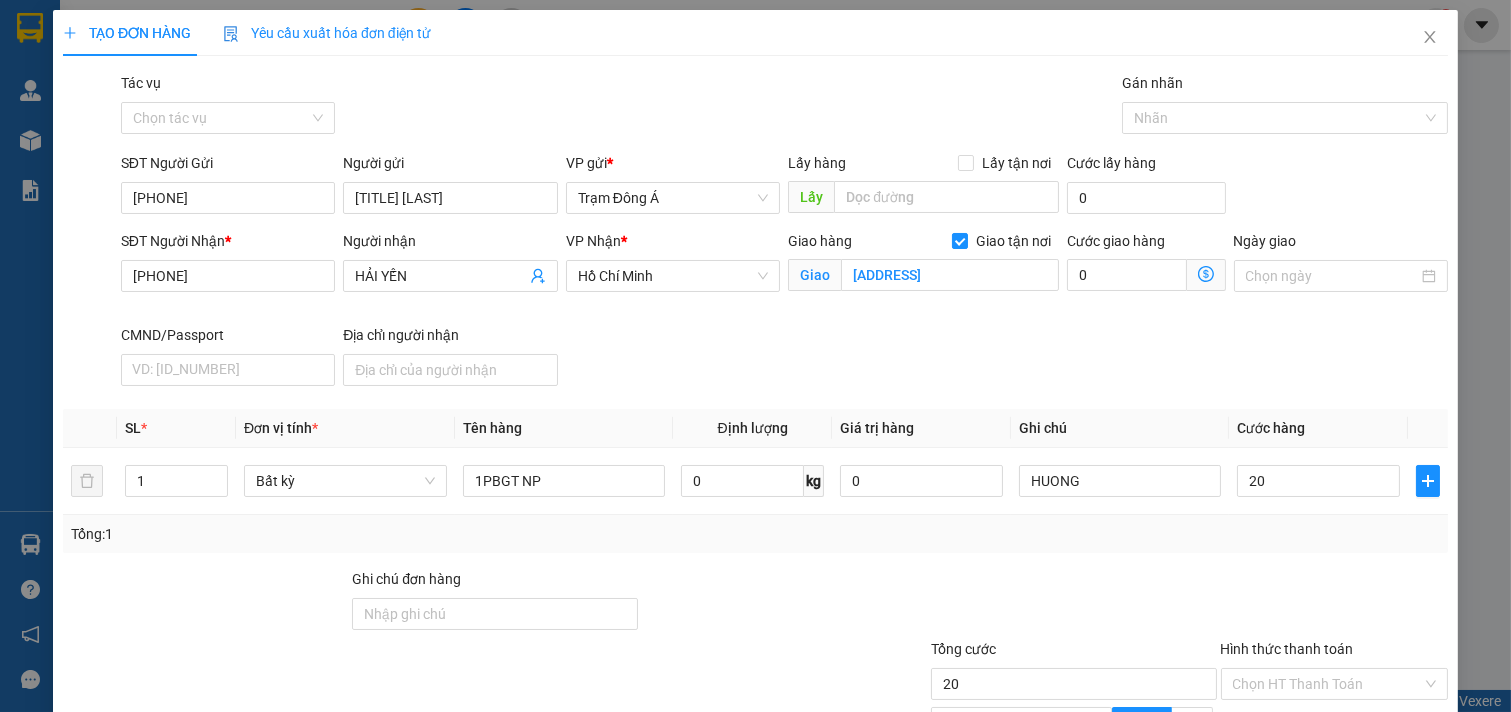 type on "20" 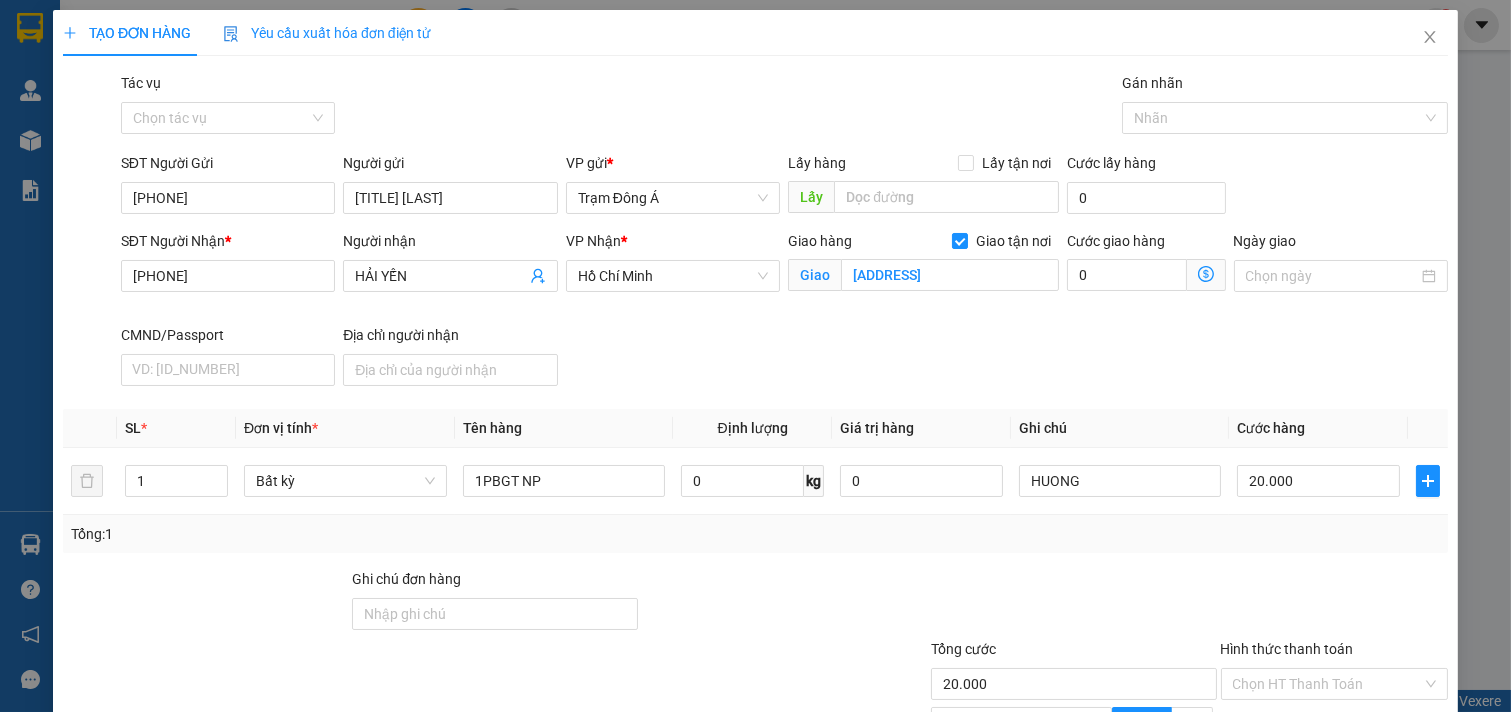 click on "Ghi chú đơn hàng" at bounding box center [494, 614] 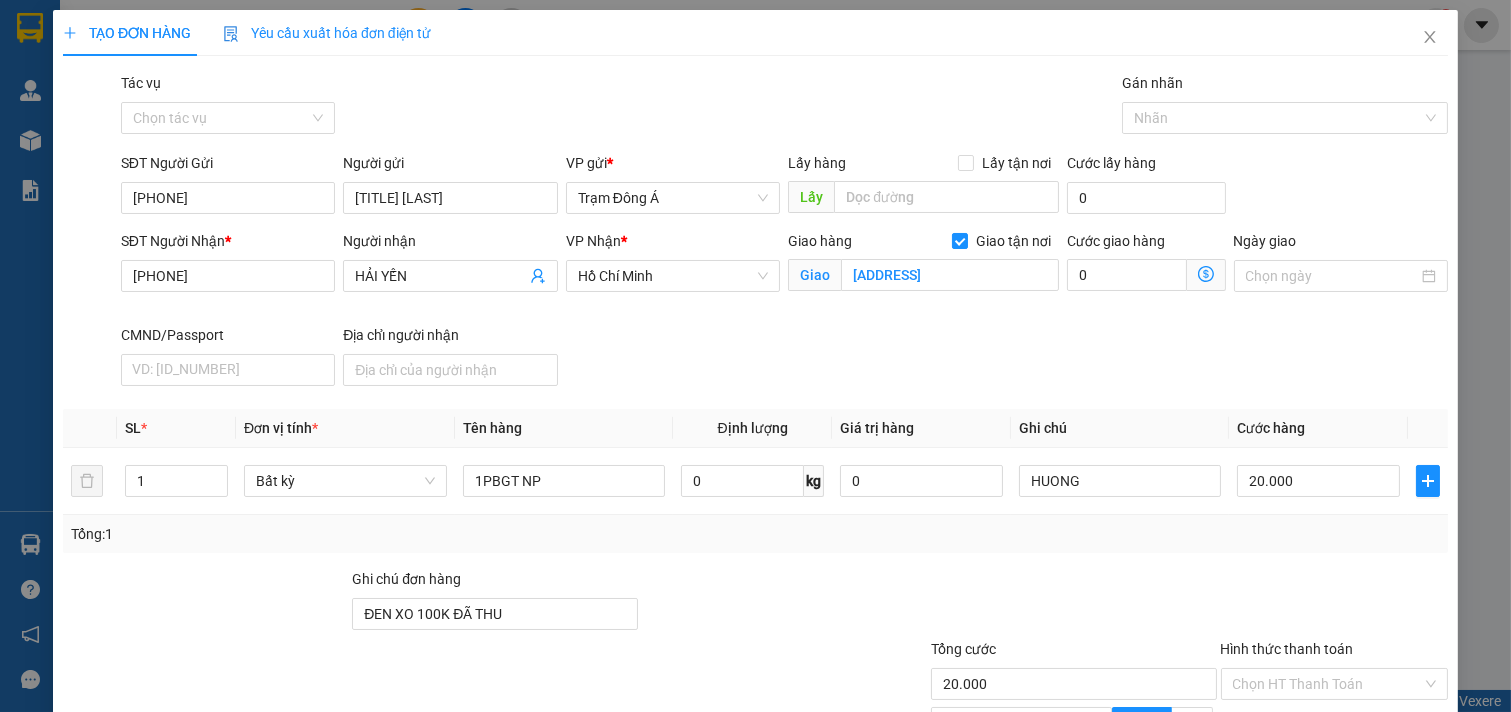 scroll, scrollTop: 224, scrollLeft: 0, axis: vertical 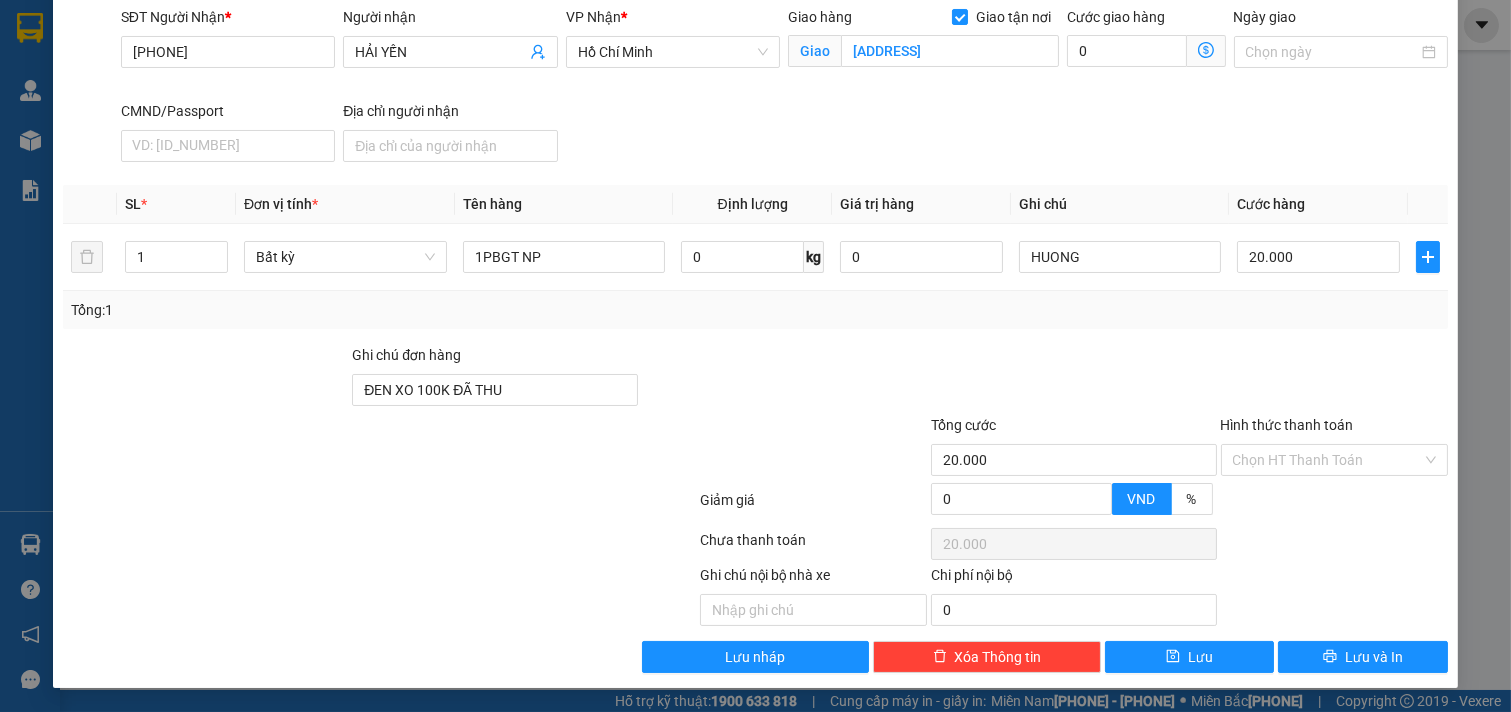 type on "ĐEN XO 100K ĐÃ THU" 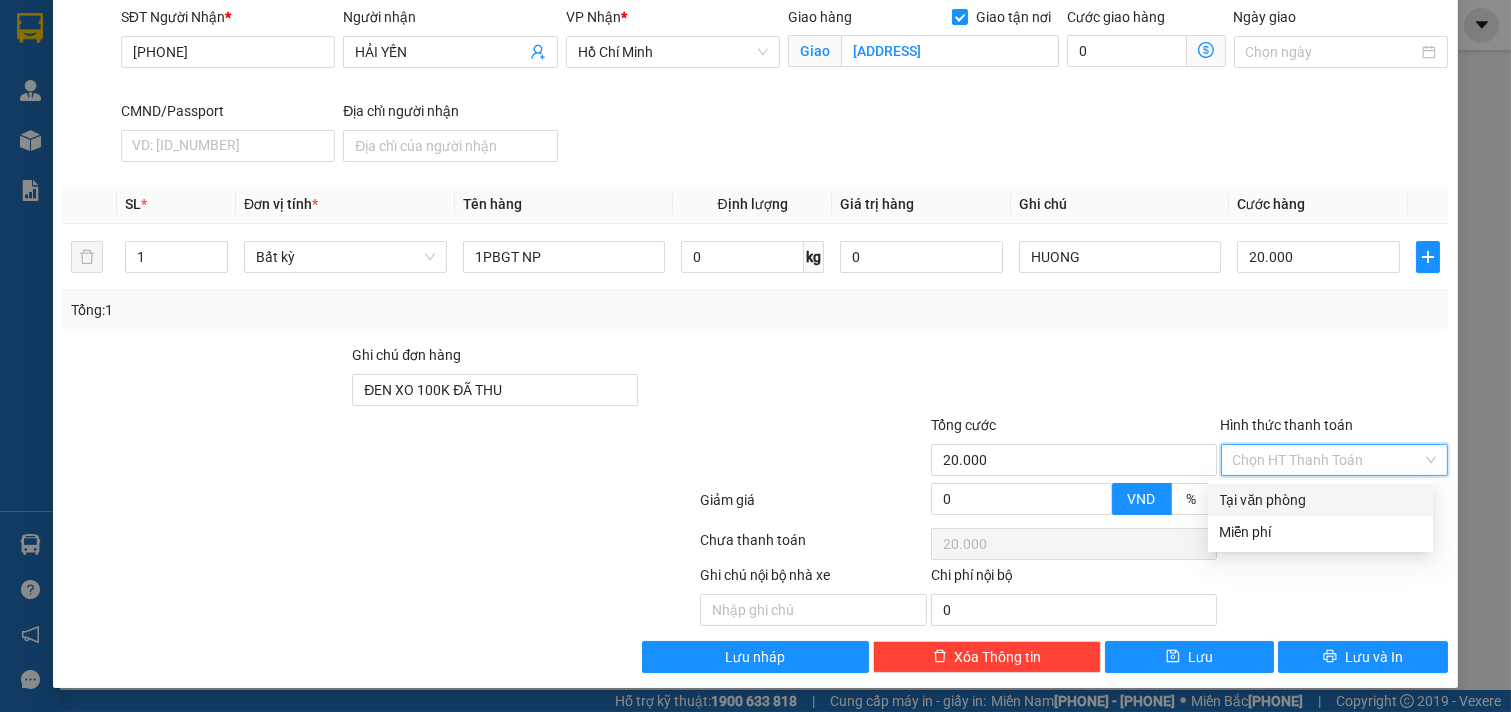 click on "Tại văn phòng" at bounding box center (1320, 500) 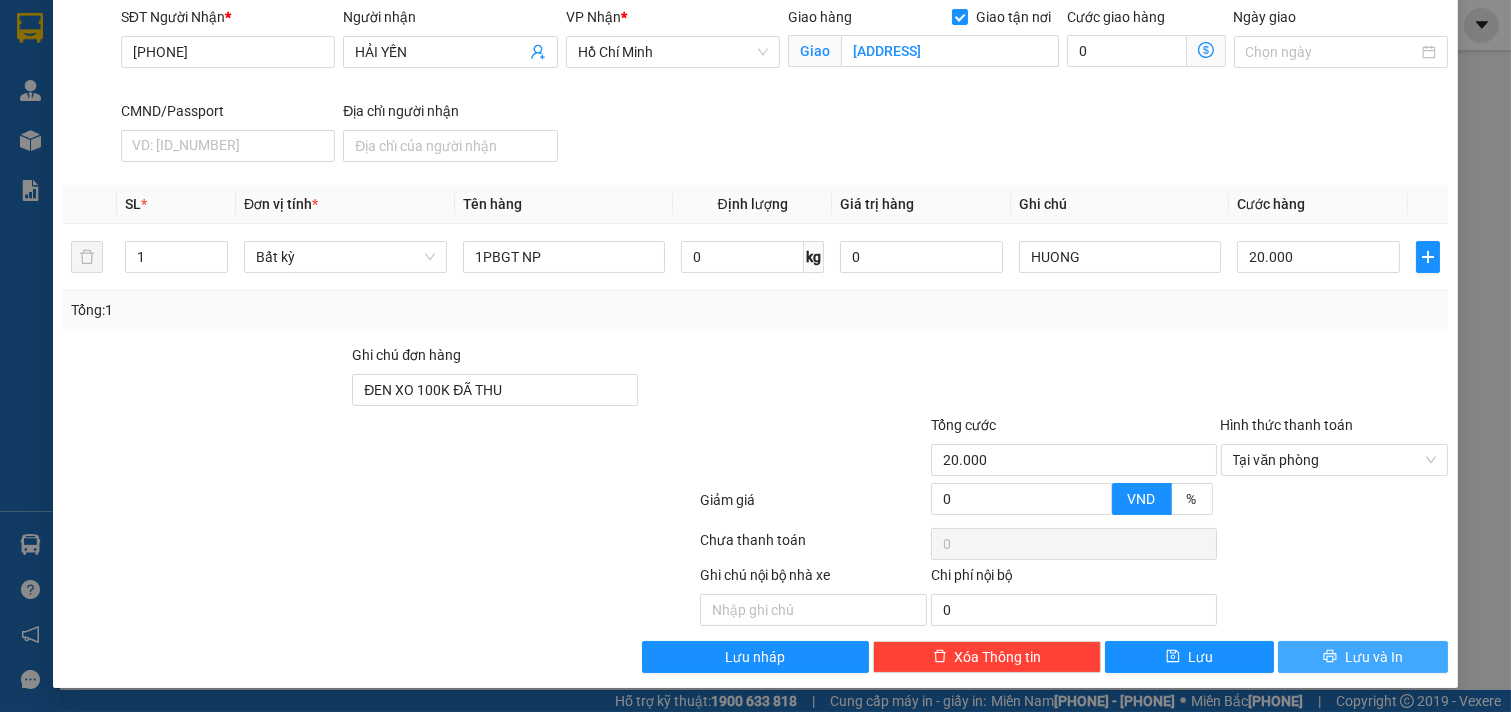click on "Lưu và In" at bounding box center [1363, 657] 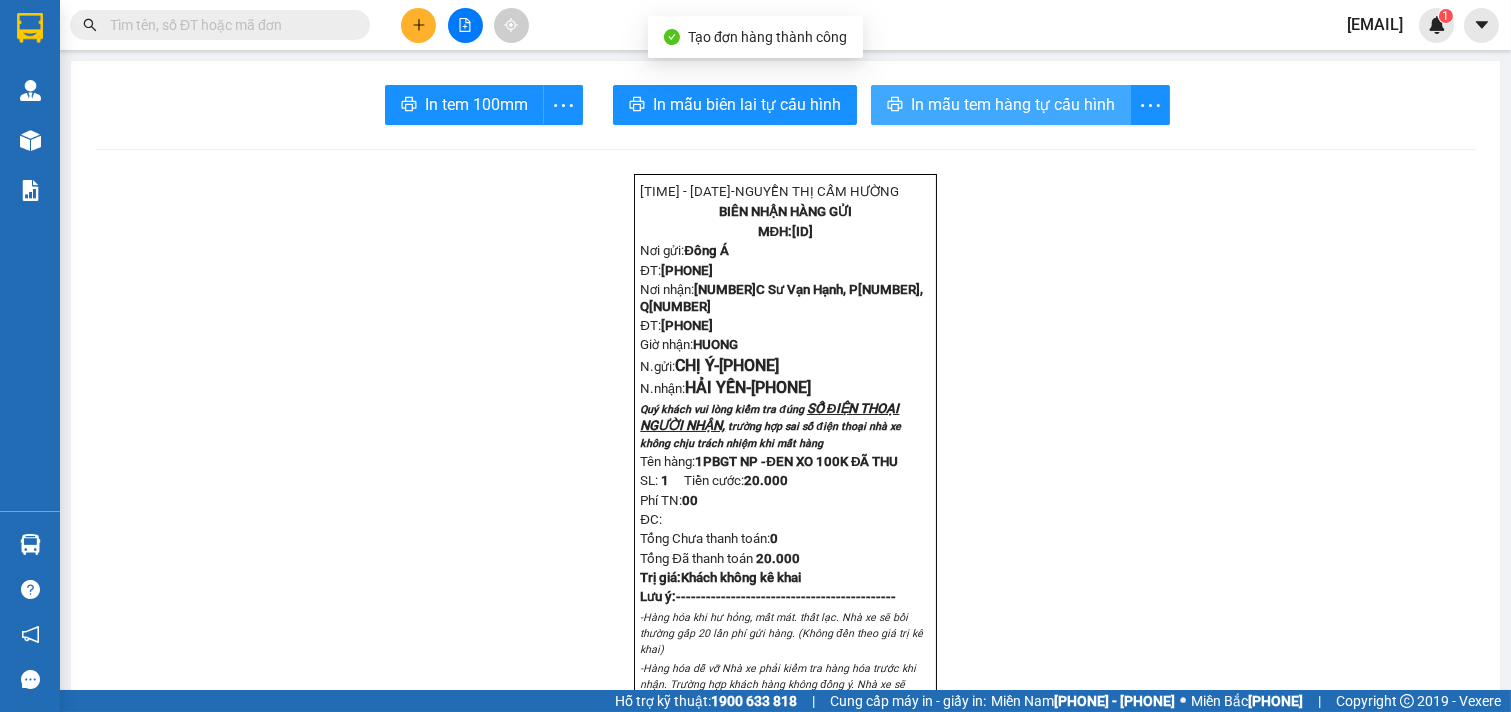 click on "In mẫu tem hàng tự cấu hình" at bounding box center [476, 104] 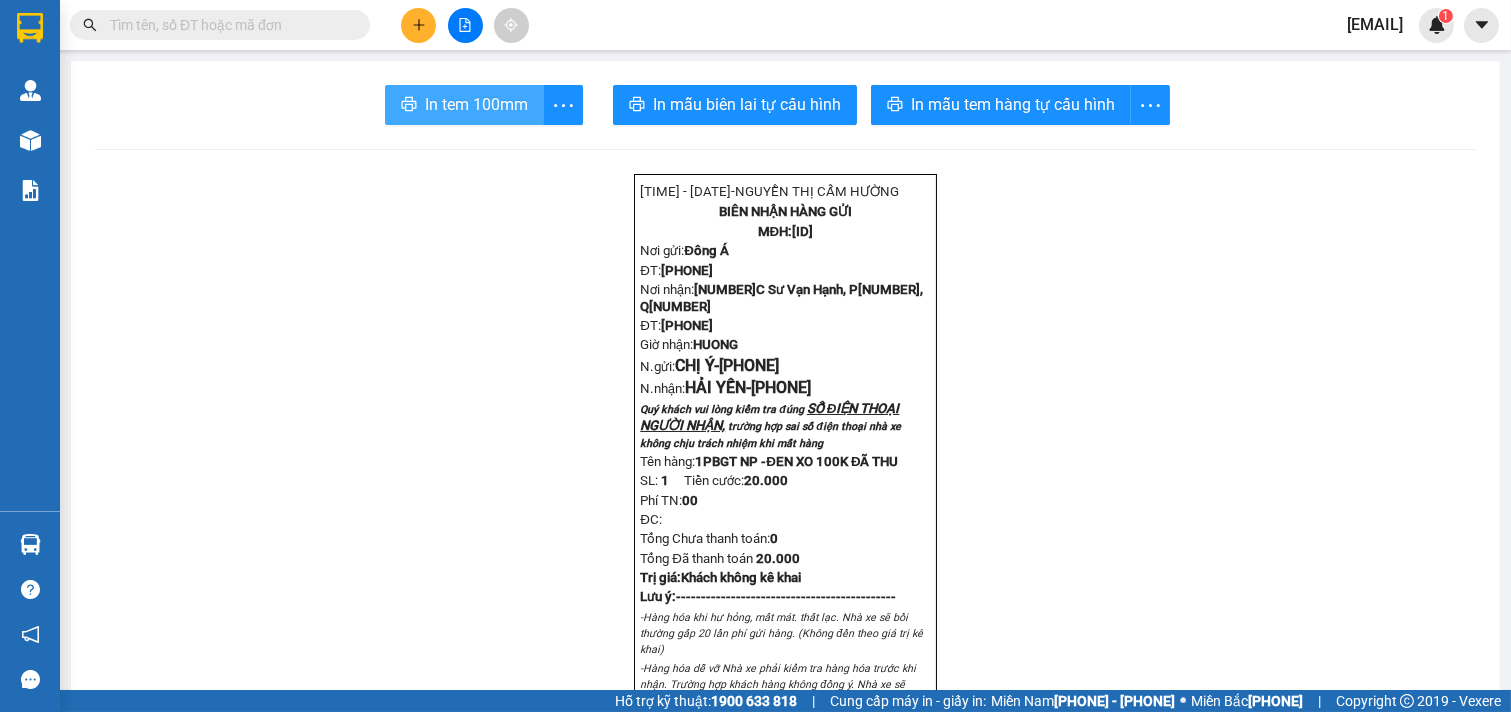 click on "In tem 100mm" at bounding box center (464, 105) 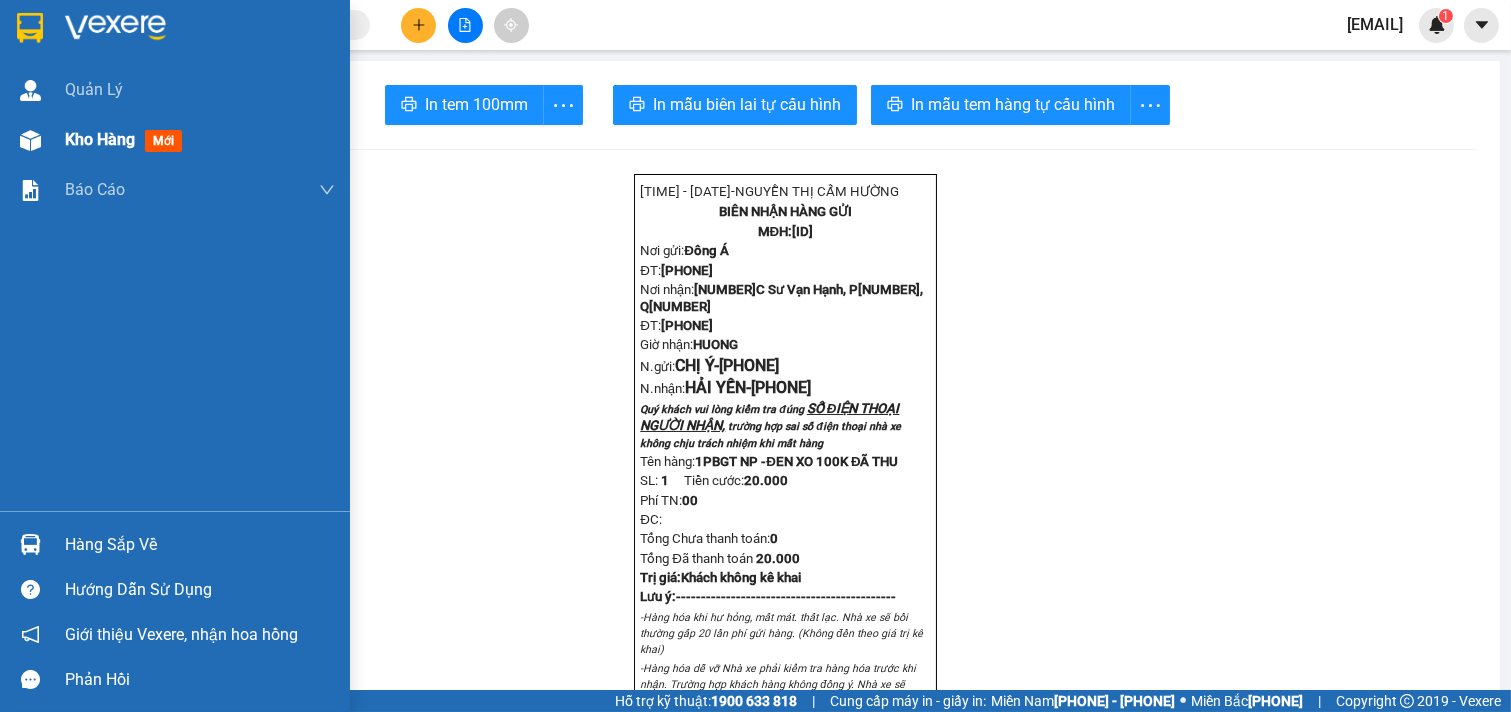 click on "Kho hàng" at bounding box center [100, 139] 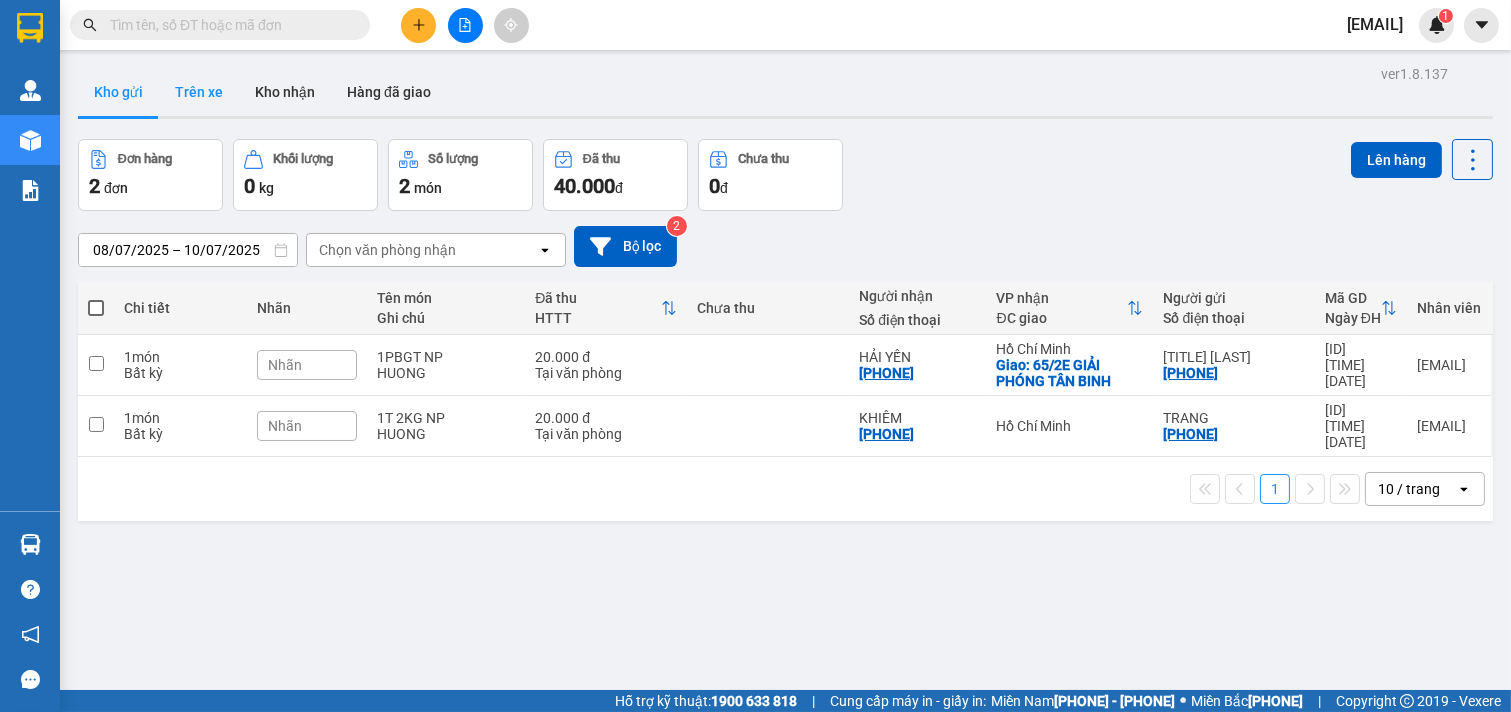 click on "Trên xe" at bounding box center (199, 92) 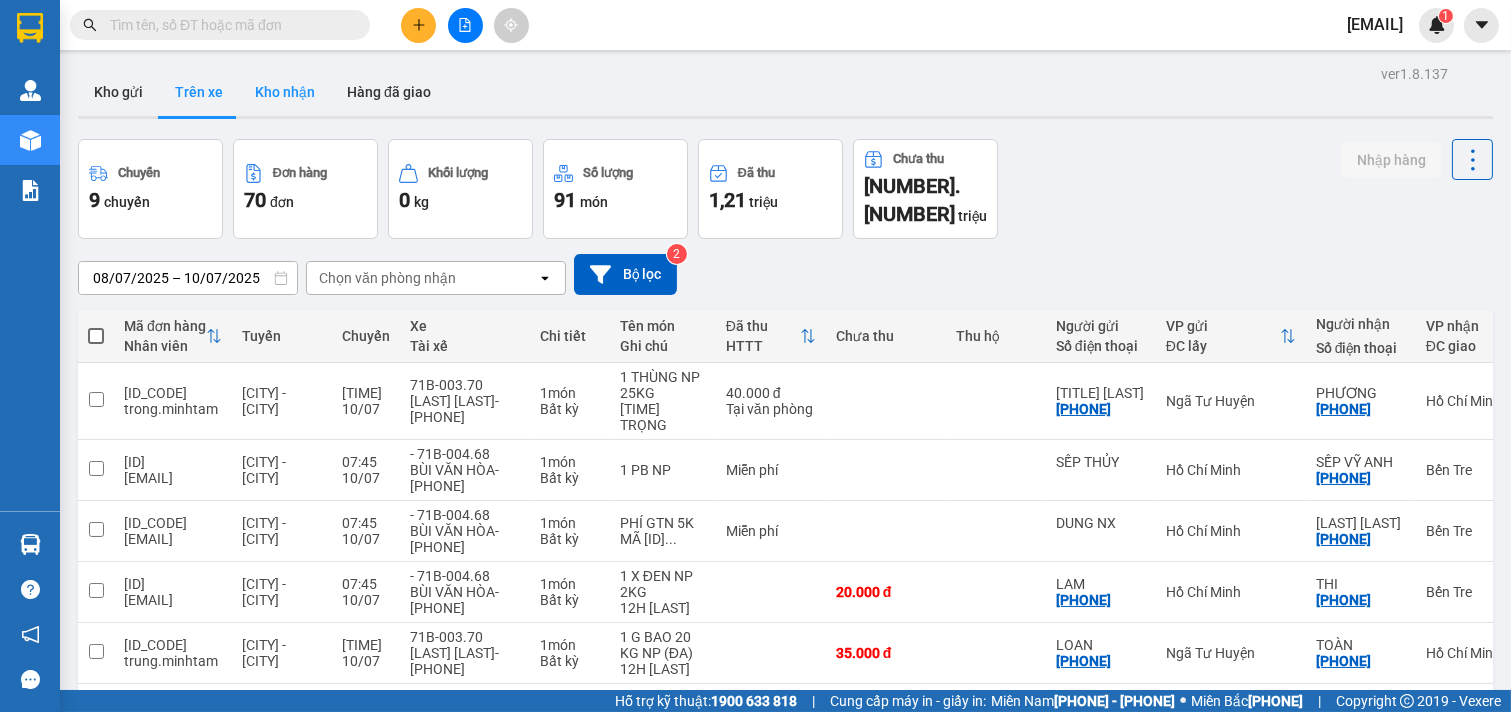 click on "Kho nhận" at bounding box center [285, 92] 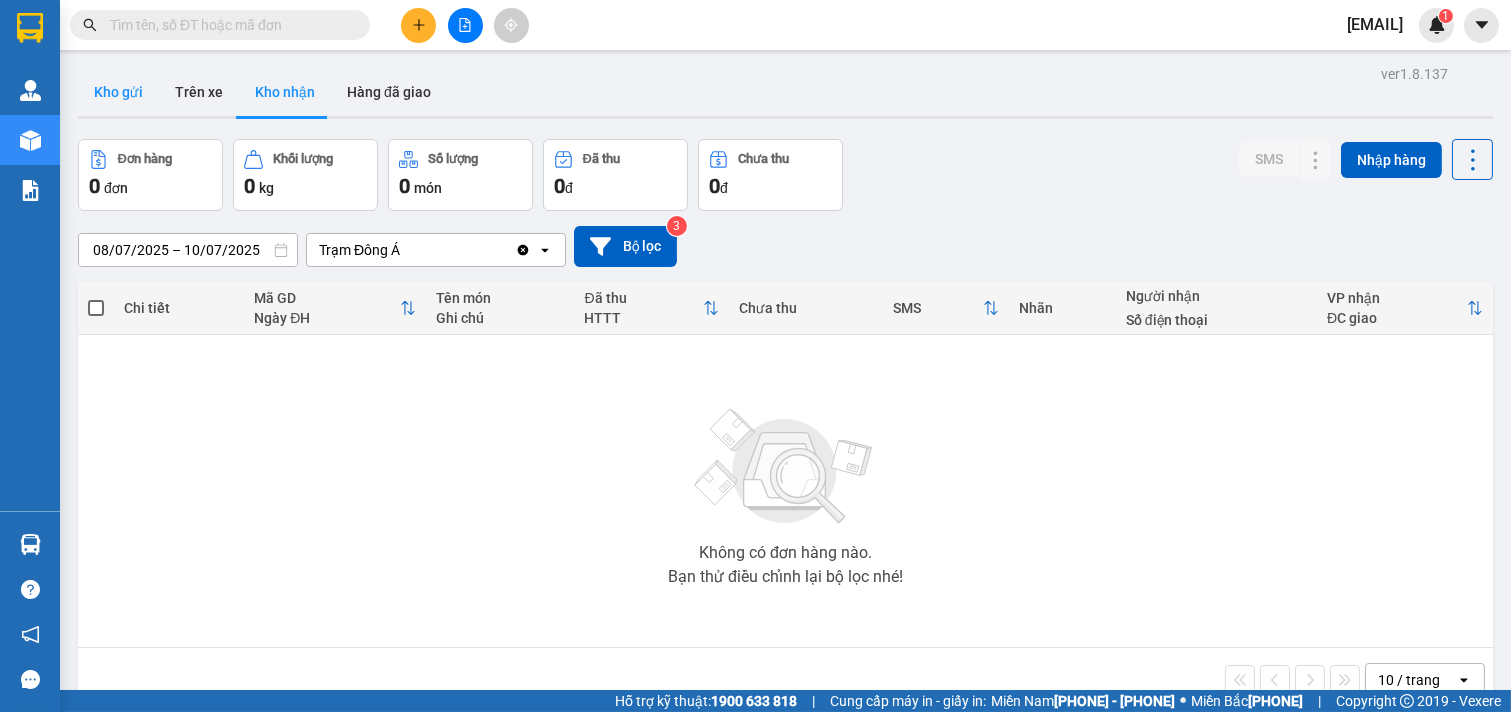 click on "Kho gửi" at bounding box center [118, 92] 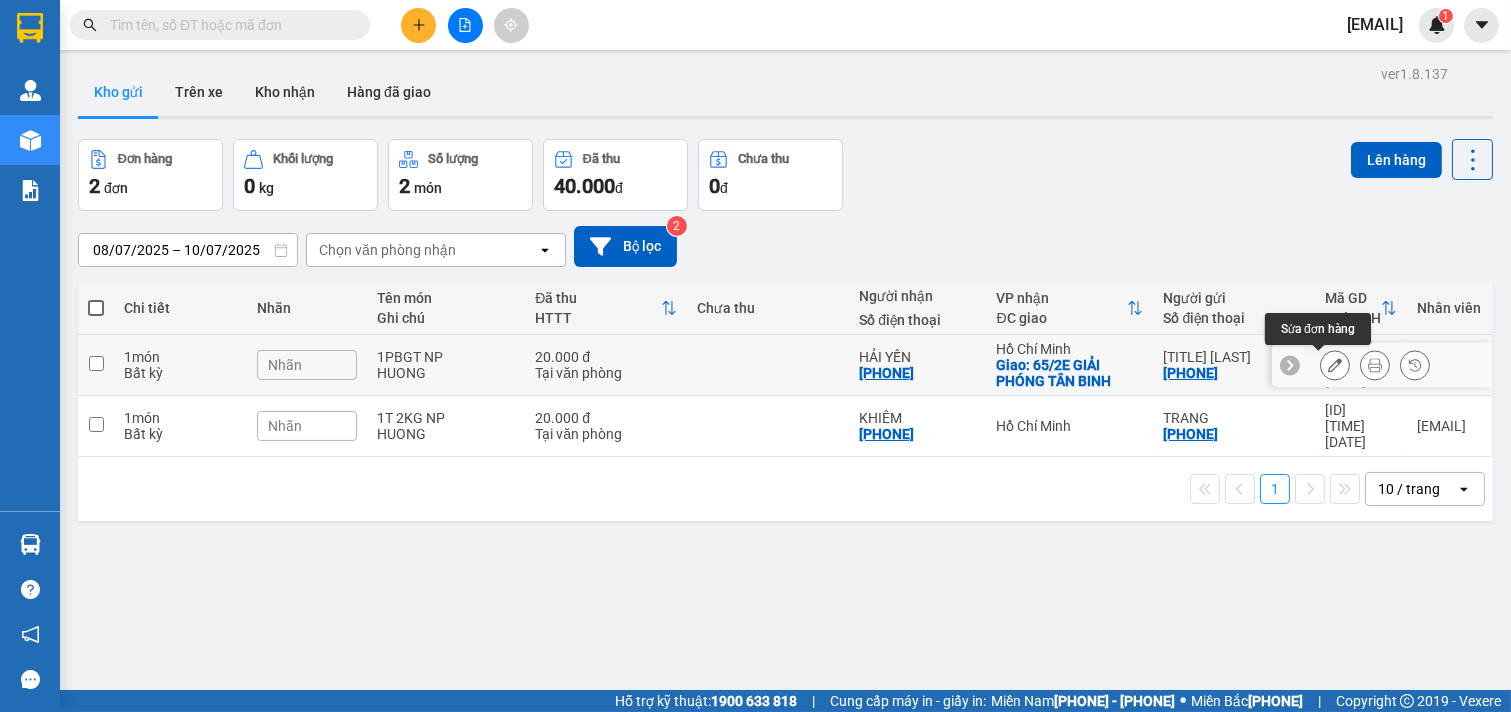 click at bounding box center [1335, 365] 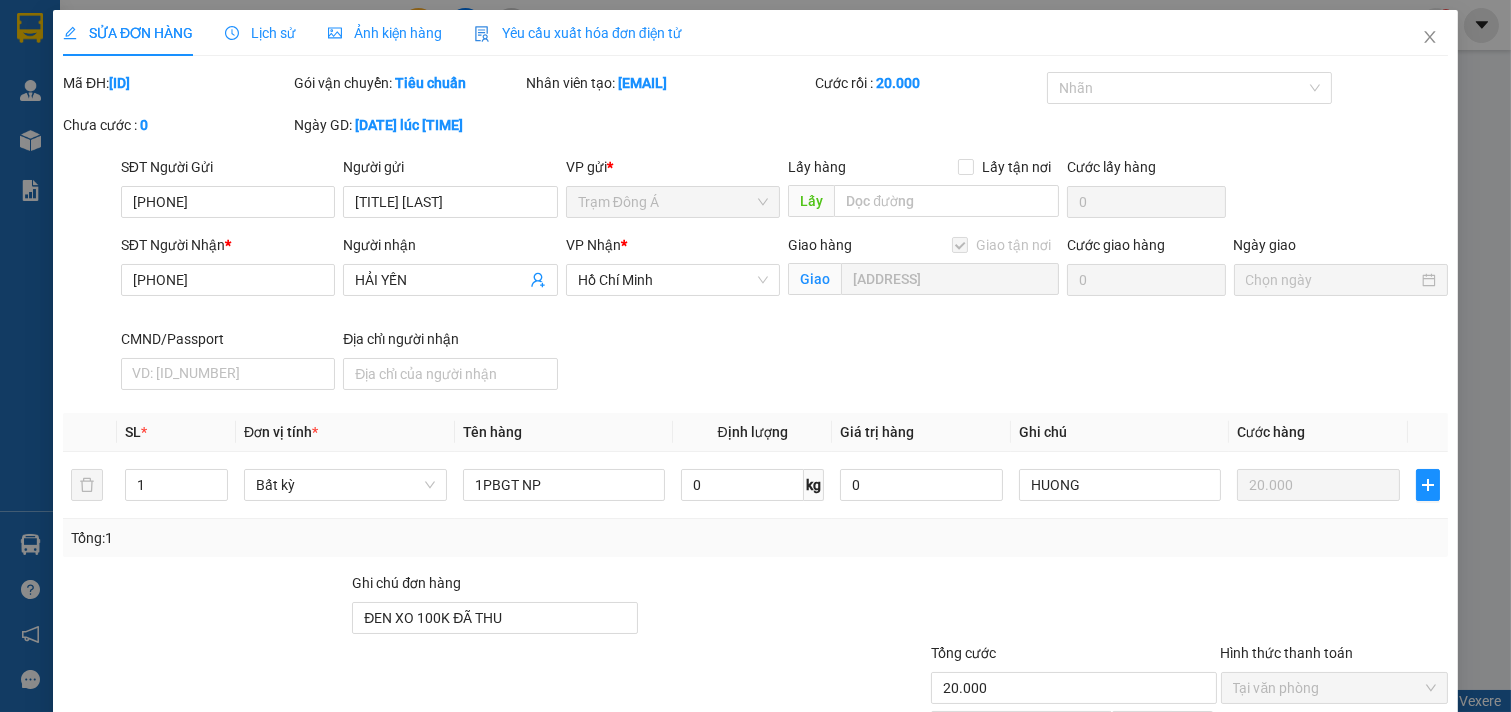 click at bounding box center [1429, 37] 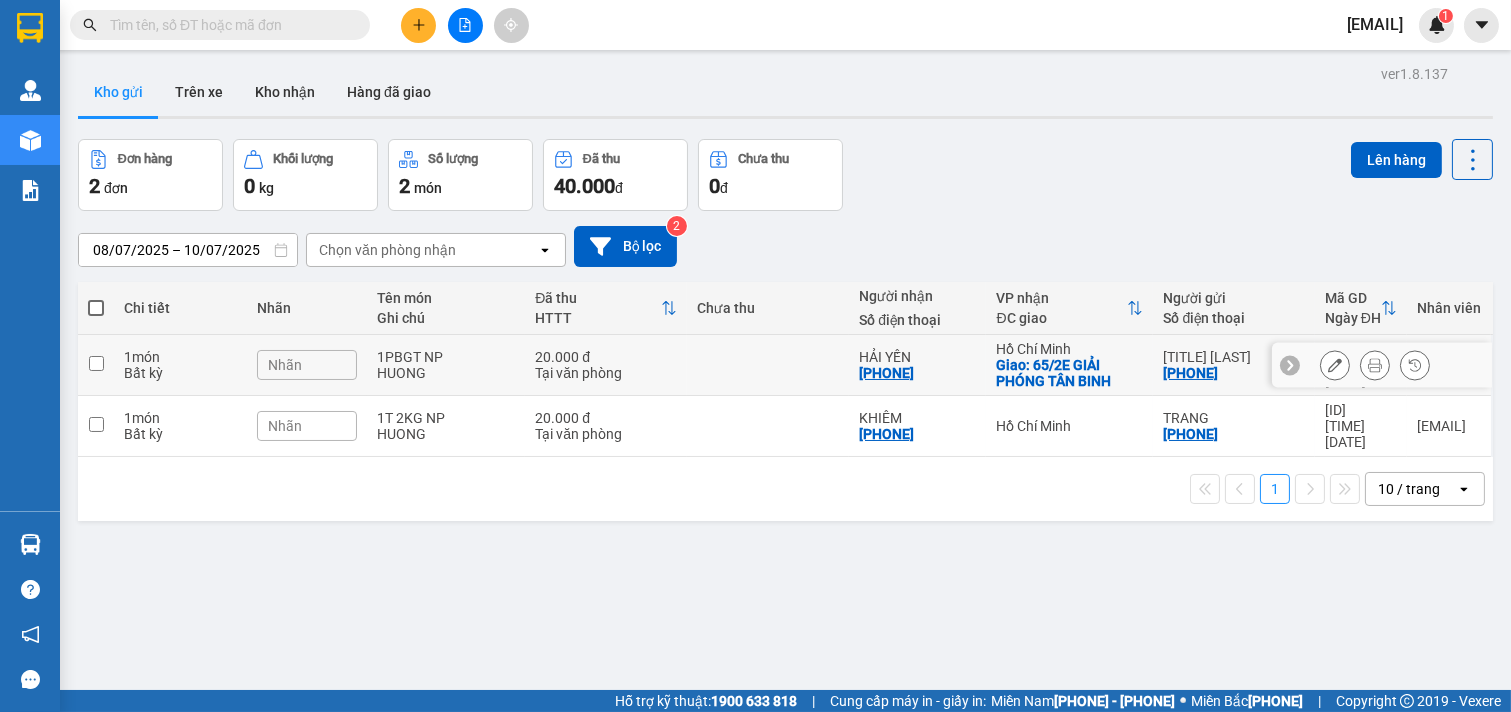 click at bounding box center [1335, 365] 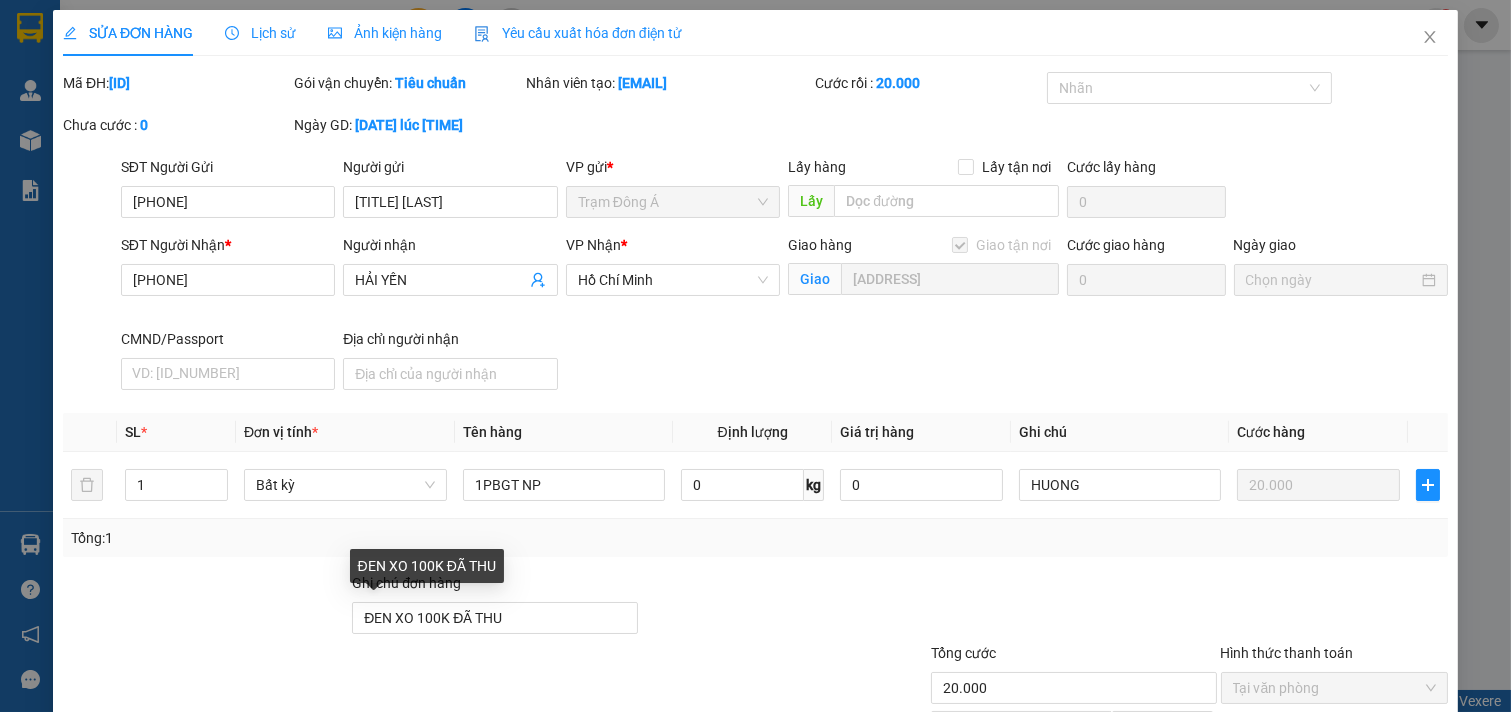 click on "ĐEN XO 100K ĐÃ THU" at bounding box center (494, 618) 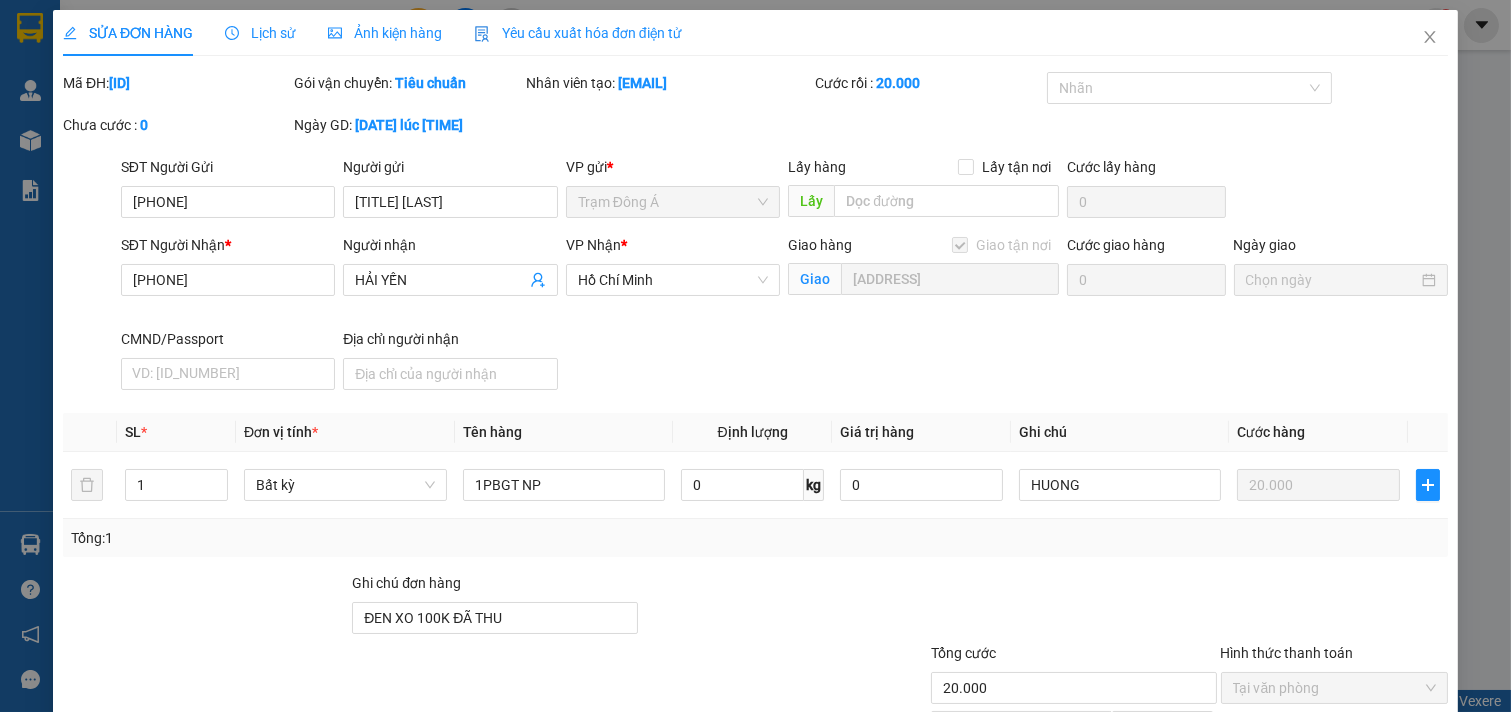 drag, startPoint x: 1418, startPoint y: 41, endPoint x: 1510, endPoint y: 1, distance: 100.31949 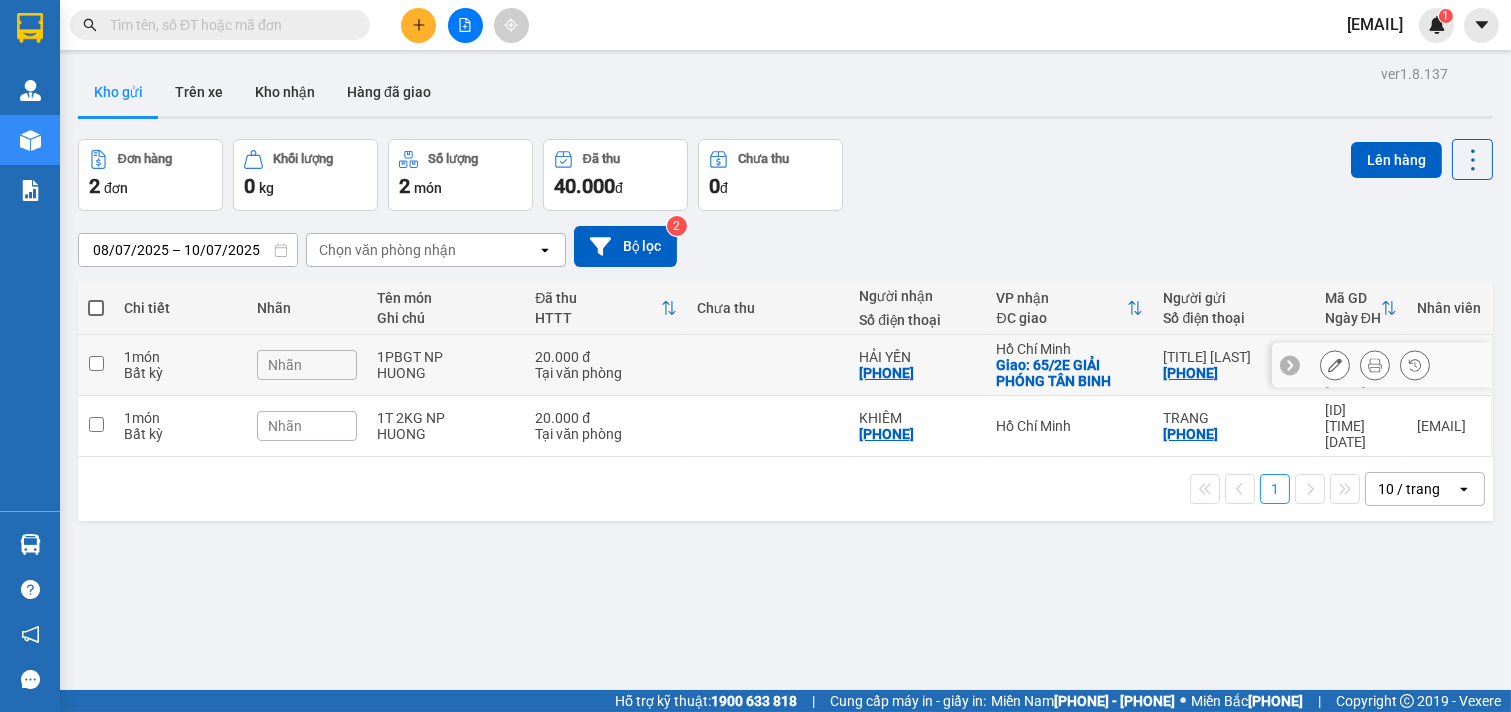 click at bounding box center [1335, 365] 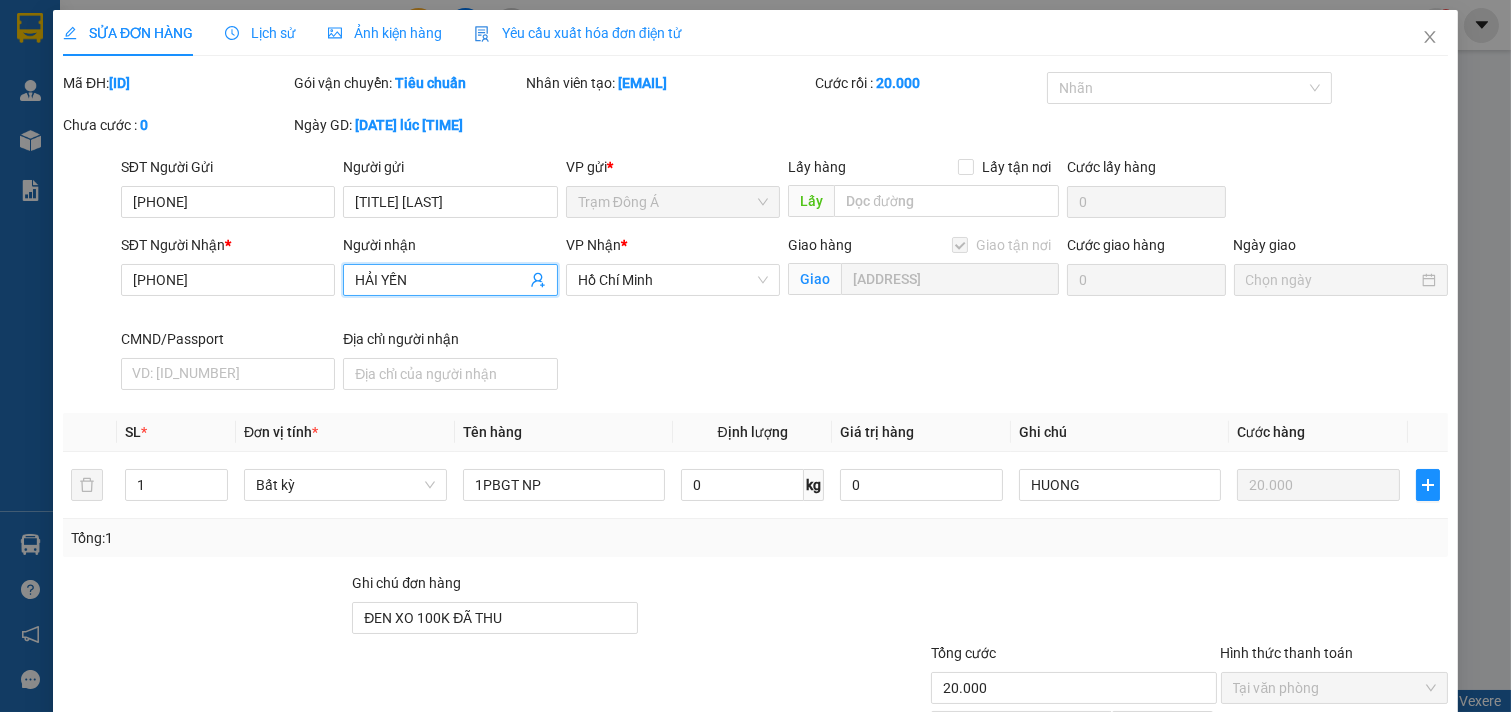 click at bounding box center [538, 280] 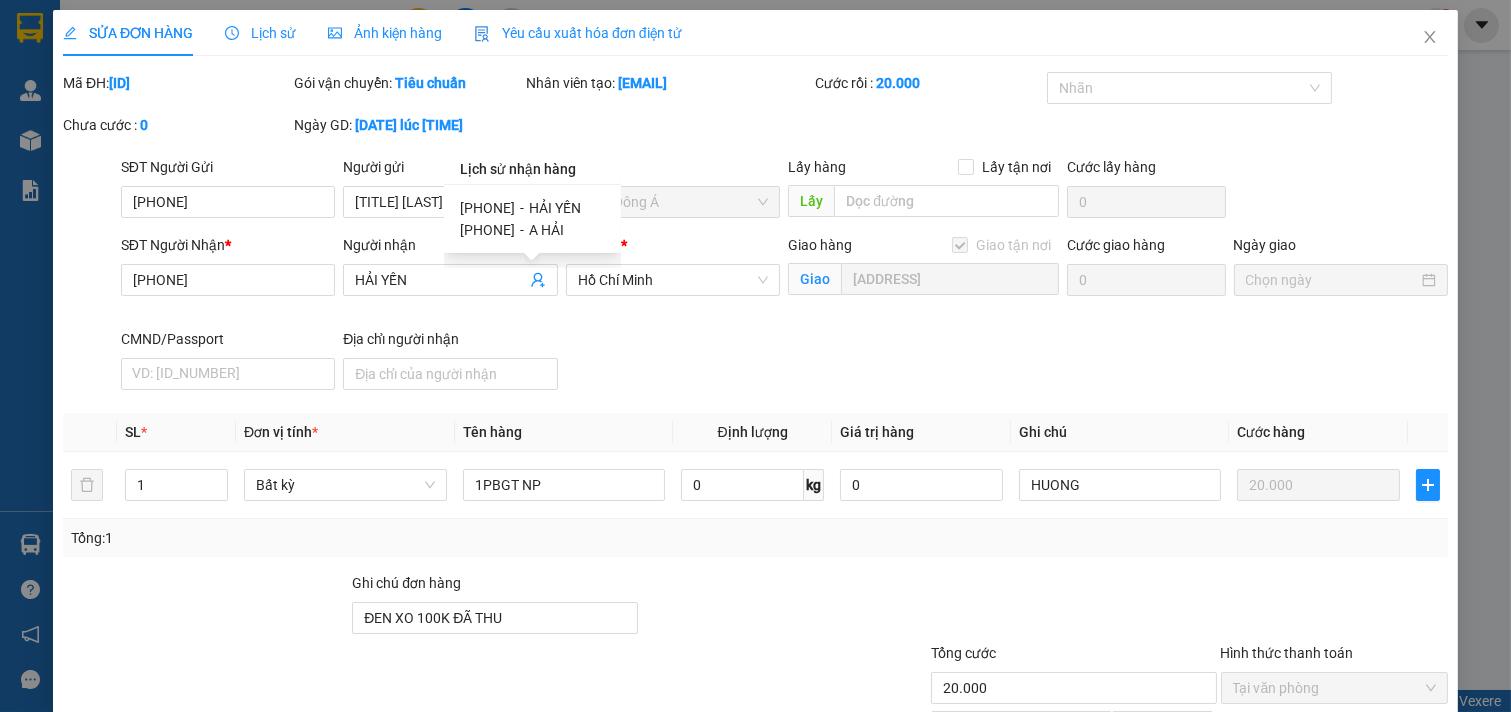click on "[PHONE]" at bounding box center (228, 280) 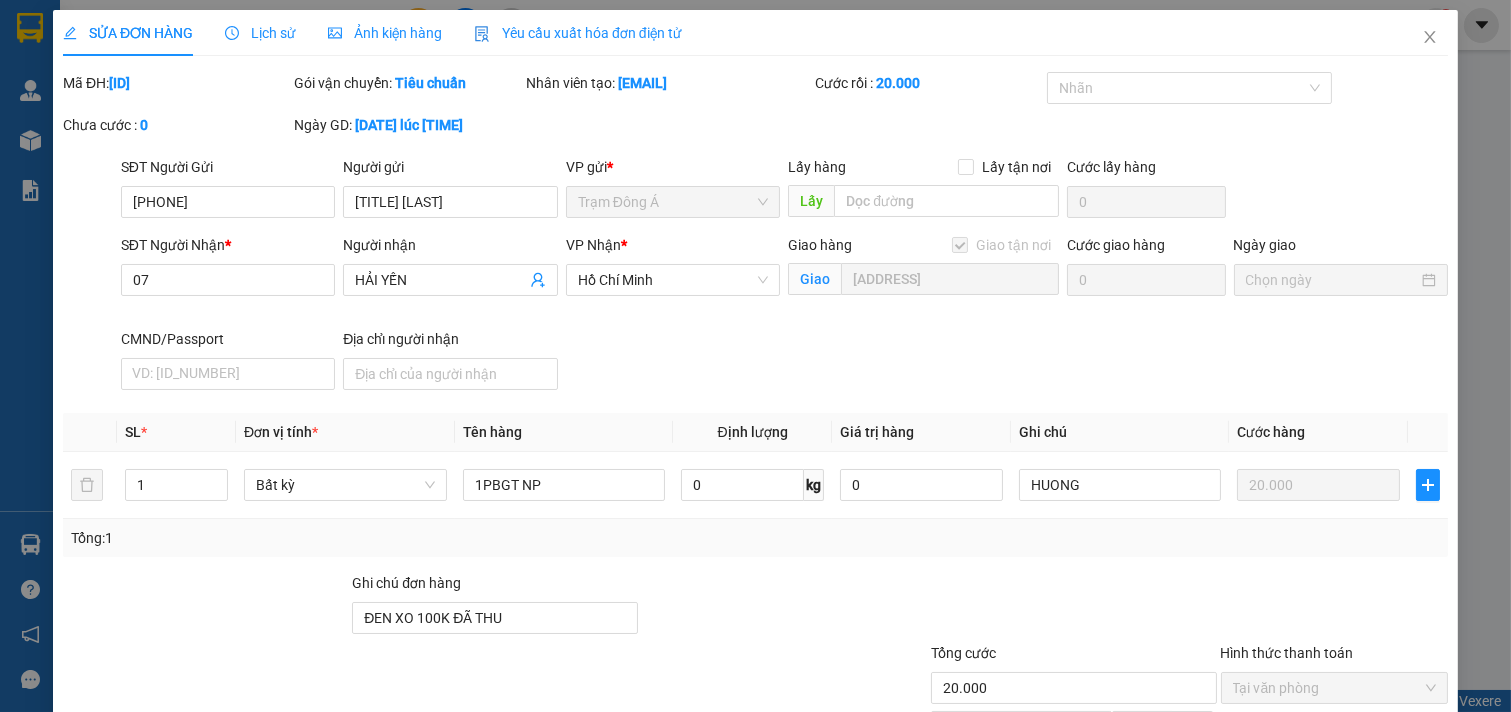 type on "0" 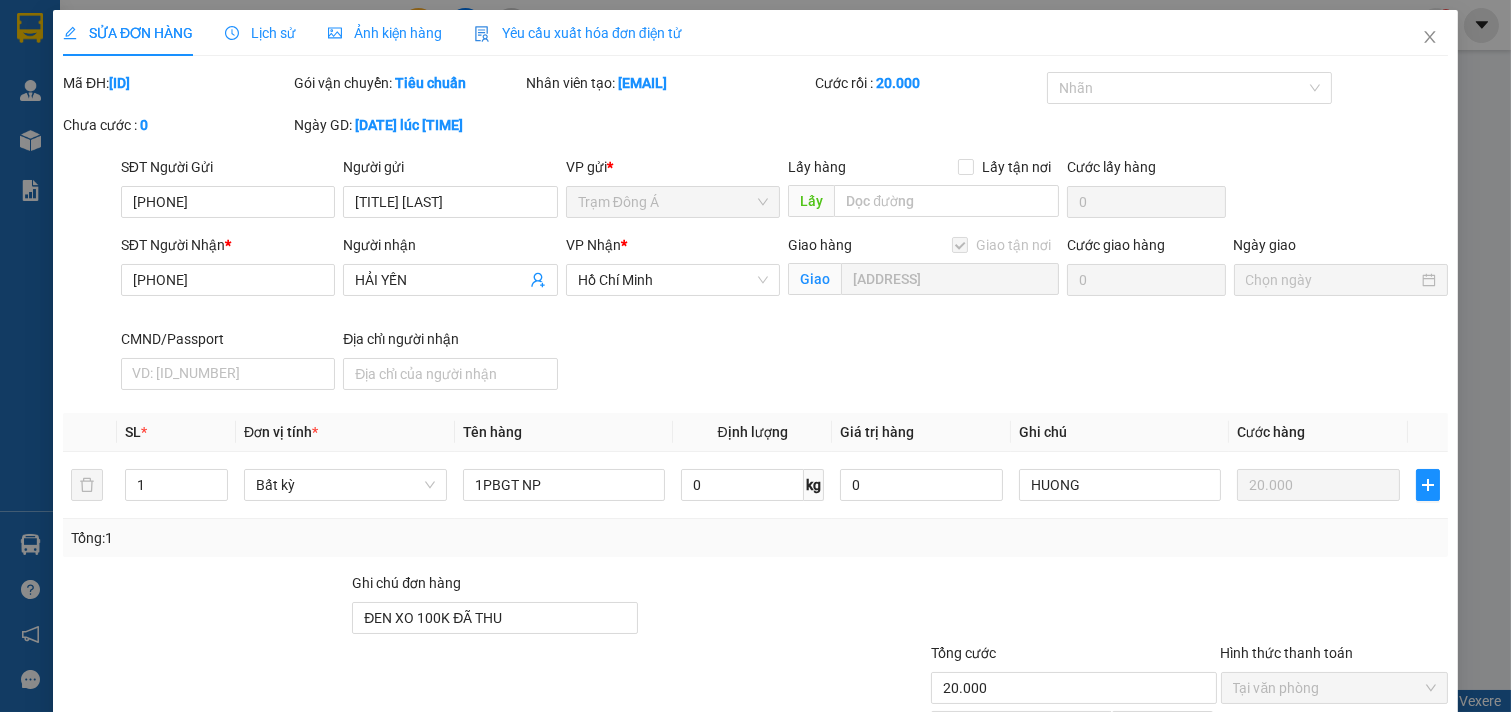 type on "[PHONE]" 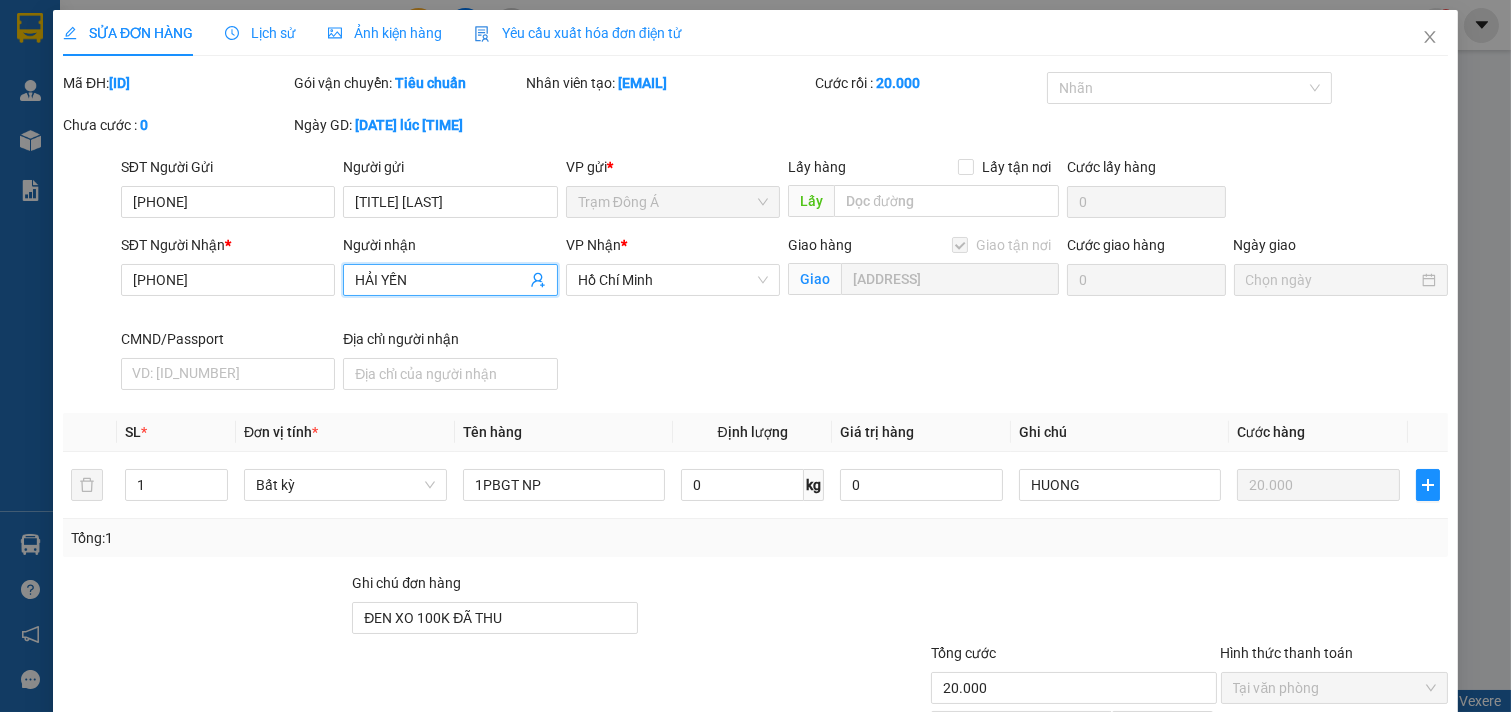 drag, startPoint x: 424, startPoint y: 277, endPoint x: 205, endPoint y: 313, distance: 221.93918 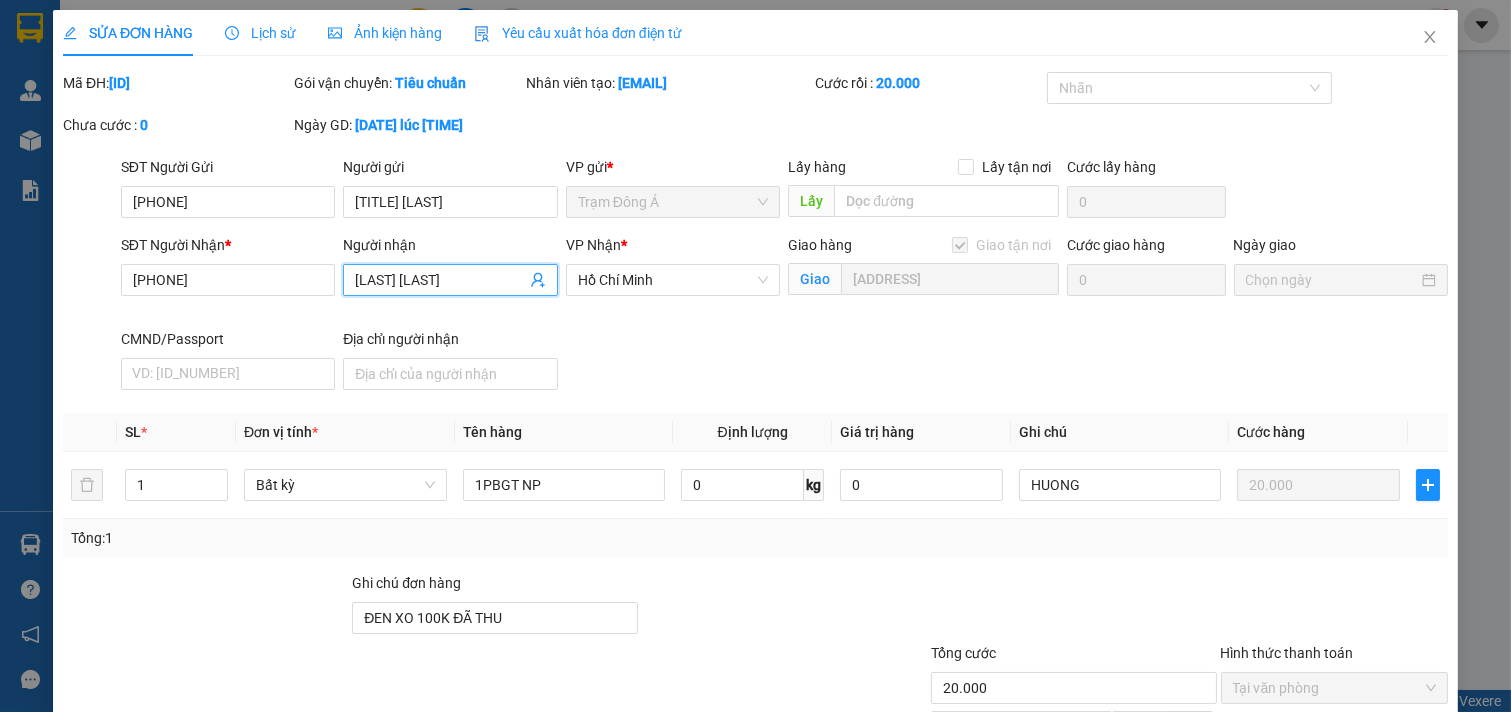 type on "[LAST] [LAST]" 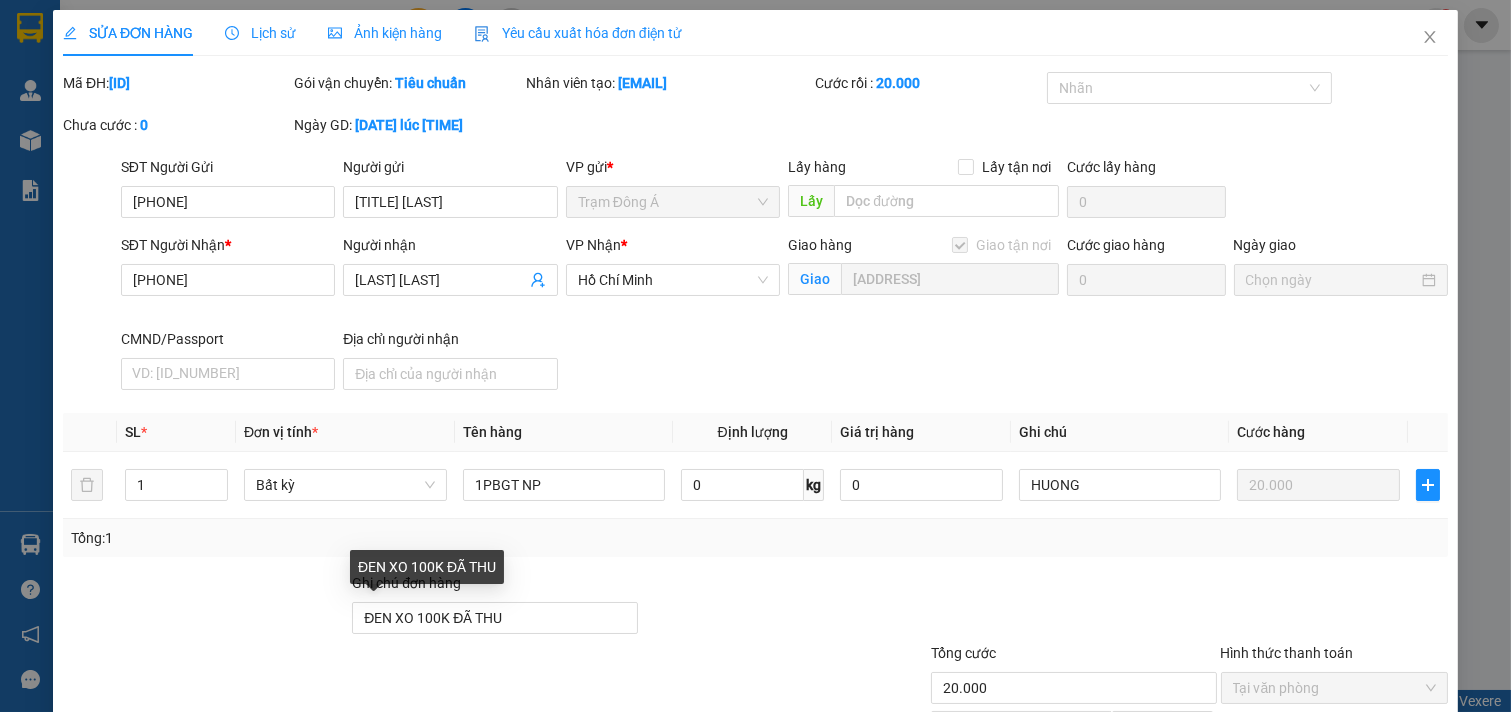 click on "ĐEN XO 100K ĐÃ THU" at bounding box center [494, 618] 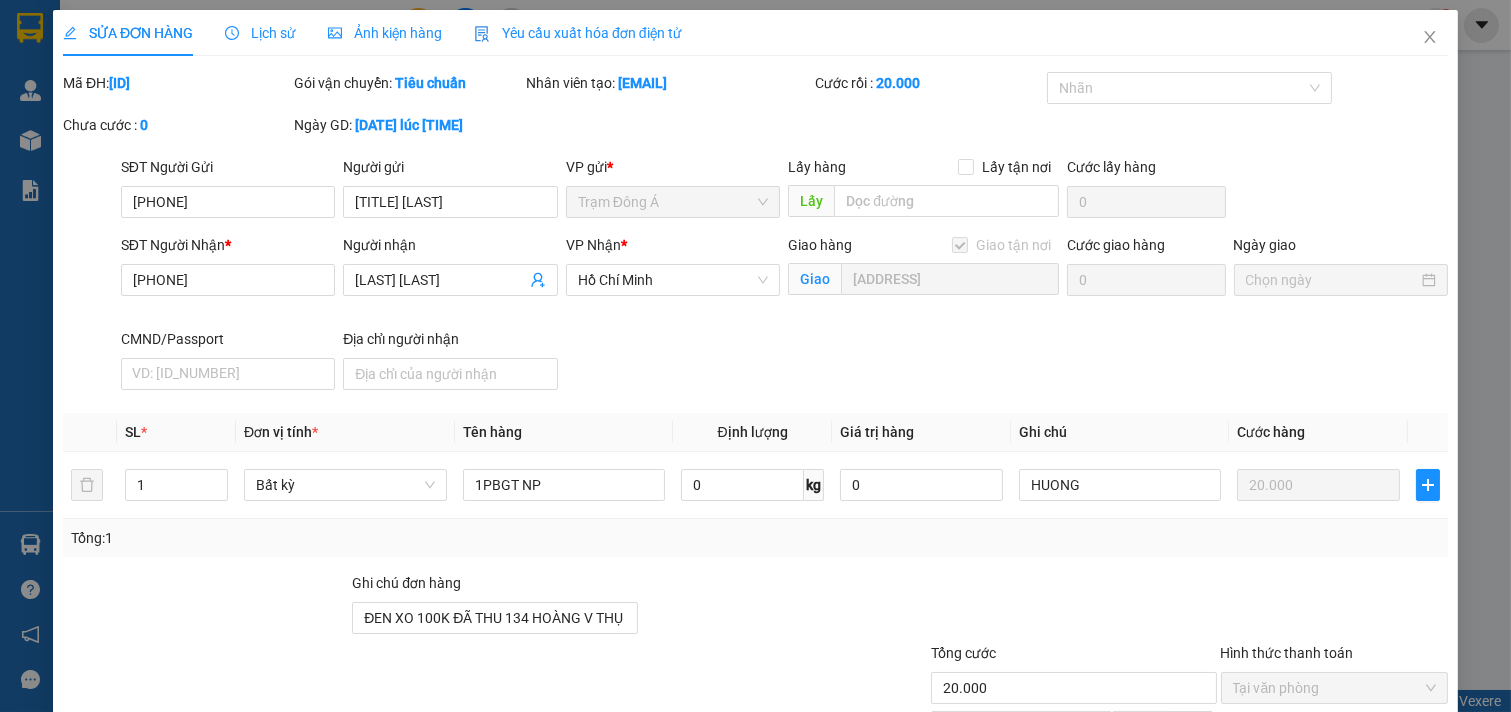 type on "ĐEN XO 100K ĐÃ THU 134 HOÀNG V THỤ P9 PHÚ NHUẬN" 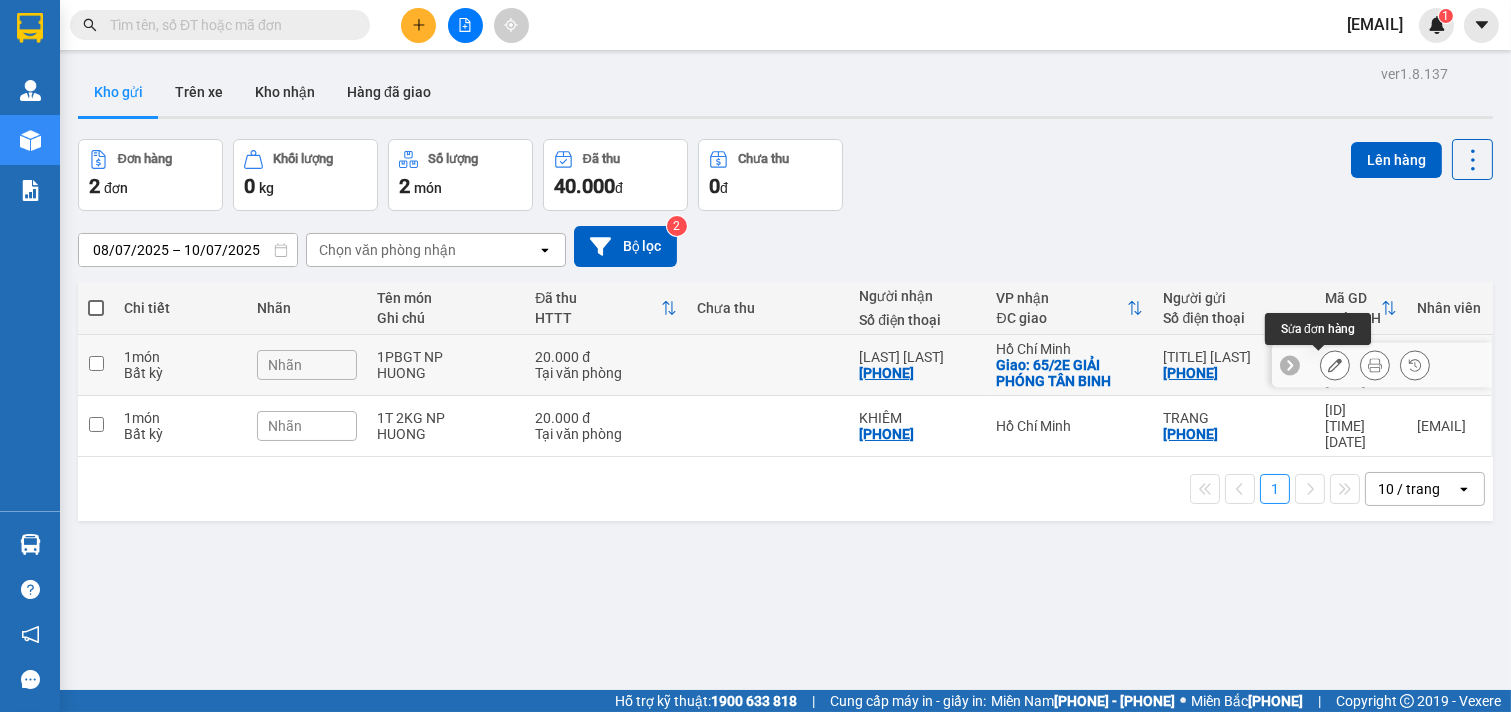 click at bounding box center (1335, 365) 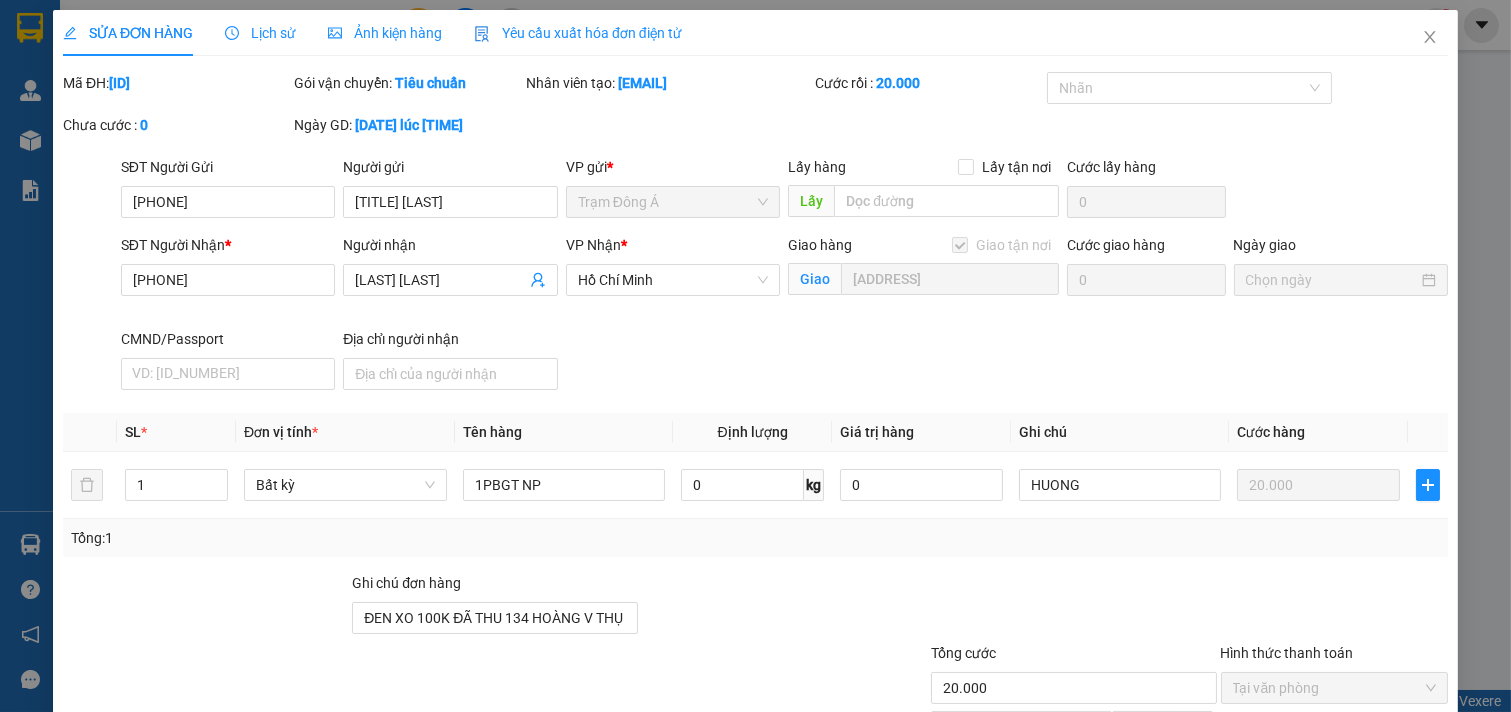 click on "Lưu và In" at bounding box center (1374, 885) 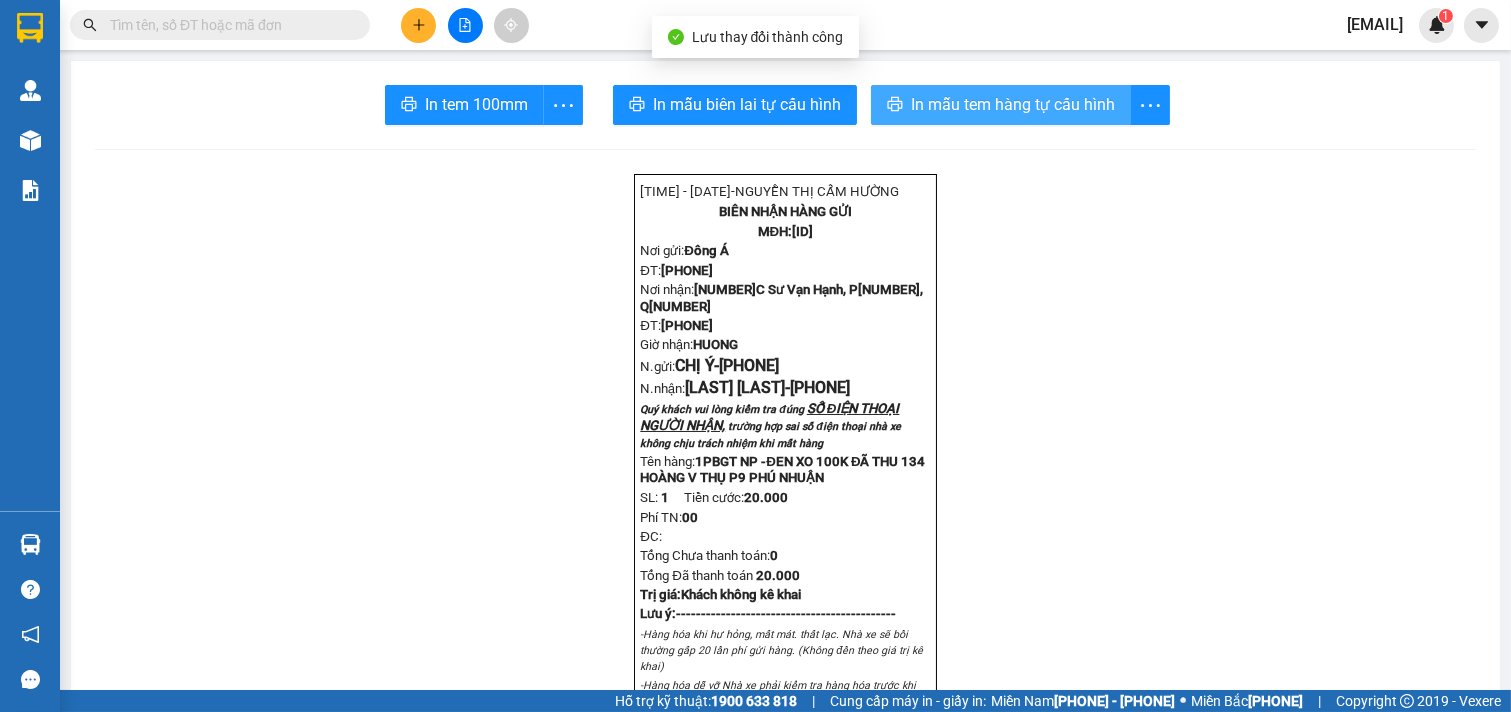 click on "In mẫu tem hàng tự cấu hình" at bounding box center (476, 104) 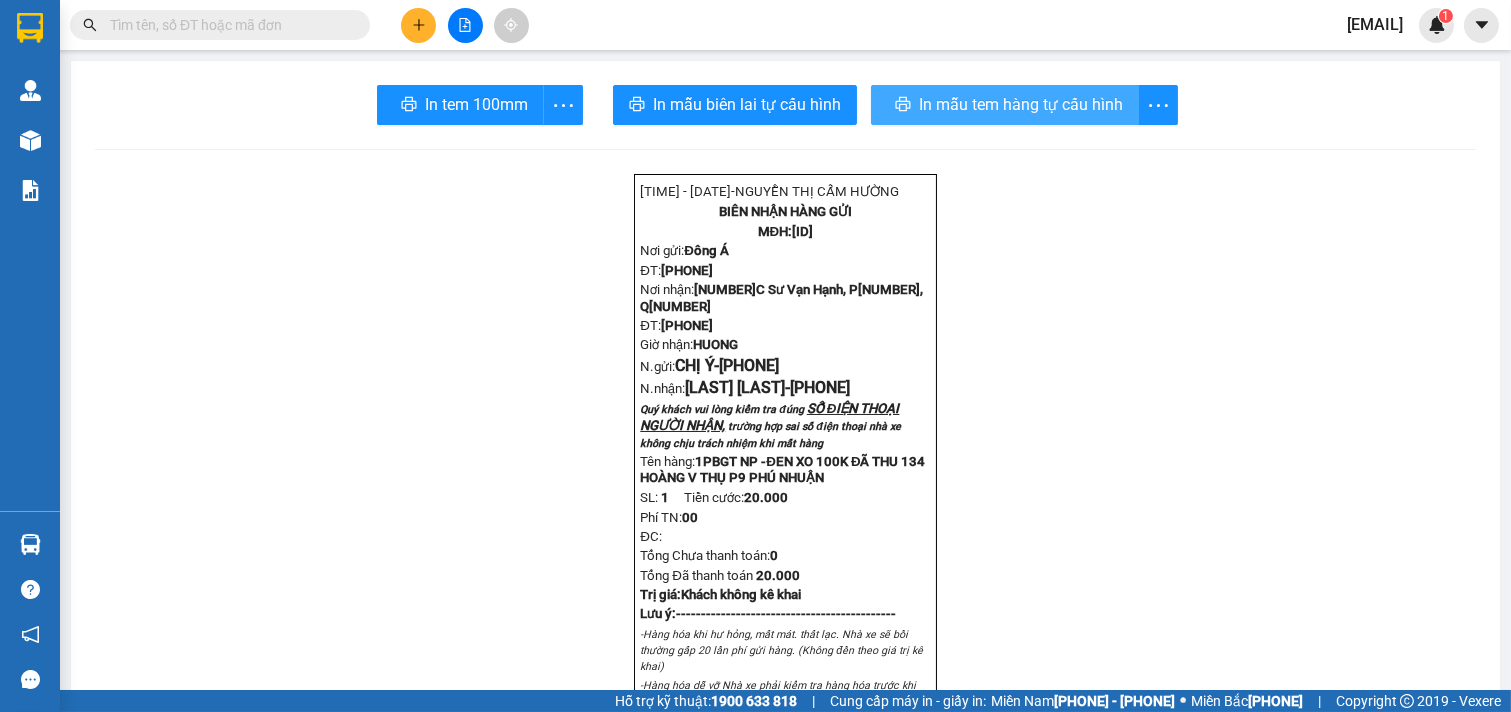 click on "In mẫu tem hàng tự cấu hình" at bounding box center (460, 105) 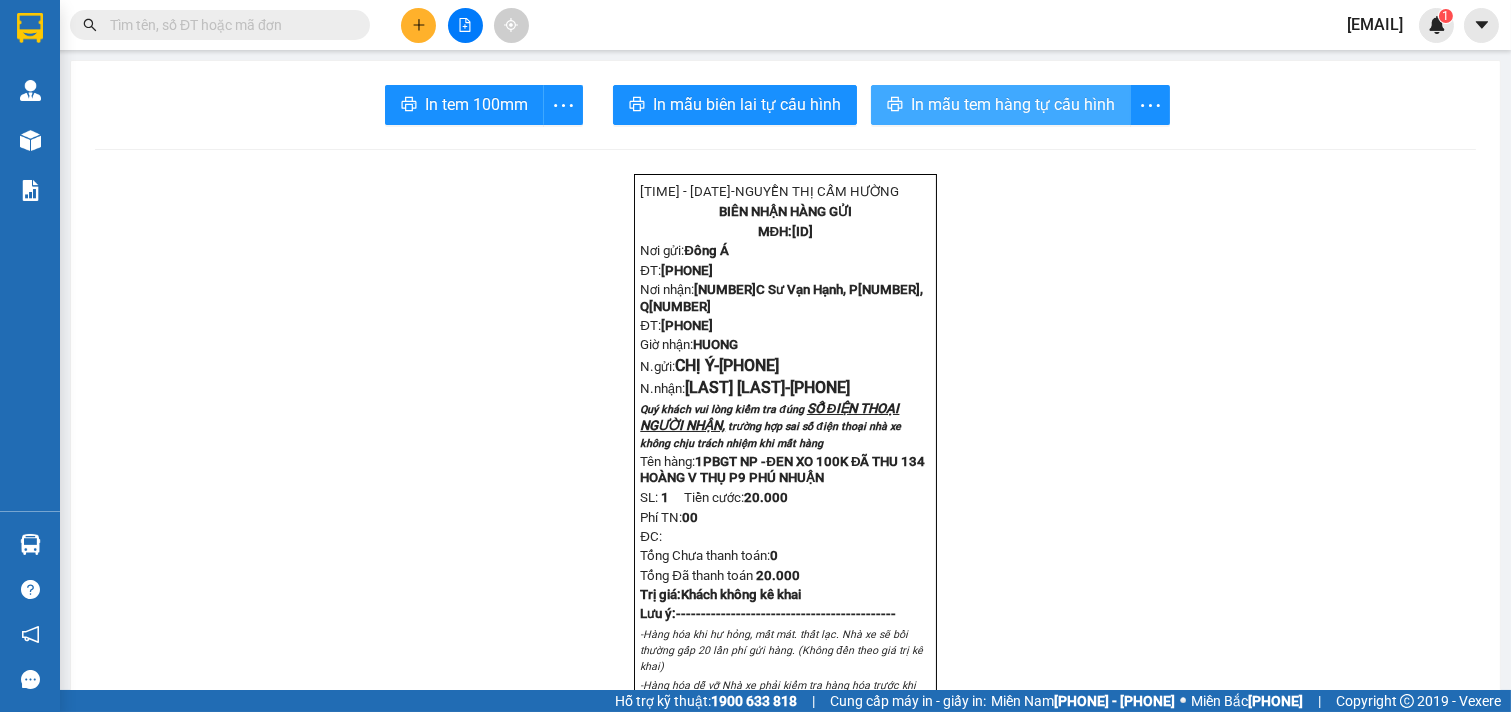 click on "In mẫu tem hàng tự cấu hình" at bounding box center [476, 104] 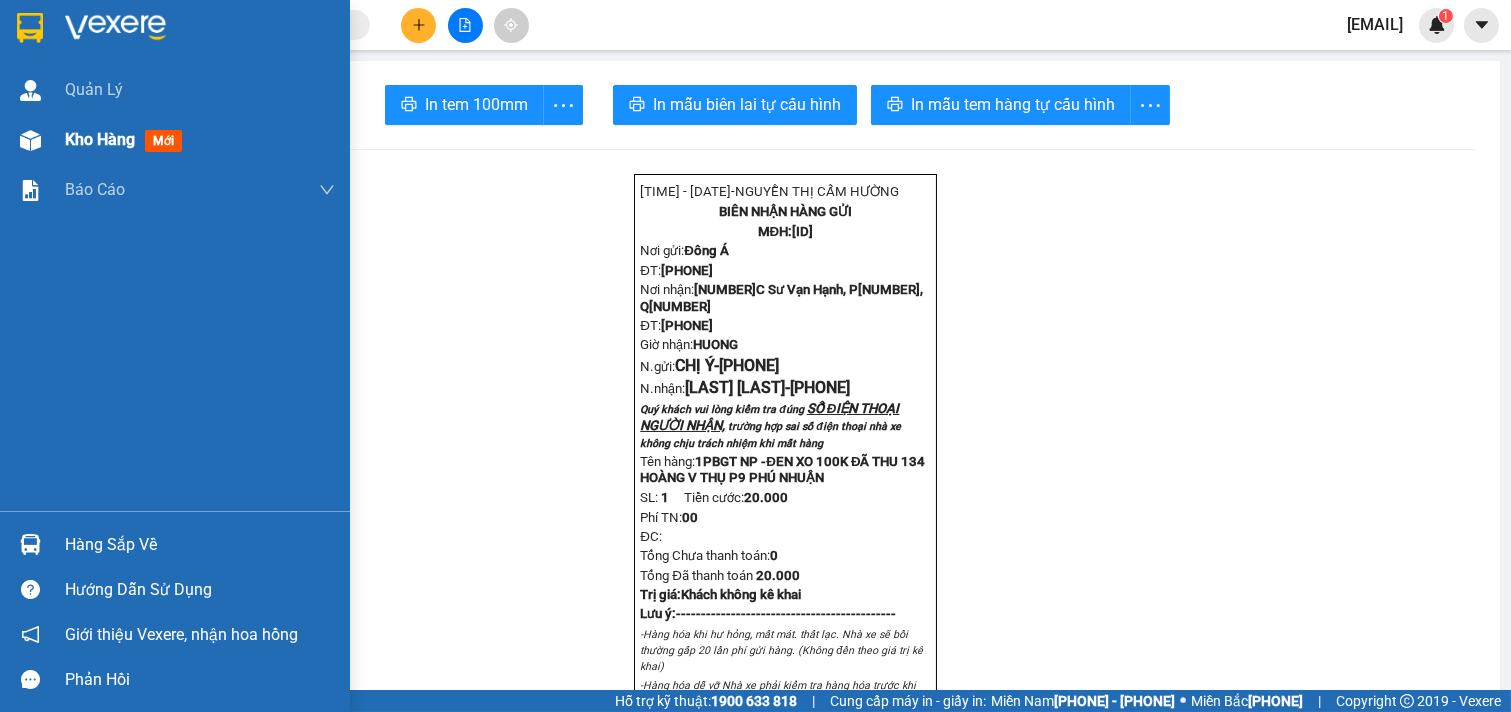 click on "Kho hàng" at bounding box center [100, 139] 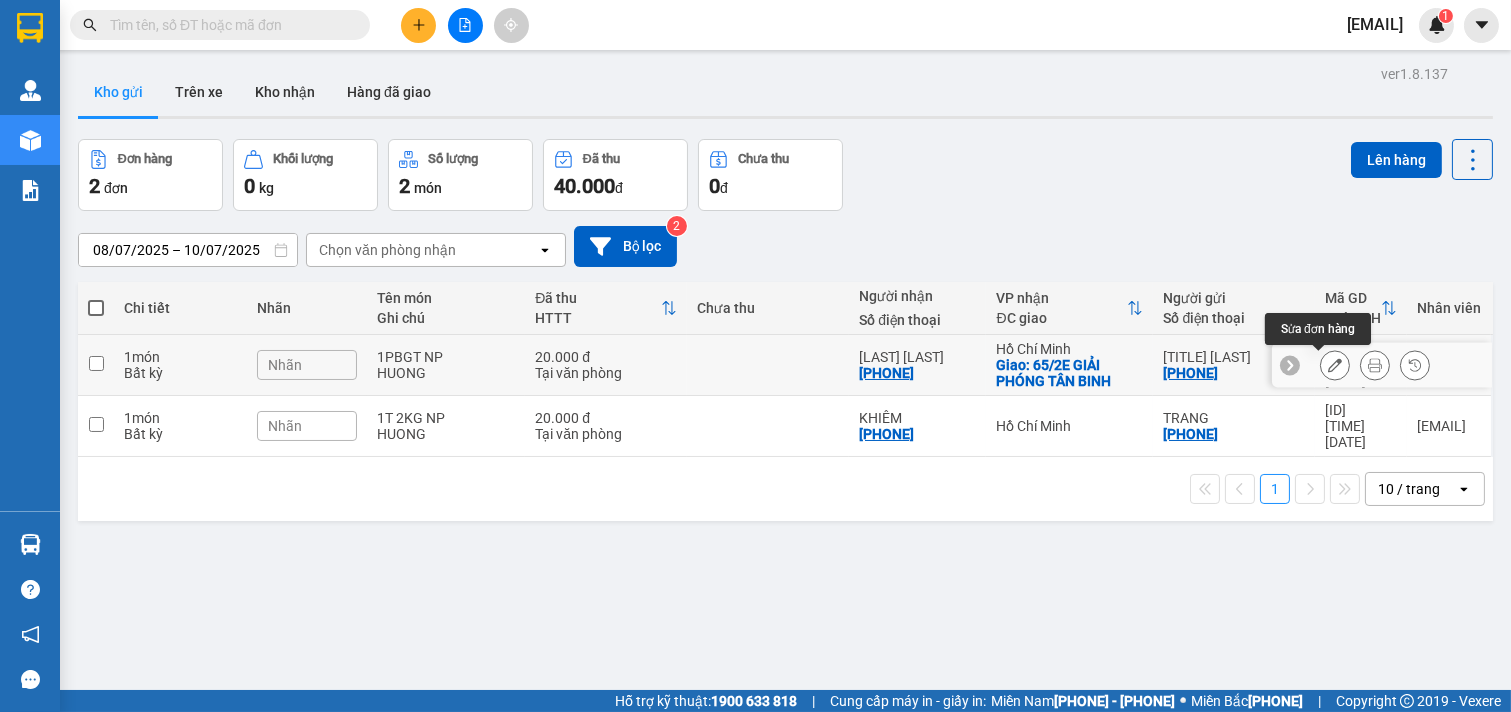 click at bounding box center [1335, 365] 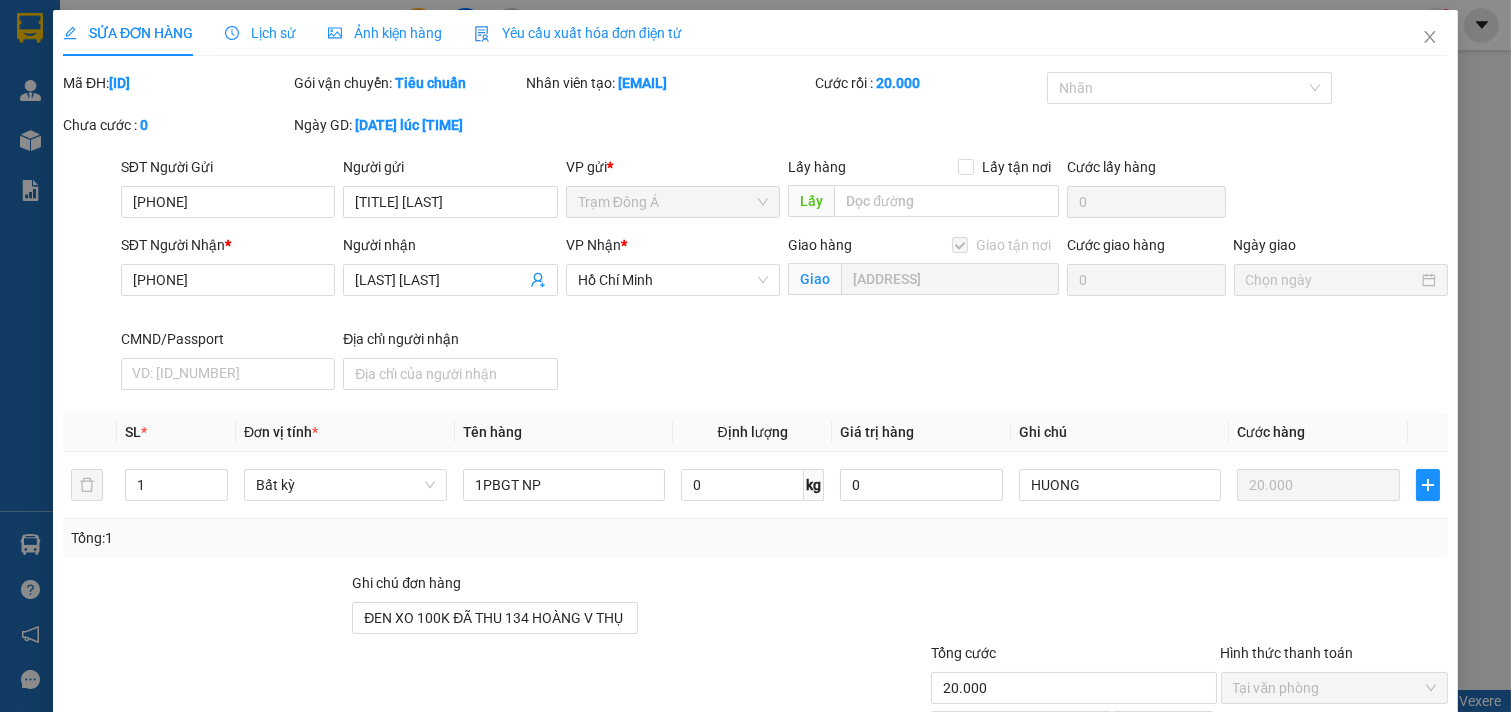 click on "Lưu và In" at bounding box center (1374, 885) 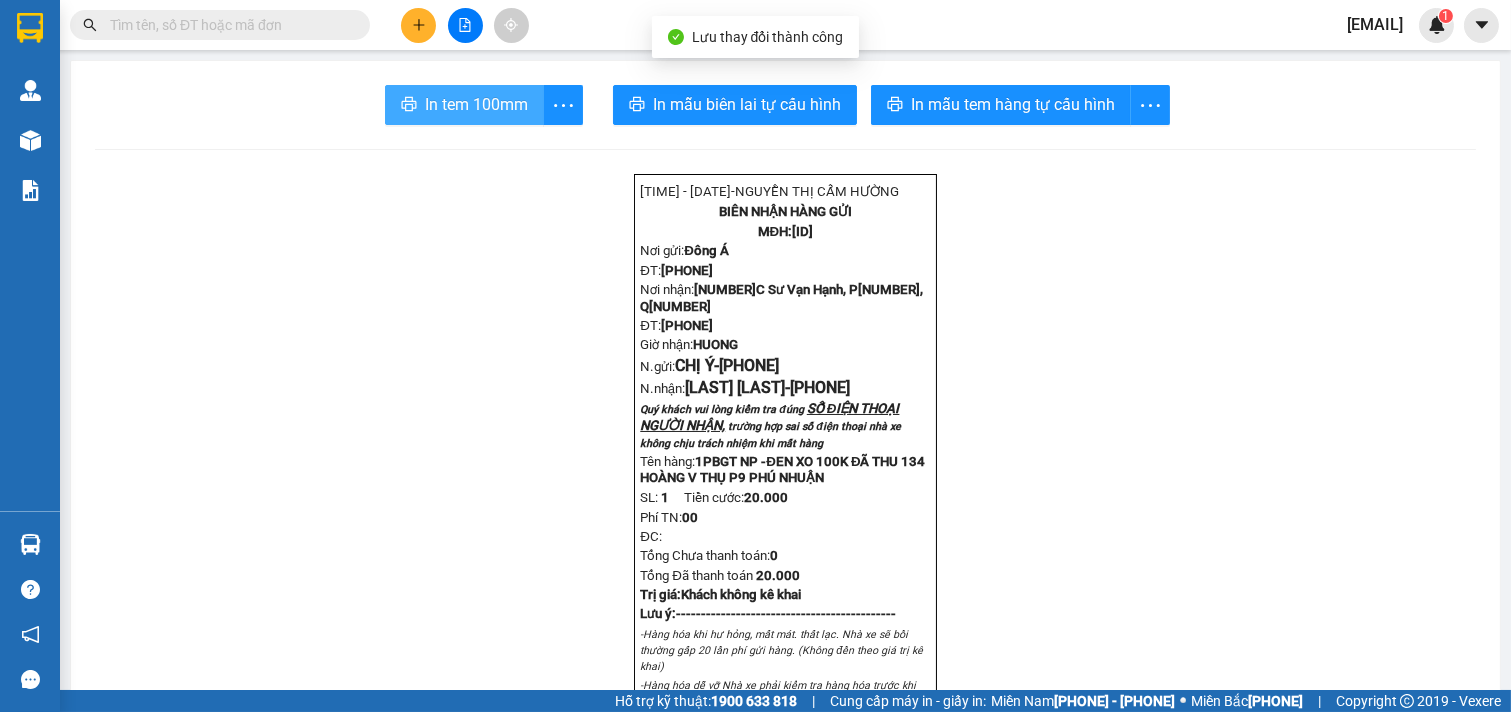 click on "In tem 100mm" at bounding box center [464, 105] 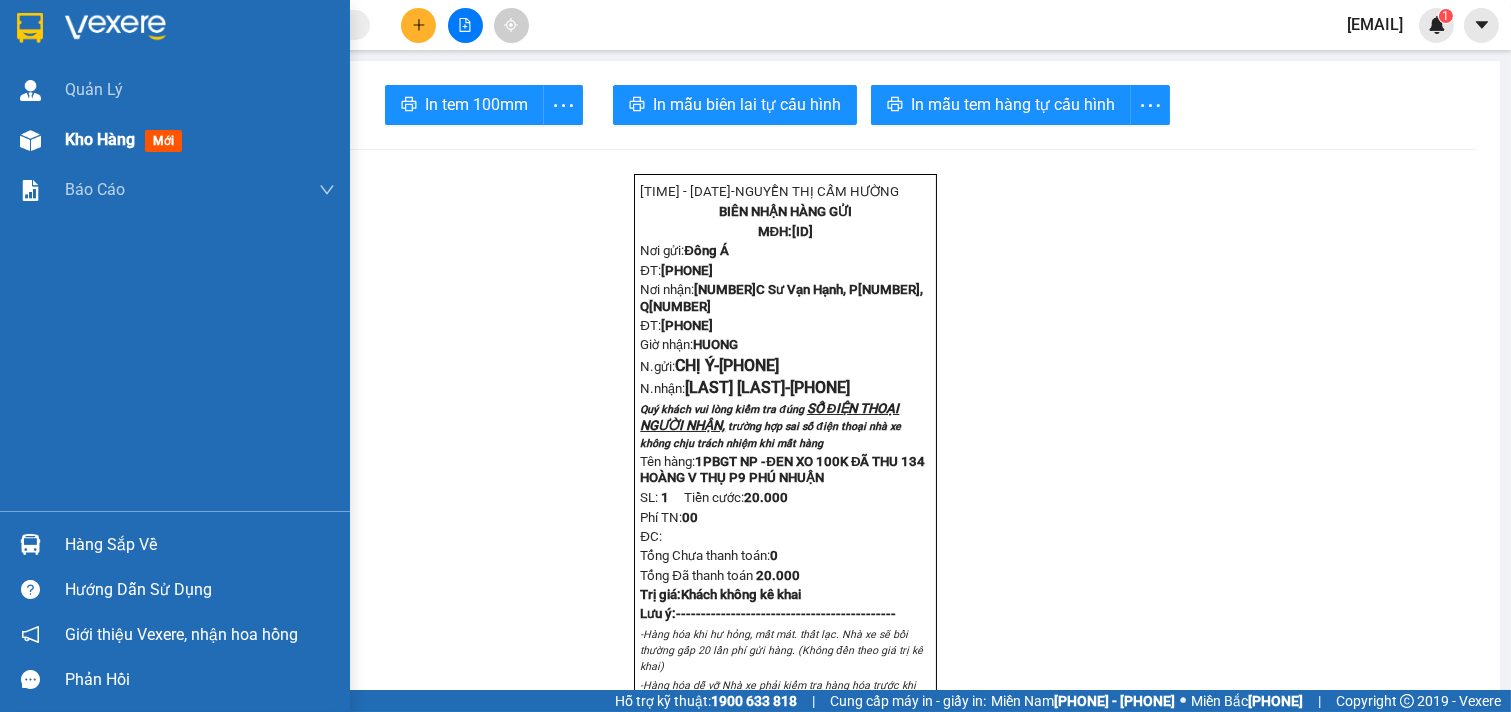 click on "Kho hàng" at bounding box center [100, 139] 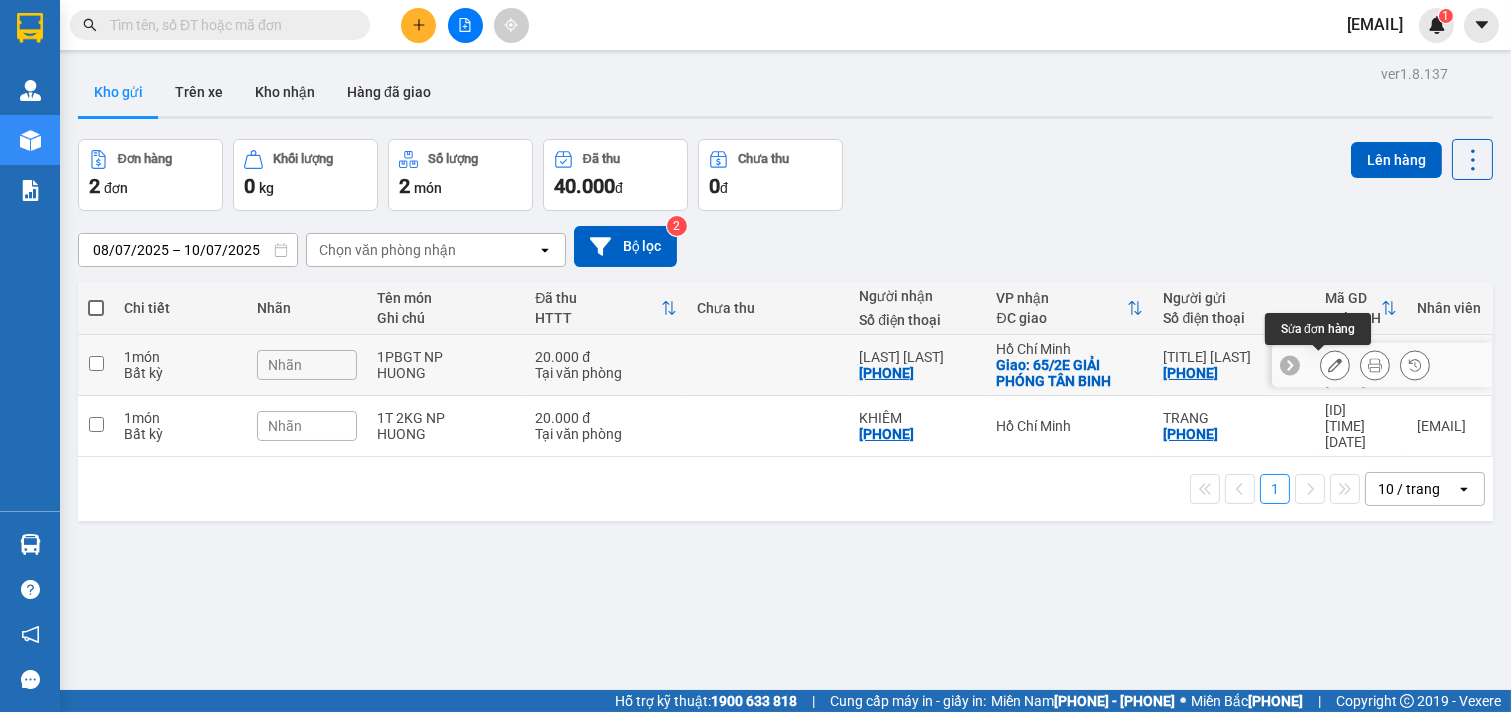 click at bounding box center [1335, 365] 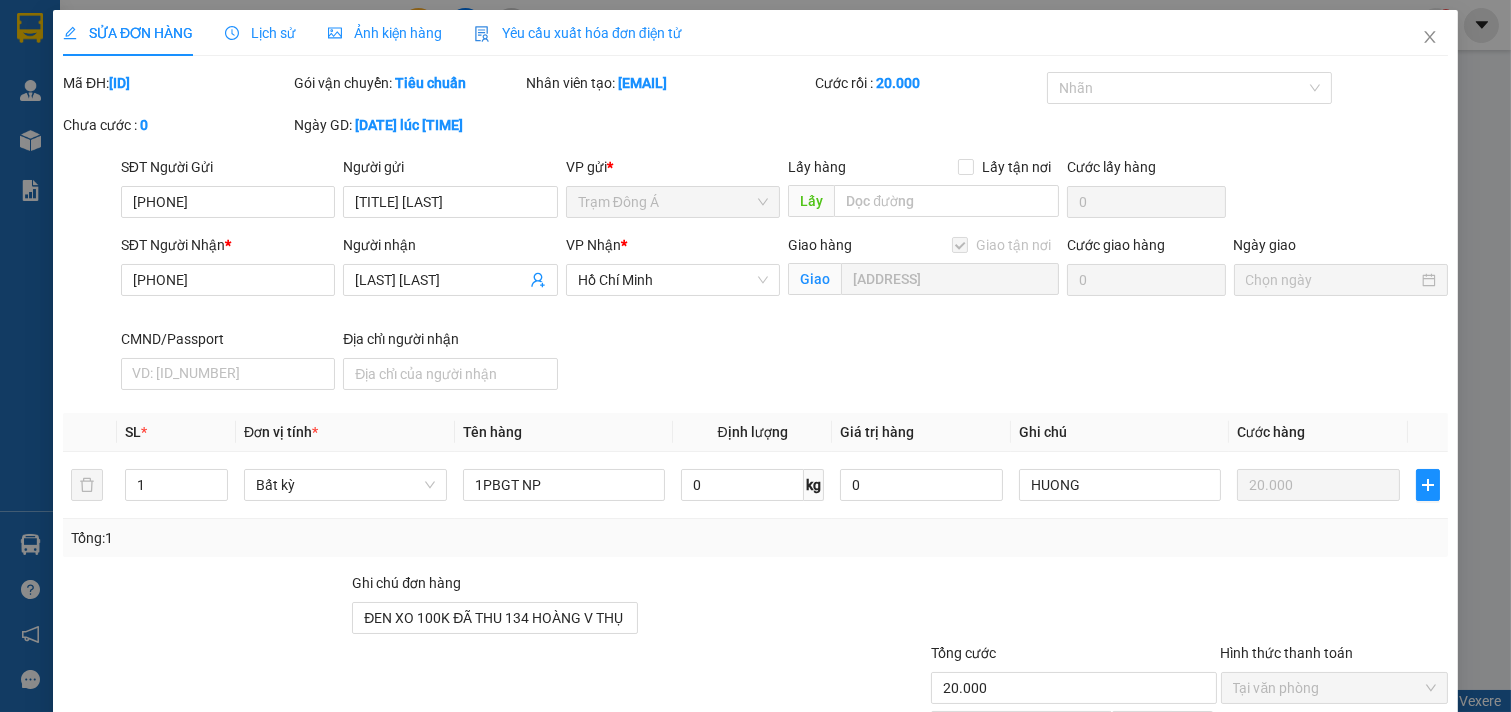 click at bounding box center [1429, 37] 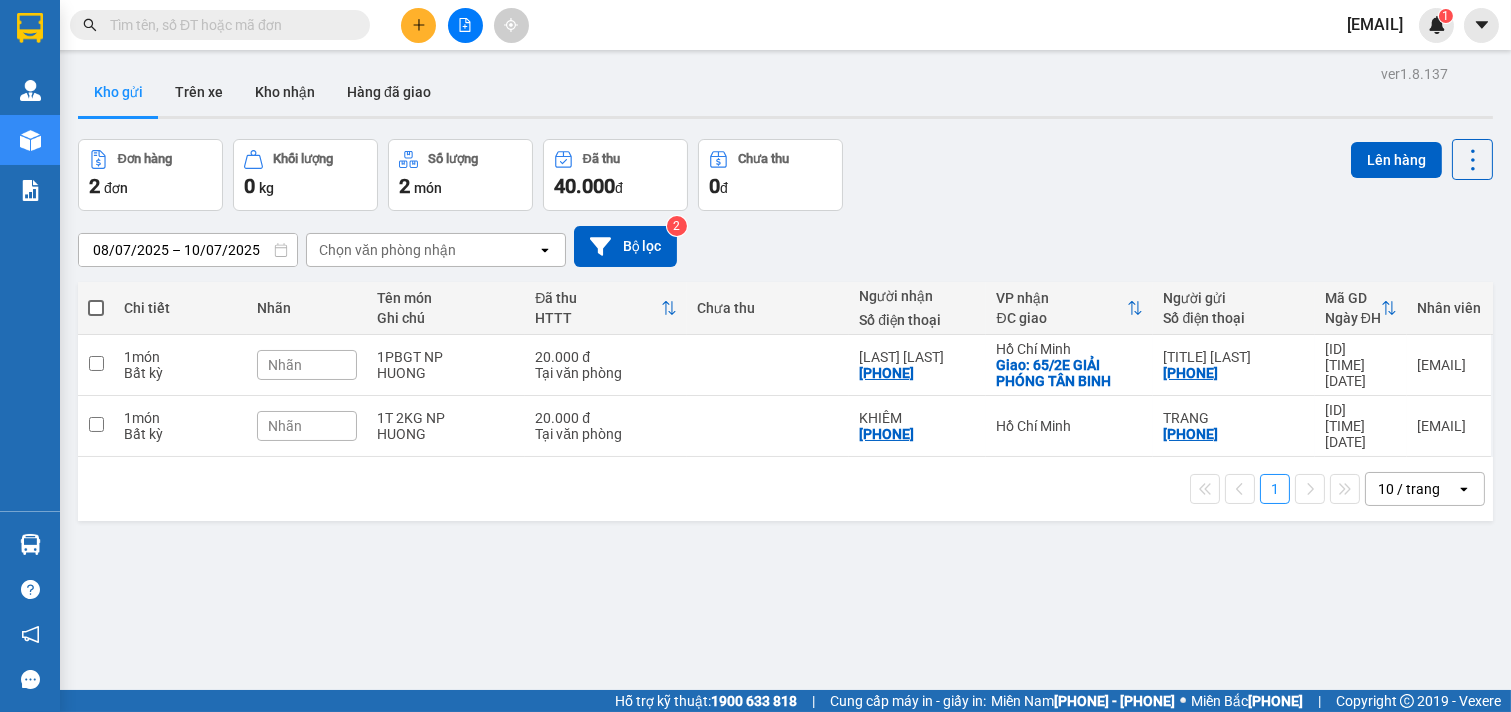 click on "ver 1.8.137 Kho gửi Trên xe Kho nhận Hàng đã giao Đơn hàng 2 đơn Khối lượng 0 kg Số lượng 2 món Đã thu 40.000  đ chưa thu 0  đ Lên hàng [DATE] – [DATE] Press the down arrow key to interact with the calendar and select a date. Press the escape button to close the calendar. Selected date range is from [DATE] to [DATE]. Chọn văn phòng nhận open Bộ lọc 2 Chi tiết Nhãn Tên món Ghi chú Đã thu HTTT Chưa thu Người nhận Số điện thoại VP nhận ĐC giao Người gửi Số điện thoại Mã GD Ngày ĐH Nhân viên 1  món Bất kỳ Nhãn 1PBGT NP HUONG 20.000 đ Tại văn phòng HÀ NGÔ [PHONE] [CITY] Giao: [ADDRESS]  CHỊ Ý [PHONE] [ID_CODE] [TIME] [DATE] huong.minhtam 1  món Bất kỳ Nhãn 1T 2KG NP HUONG 20.000 đ Tại văn phòng KHIÊM [PHONE] [CITY] TRANG [PHONE] [ID_CODE] [TIME] [DATE] huong.minhtam 1 10 / trang open Đang tải dữ liệu" at bounding box center (785, 416) 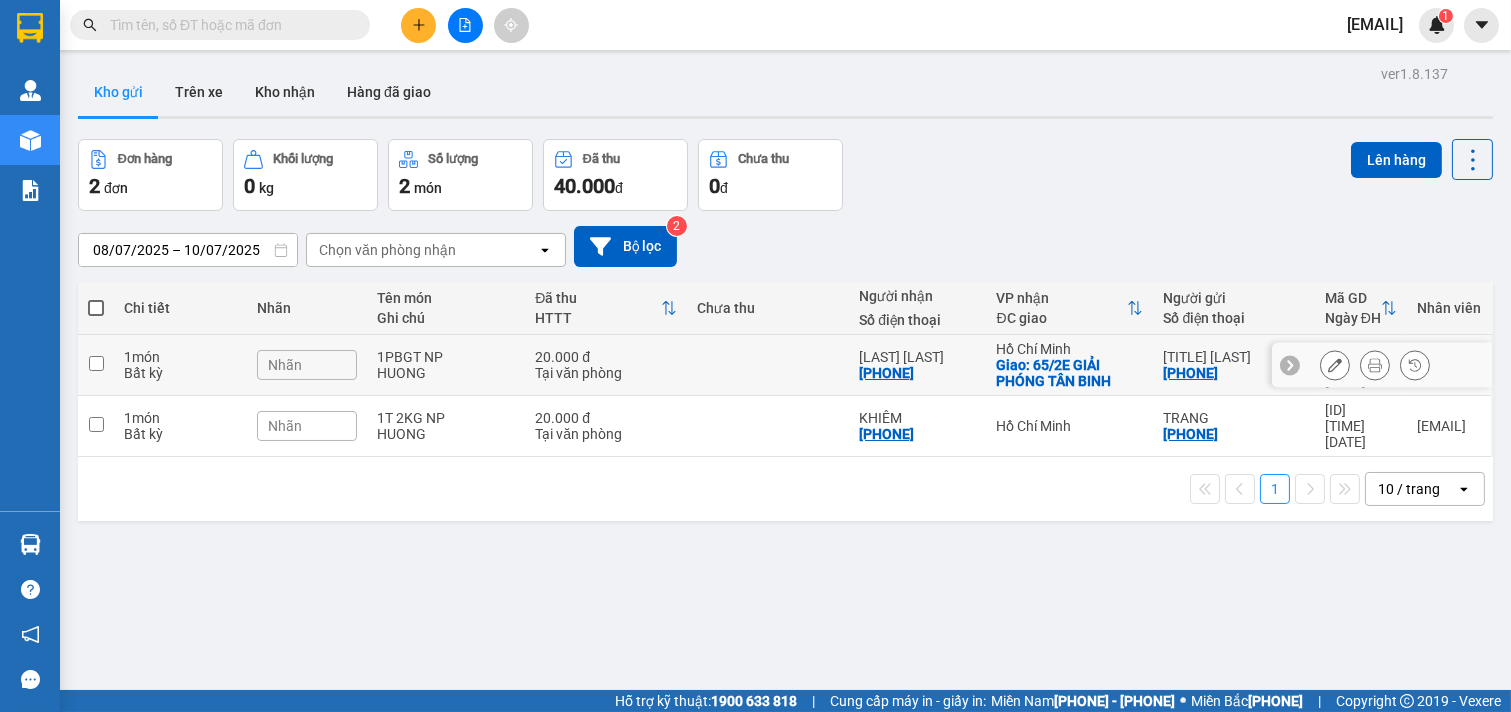 click at bounding box center (1335, 365) 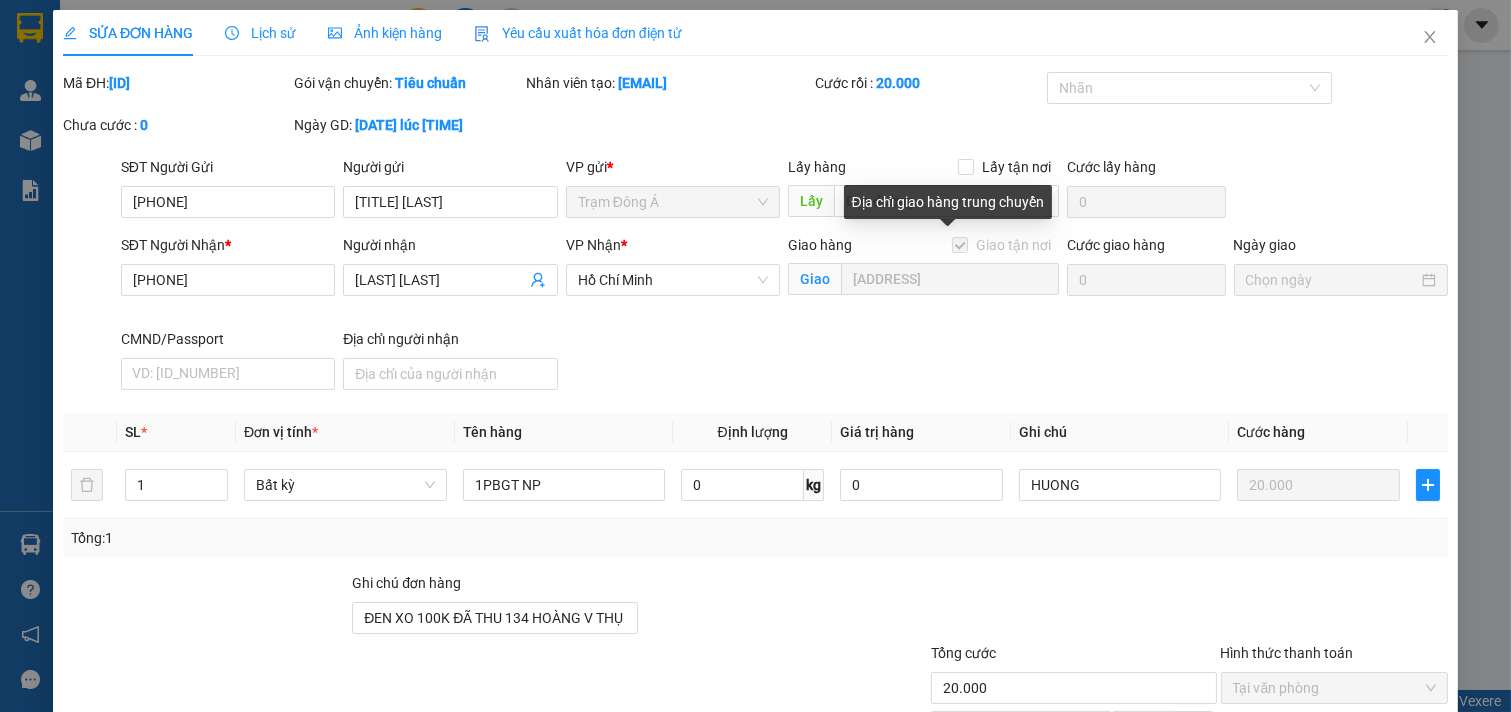 click at bounding box center (960, 245) 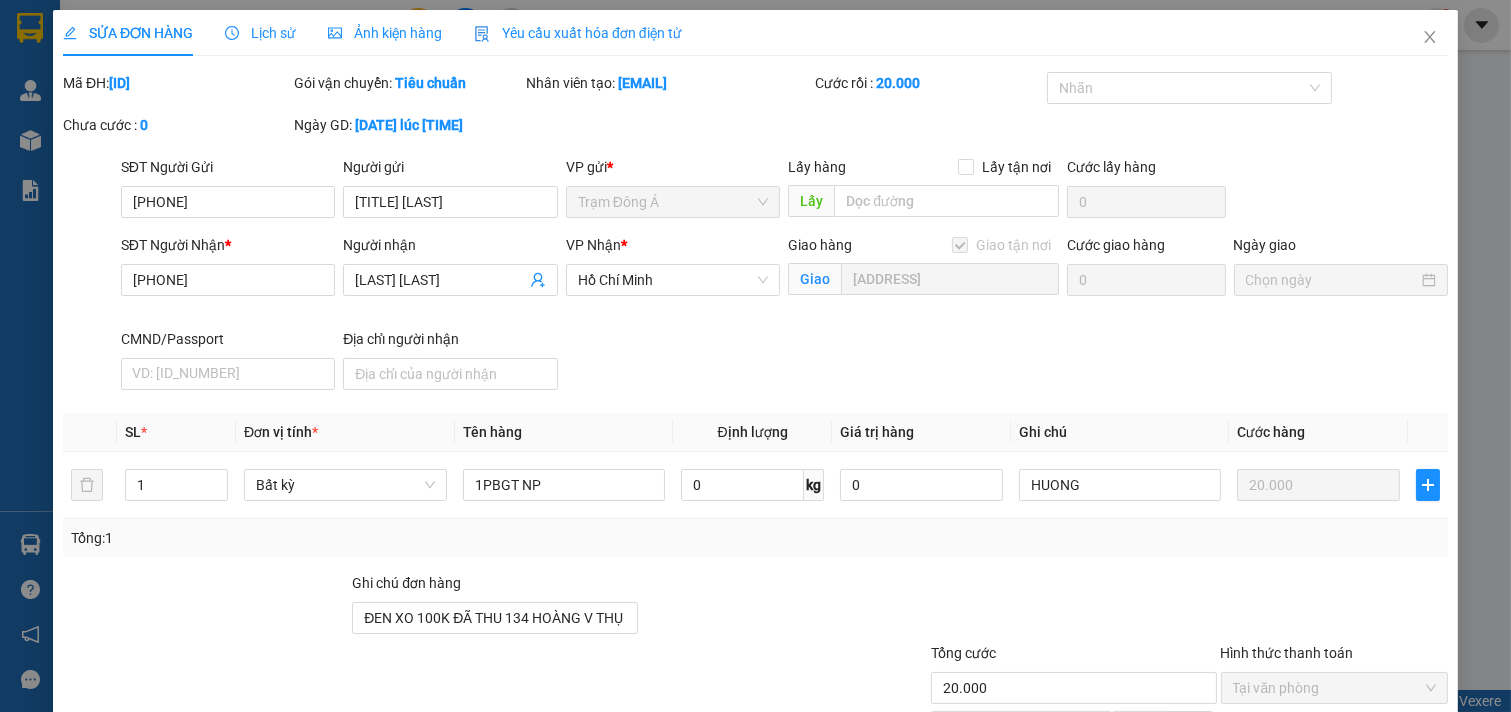 click at bounding box center (1430, 38) 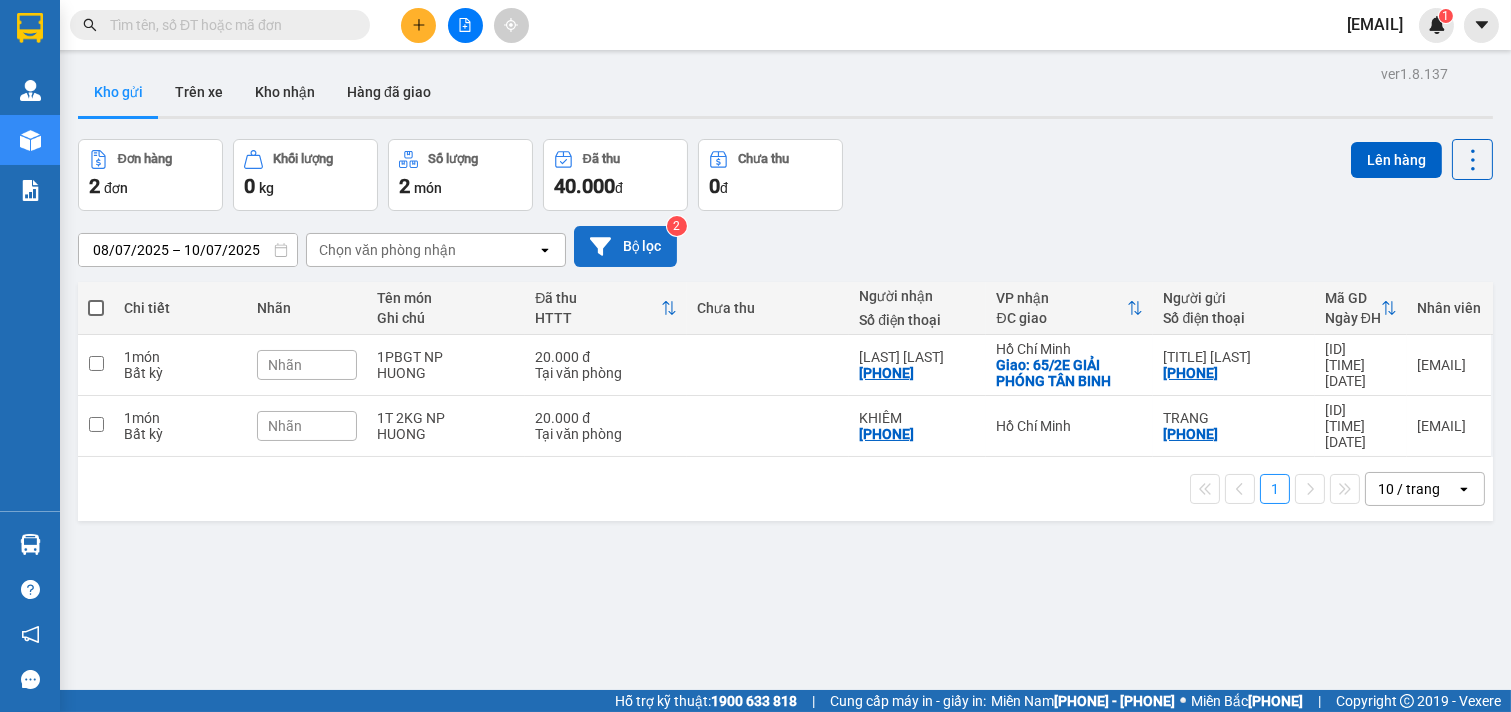 click on "Bộ lọc" at bounding box center [625, 246] 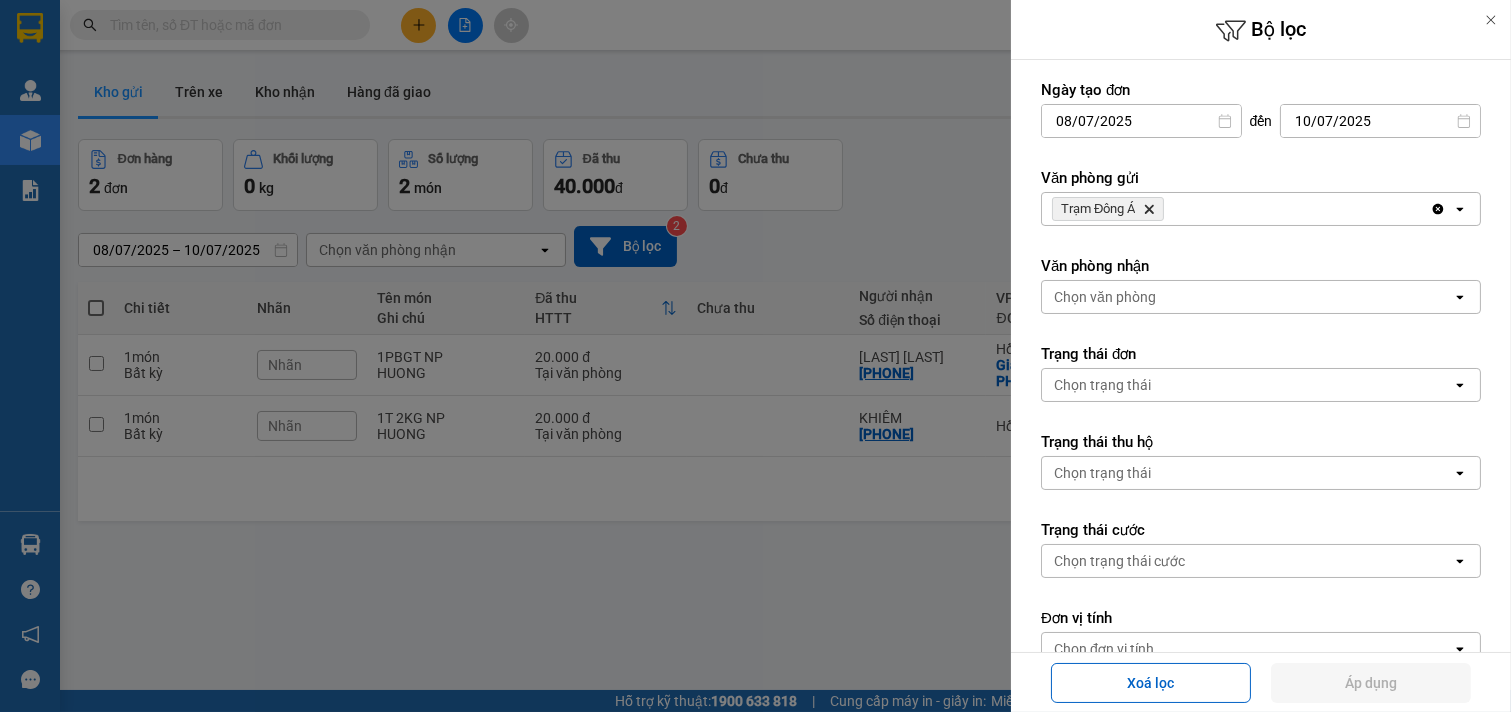 click on "Trạm Đông Á Delete" at bounding box center (1236, 209) 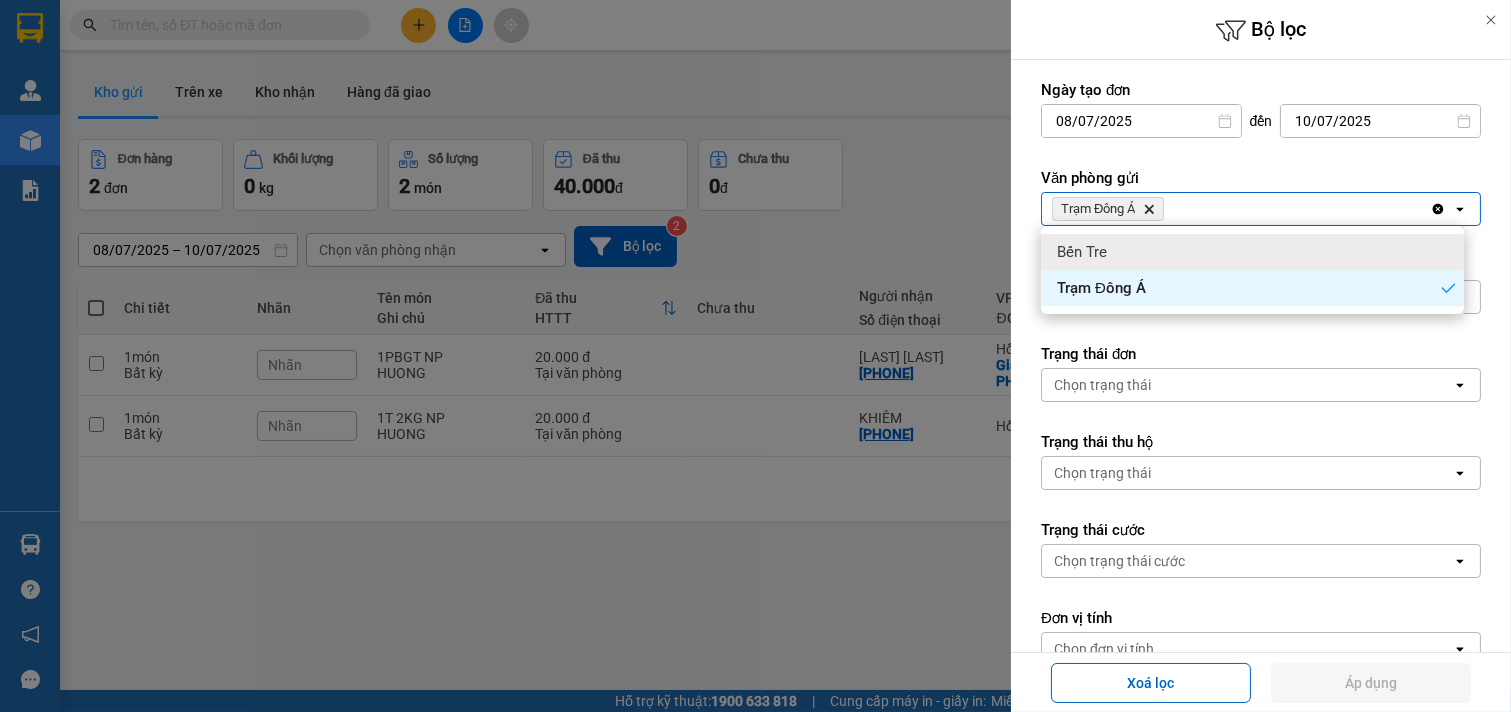 click on "Bến Tre Trạm Đông Á" at bounding box center (1252, 270) 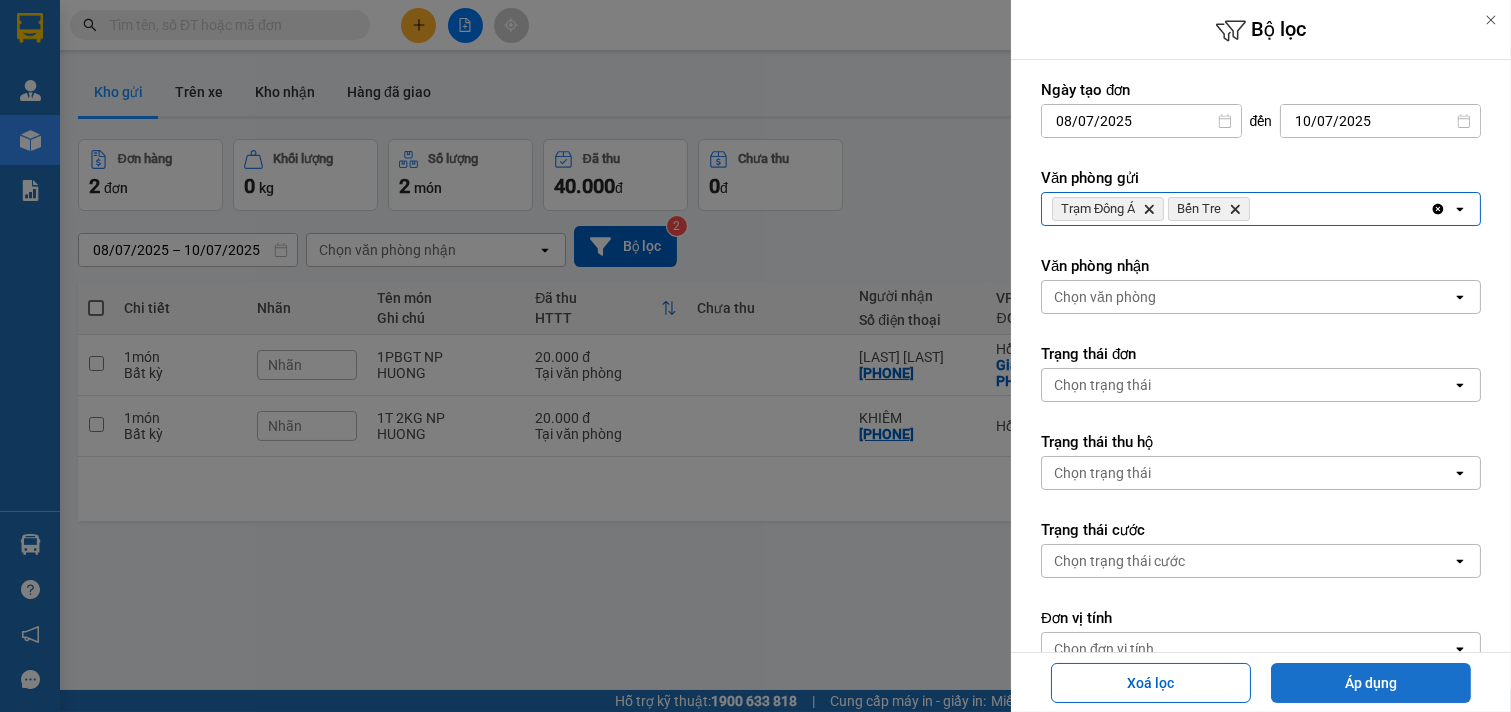 click on "Áp dụng" at bounding box center (1371, 683) 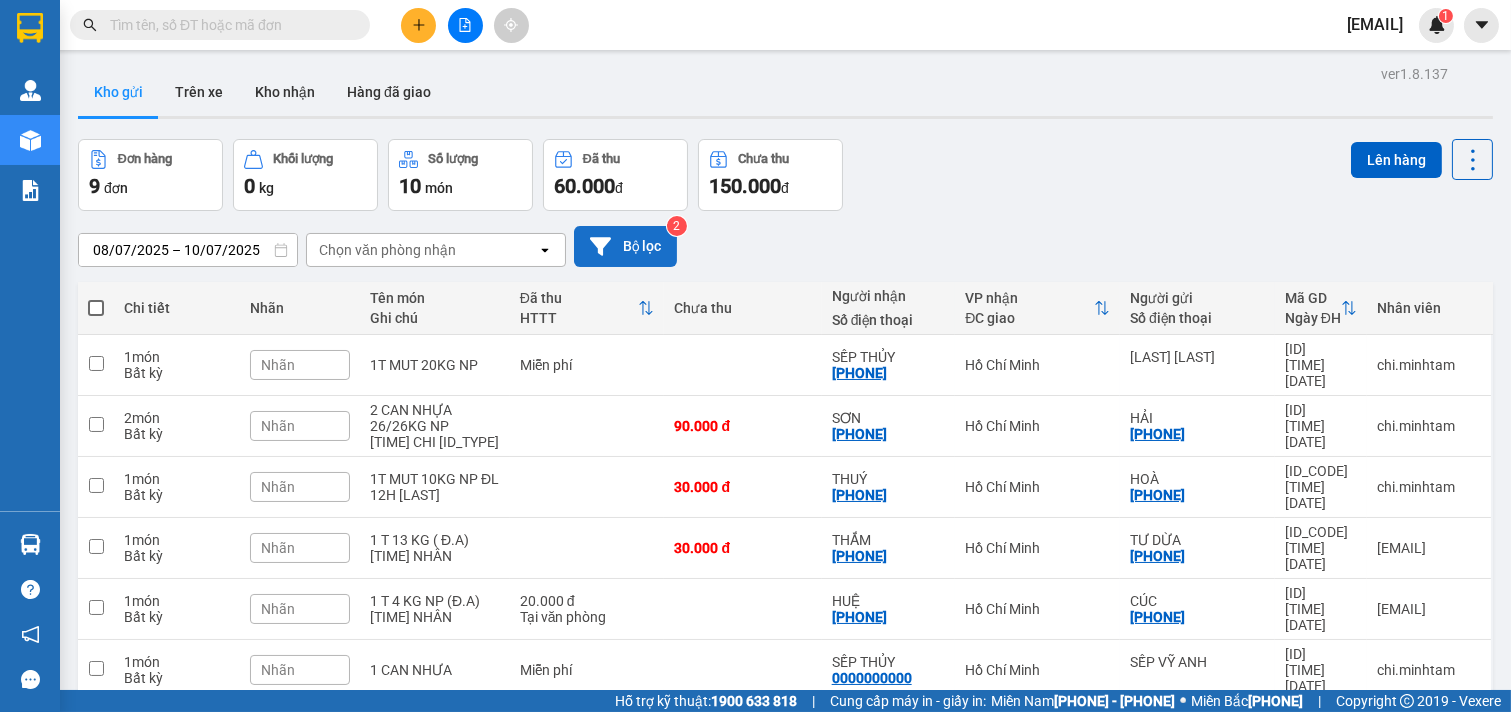 click on "Bộ lọc" at bounding box center [625, 246] 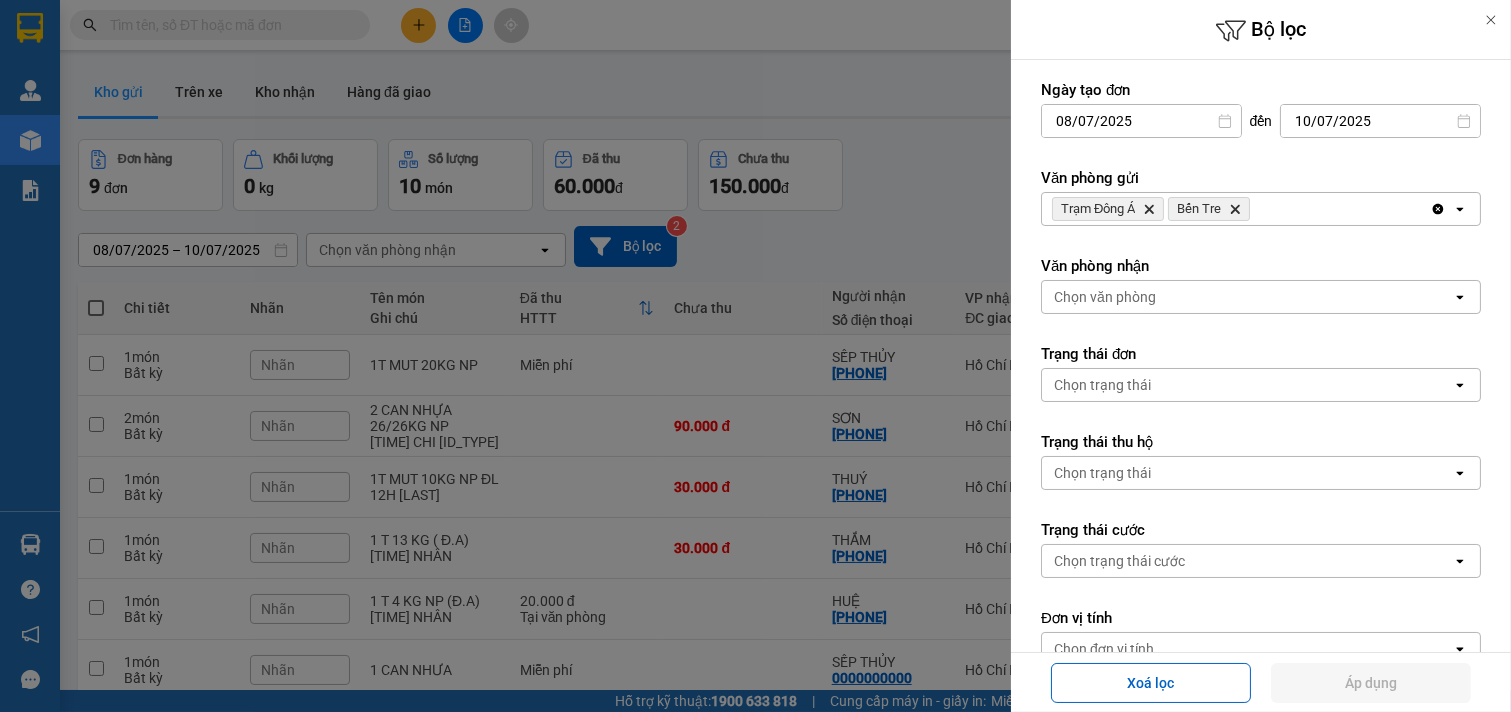 click on "Delete" at bounding box center (1235, 209) 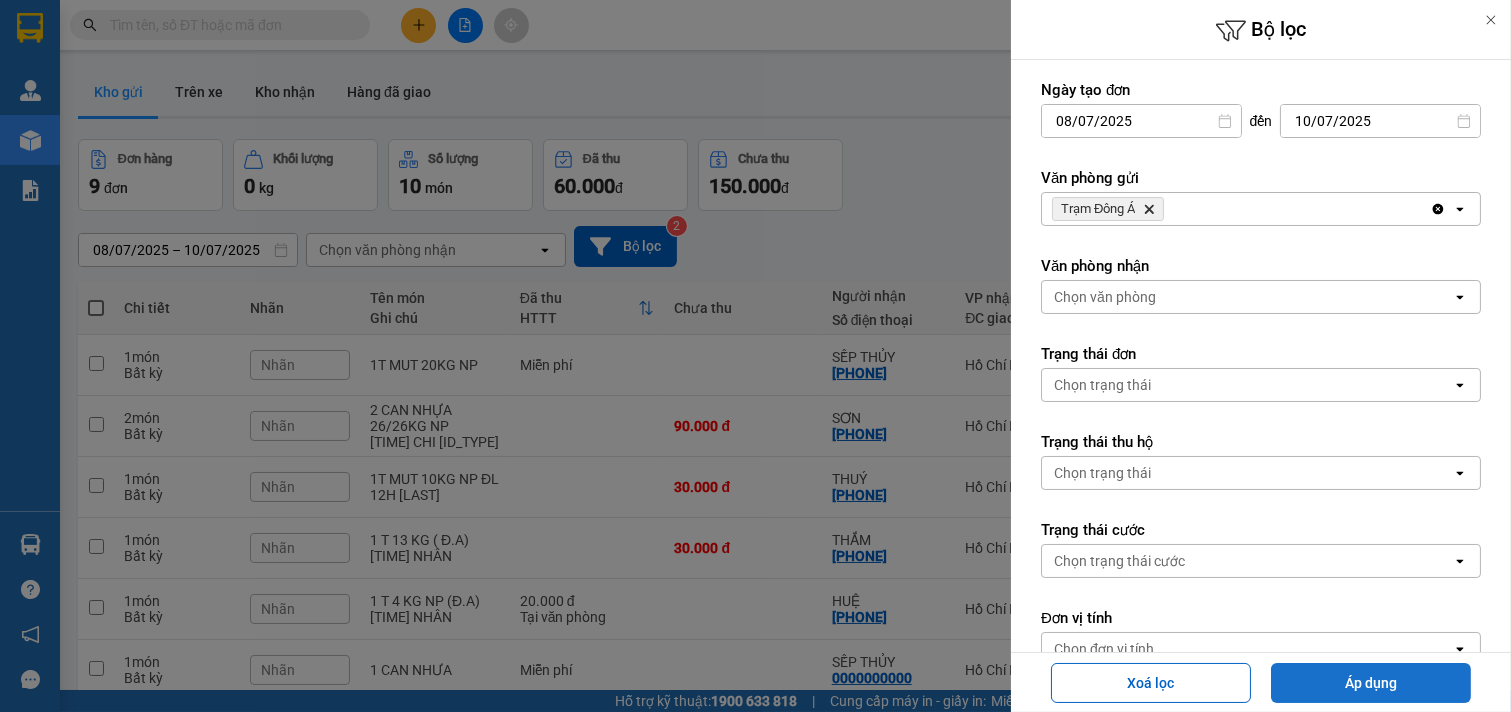 click on "Áp dụng" at bounding box center (1371, 683) 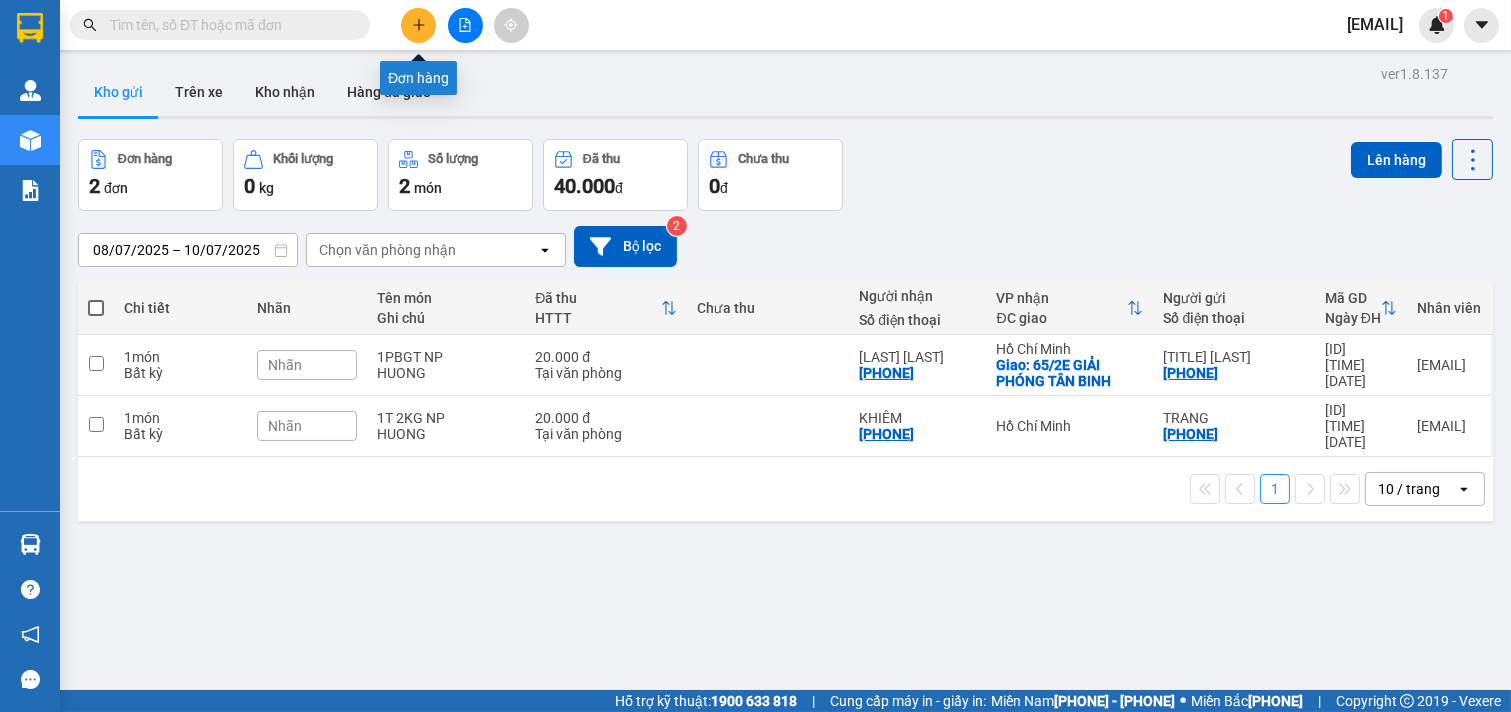 click at bounding box center [418, 24] 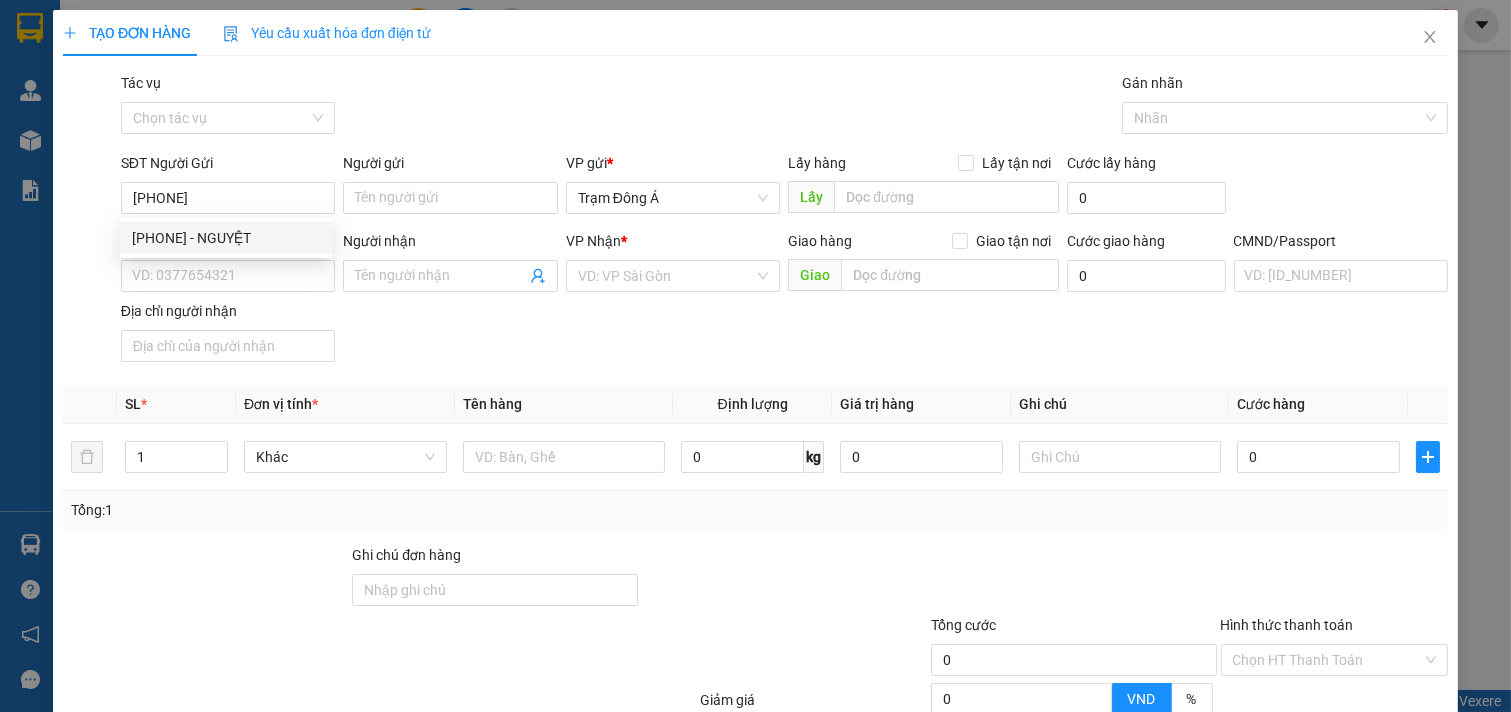 click on "[PHONE] - NGUYỆT" at bounding box center (226, 238) 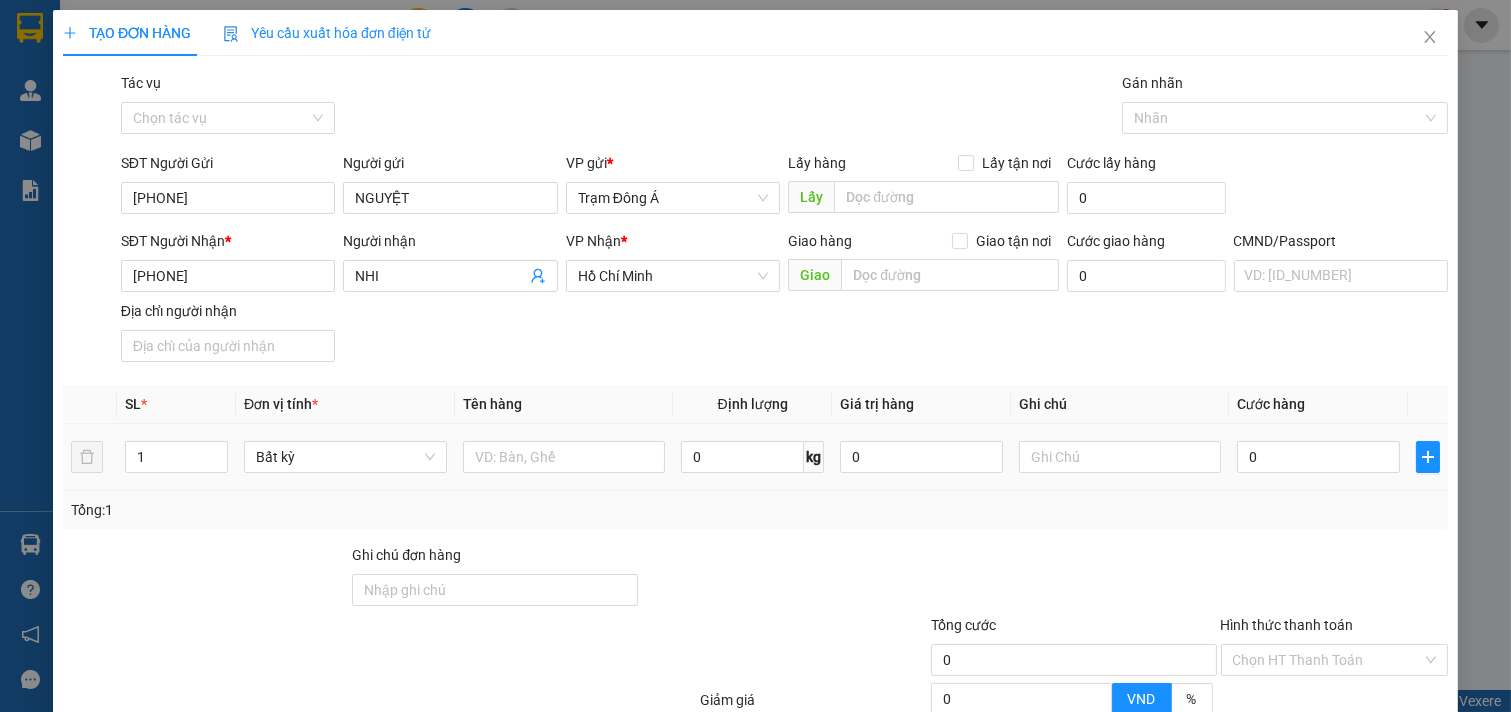 type on "[PHONE]" 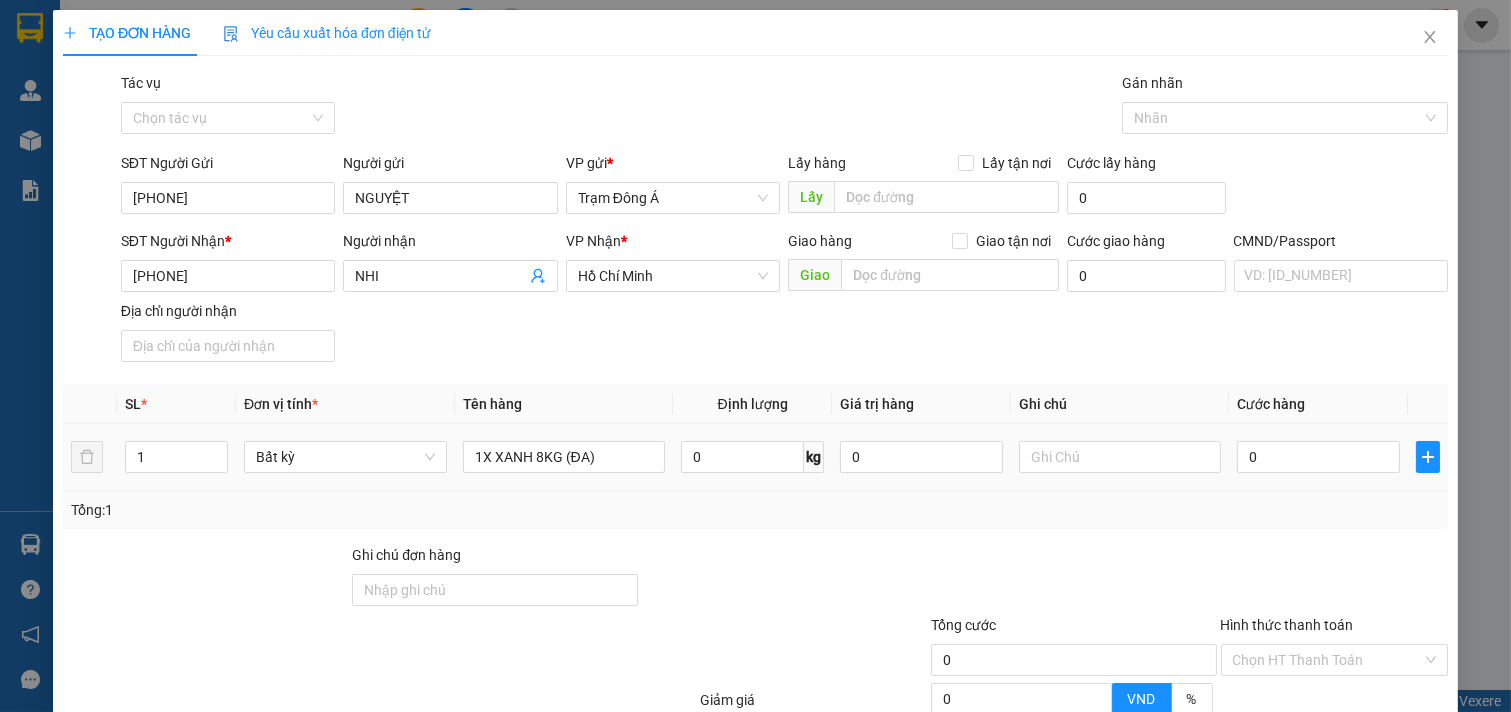 type on "1X XANH 8KG (ĐA)" 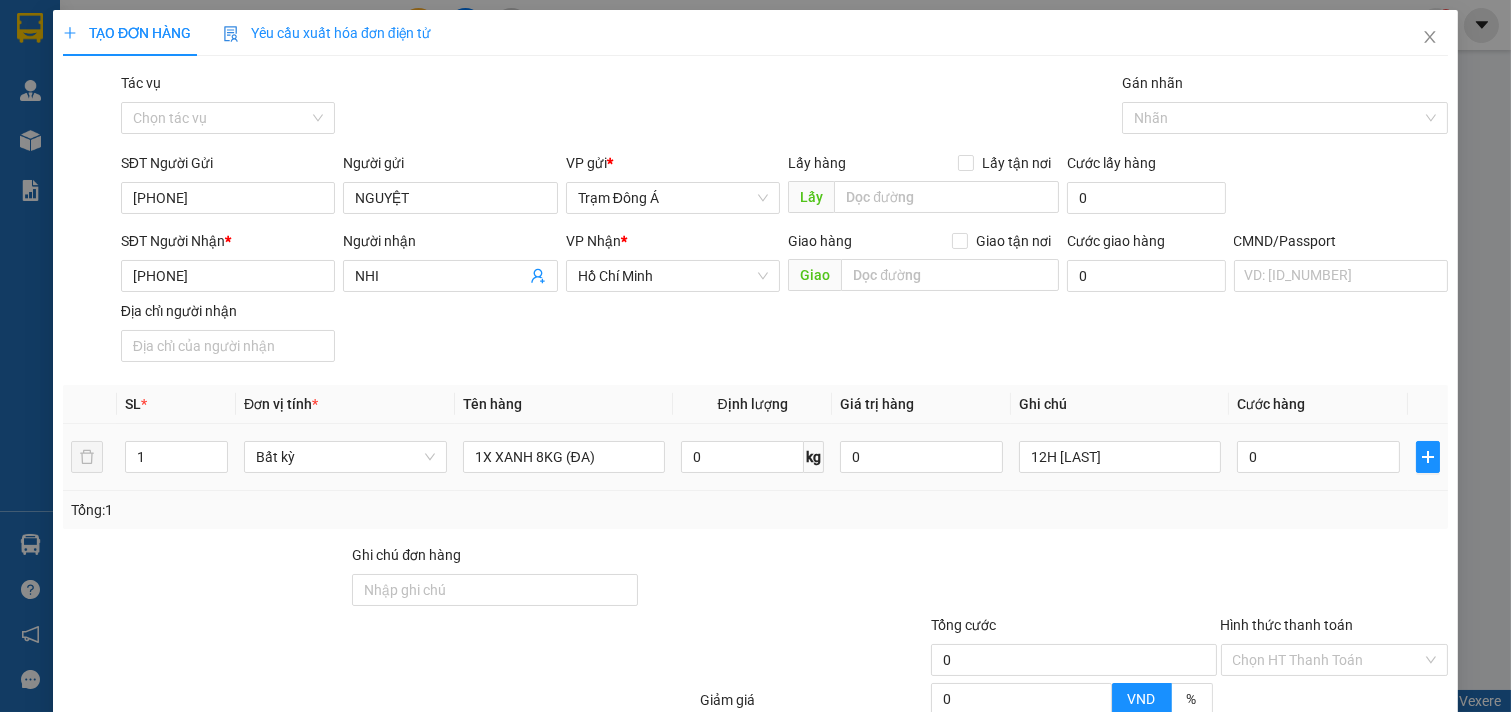 type on "12H [LAST]" 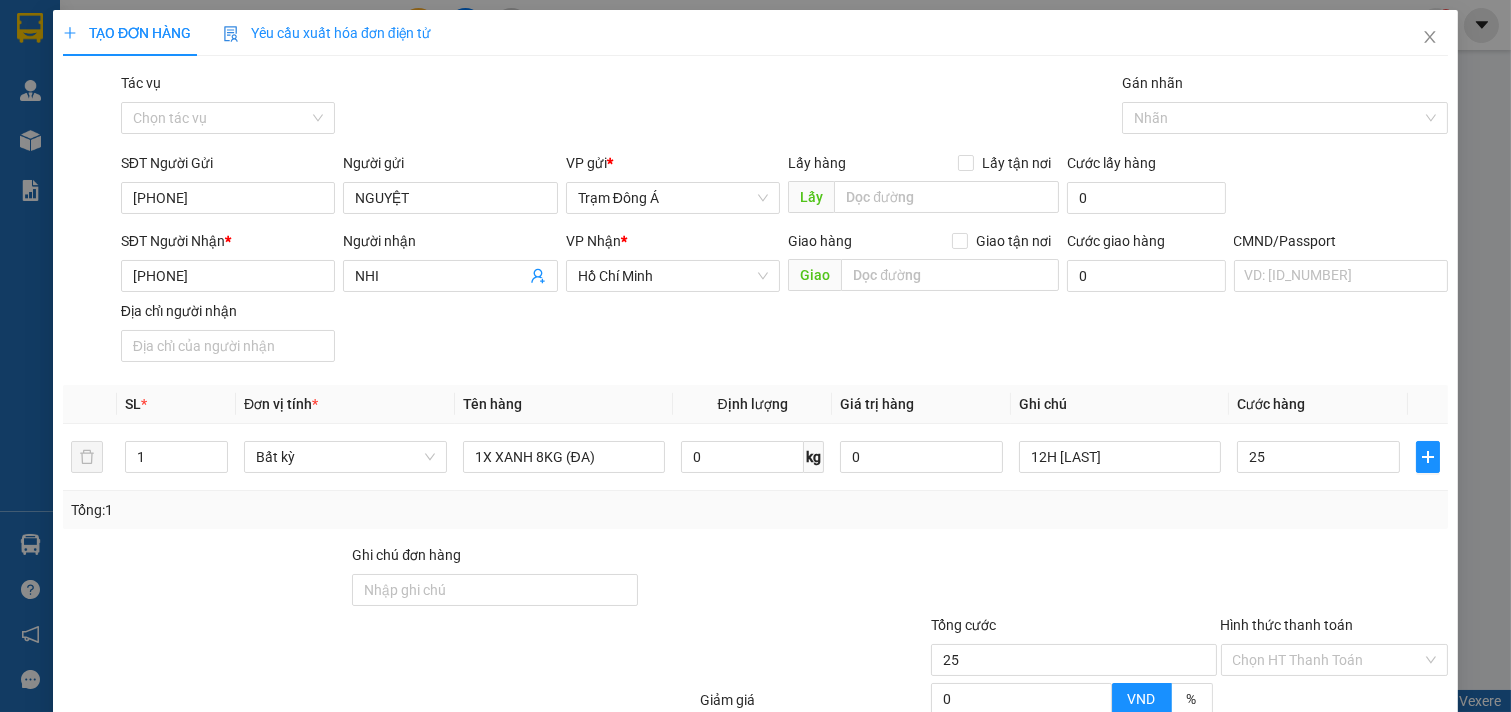 click on "Chọn HT Thanh Toán" at bounding box center (1335, 660) 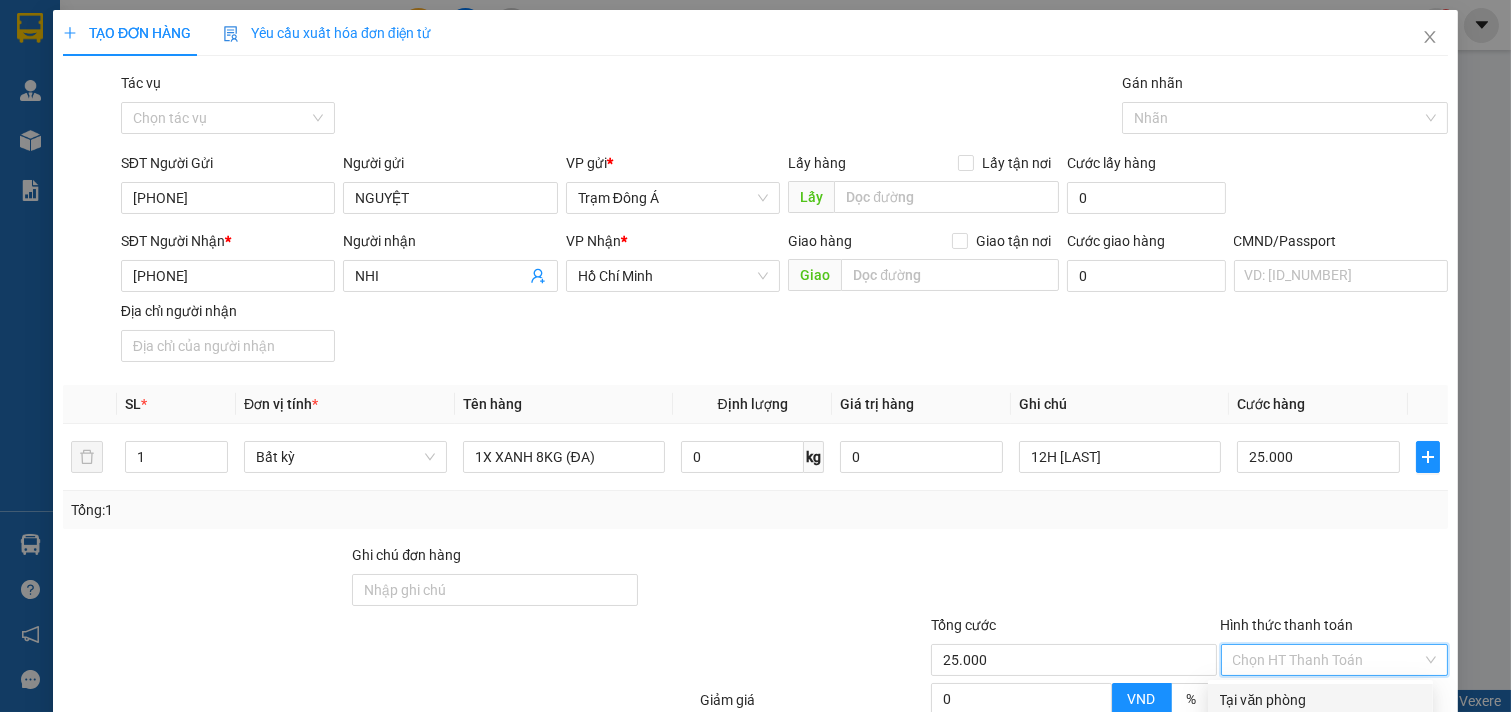 click on "Tại văn phòng" at bounding box center (1320, 700) 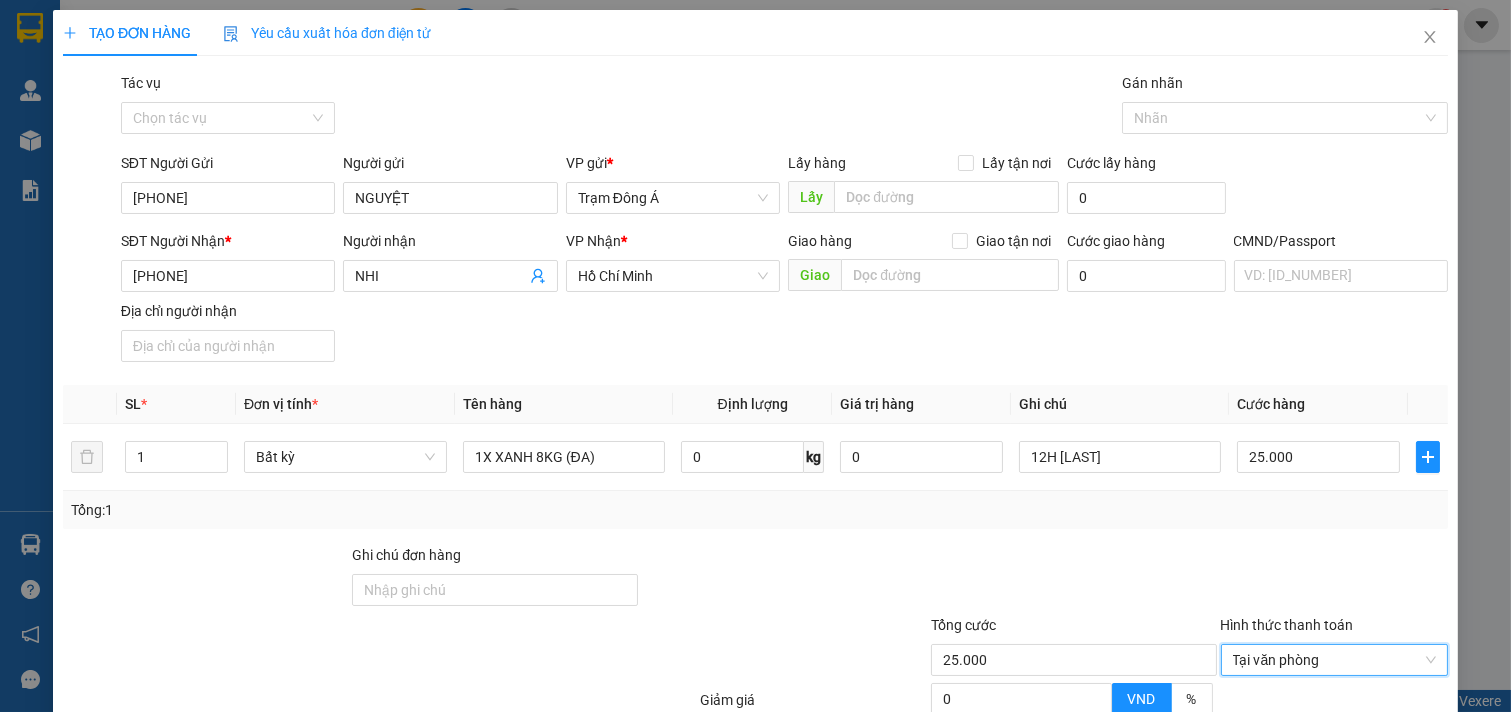 click on "Lưu và In" at bounding box center [1363, 857] 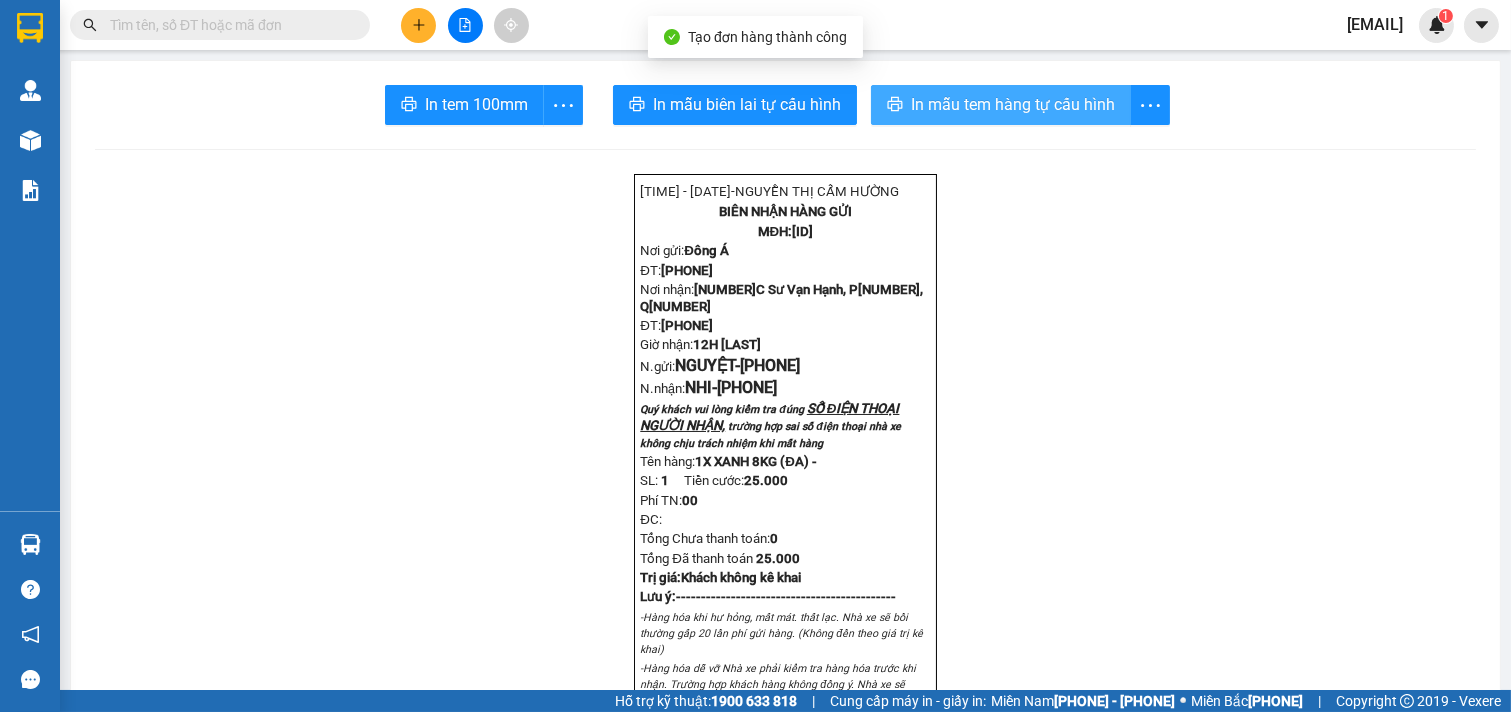drag, startPoint x: 1042, startPoint y: 101, endPoint x: 1107, endPoint y: 113, distance: 66.09841 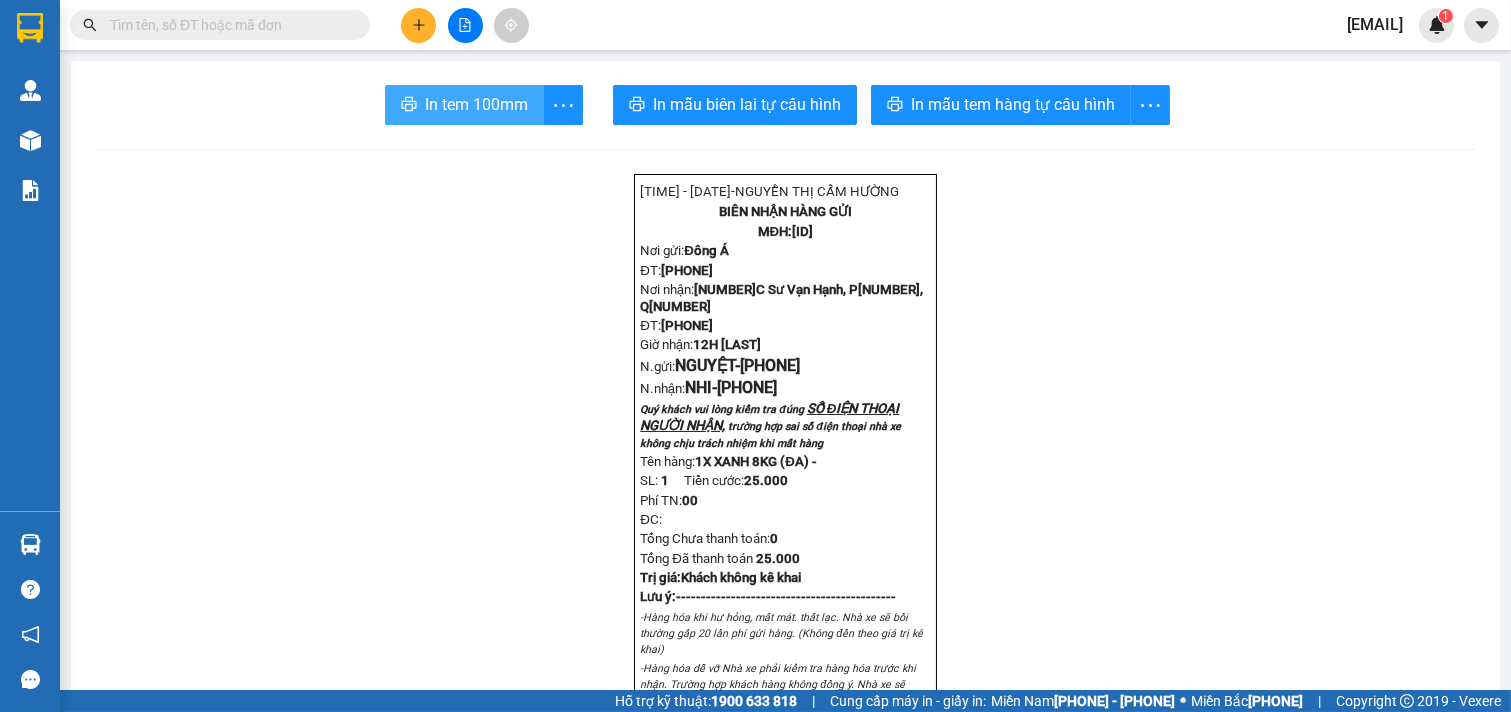 click on "In tem 100mm" at bounding box center (476, 104) 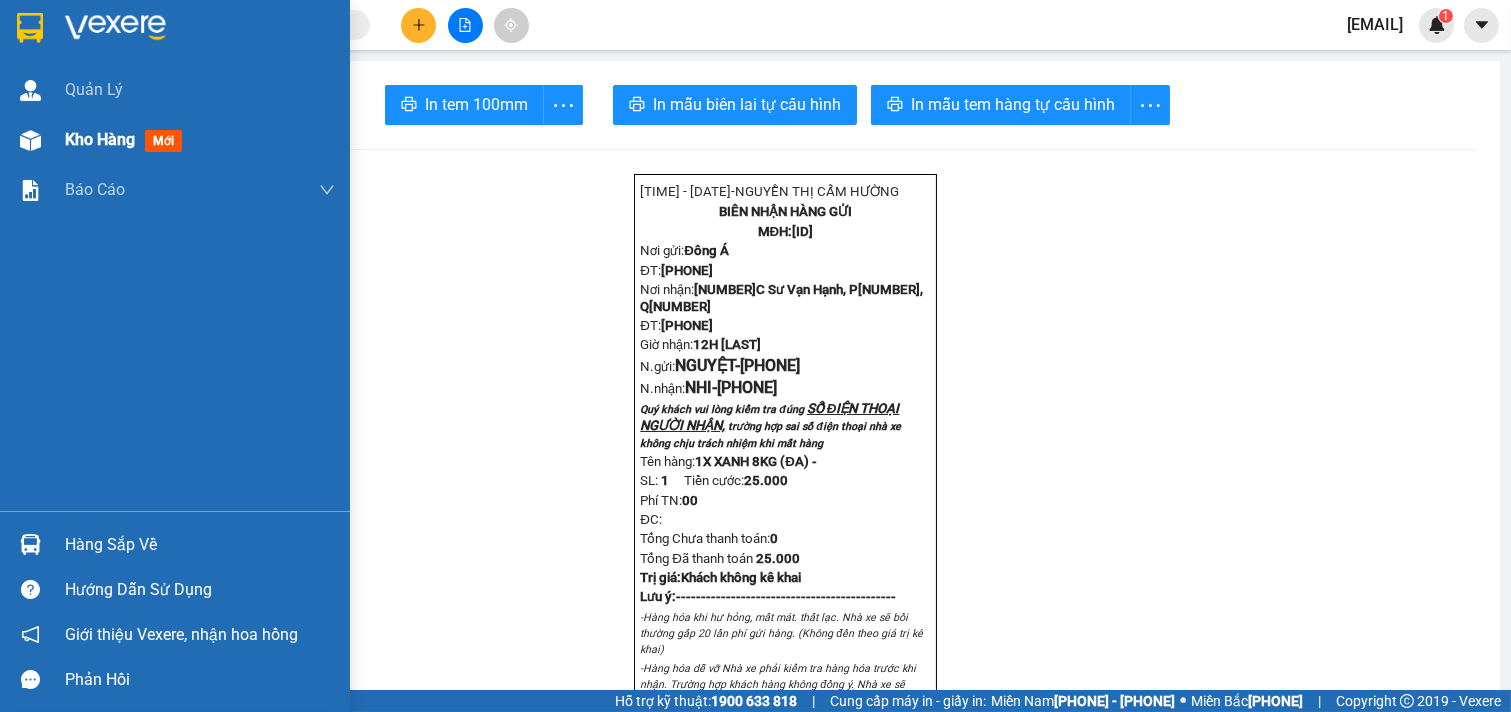 click on "Kho hàng" at bounding box center [100, 139] 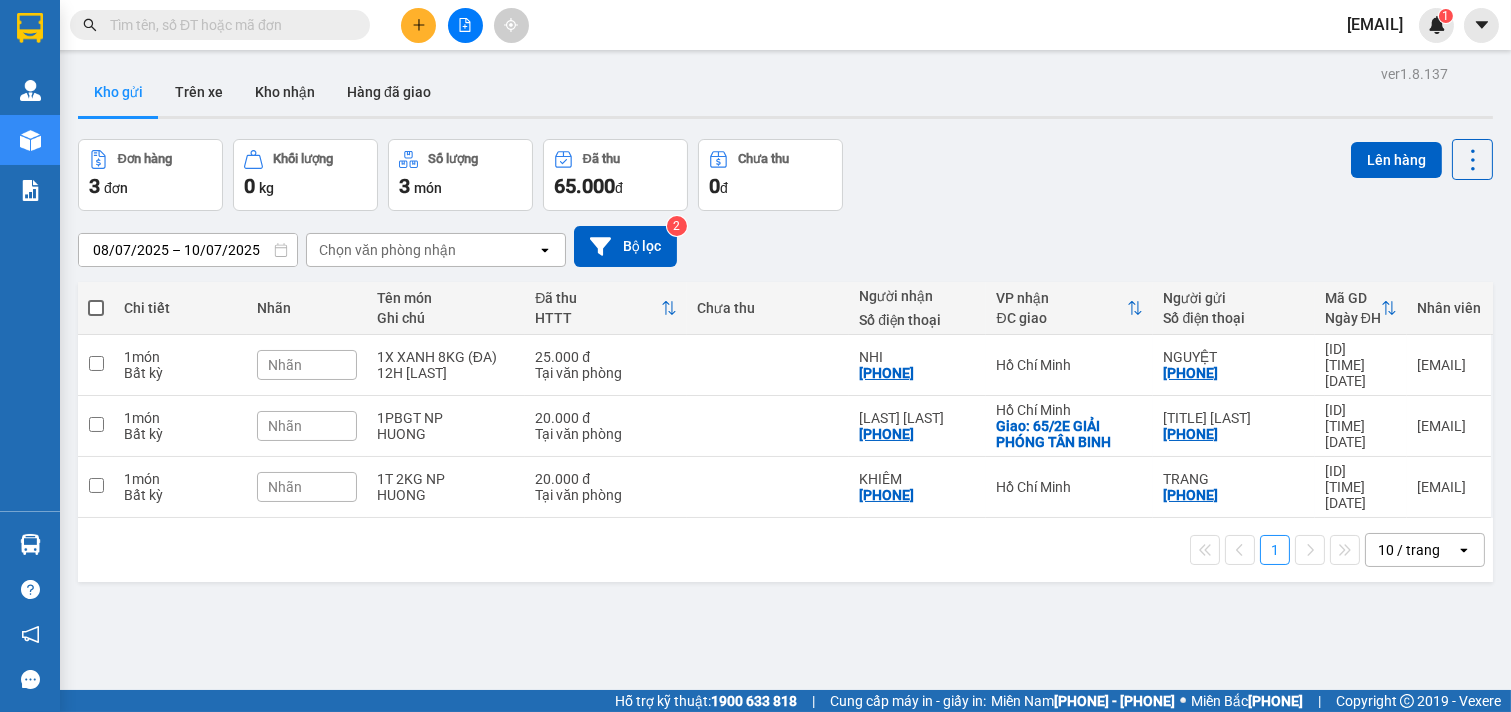 click on "ver 1.8.137 Kho gửi Trên xe Kho nhận Hàng đã giao Đơn hàng 3 đơn Khối lượng 0 kg Số lượng 3 món Đã thu 65.000  đ Chưa thu 0  đ Lên hàng 08/07/2025 – 10/07/2025 Press the down arrow key to interact with the calendar and select a date. Press the escape button to close the calendar. Selected date range is from 08/07/2025 to 10/07/2025. Chọn văn phòng nhận open Bộ lọc 2 Chi tiết Nhãn Tên món Ghi chú Đã thu HTTT Chưa thu Người nhận Số điện thoại VP nhận ĐC giao Người gửi Số điện thoại Mã GD Ngày ĐH Nhân viên 1  món Bất kỳ Nhãn 1X XANH 8KG (ĐA) 12H [LAST] 25.000 đ Tại văn phòng NHI [PHONE] Hồ Chí Minh NGUYỆT [PHONE] [ID] 08:21 10/07 [EMAIL] 1  món Bất kỳ Nhãn 1PBGT NP [LAST] 20.000 đ Tại văn phòng HÀ [LAST] [PHONE] Hồ Chí Minh Giao: 65/2E GIẢI PHÓNG TÂN BINH  [TITLE] [LAST] [PHONE] [ID] 07:33 10/07 [EMAIL] 1  món Bất kỳ Nhãn 1T 2KG NP [LAST] 20.000 đ KHIÊM [LAST] 1" at bounding box center (785, 416) 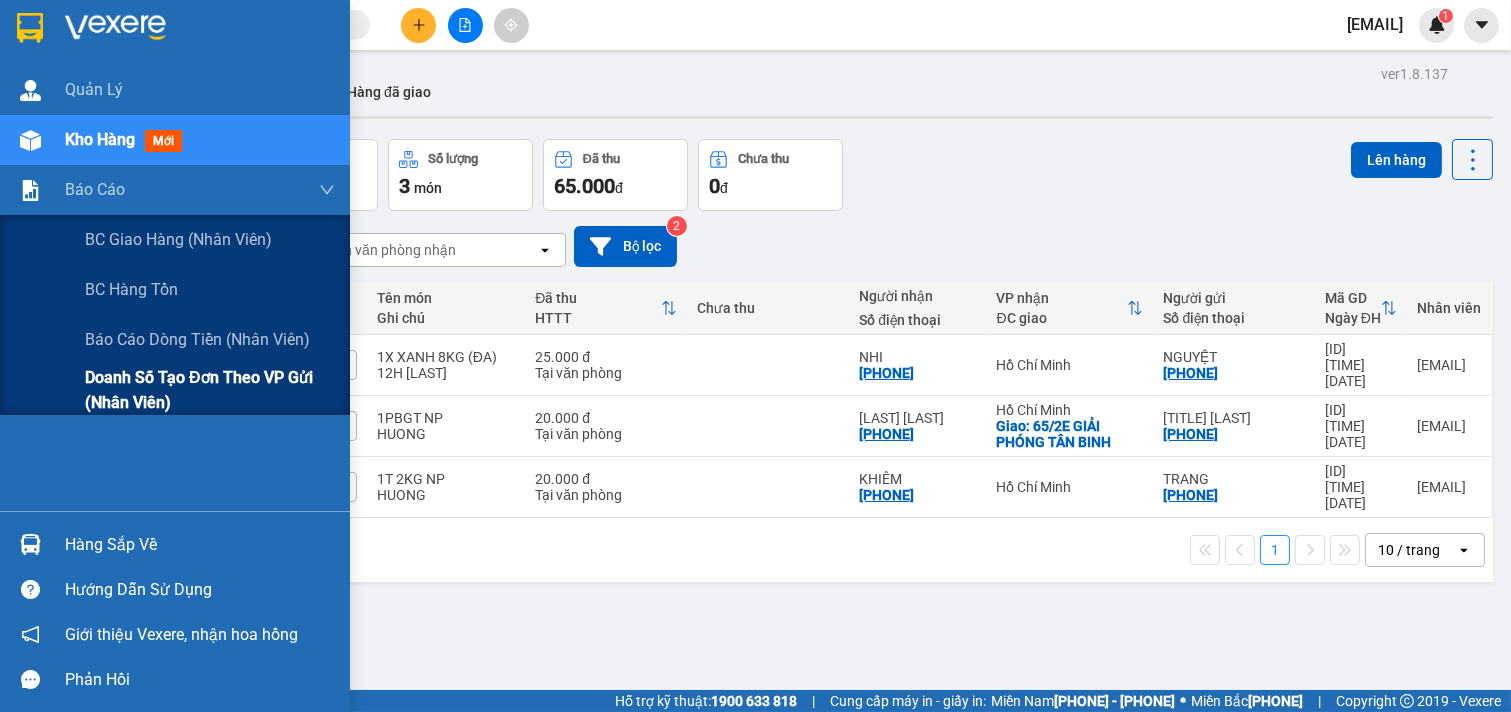 click on "Doanh số tạo đơn theo VP gửi (nhân viên)" at bounding box center (178, 239) 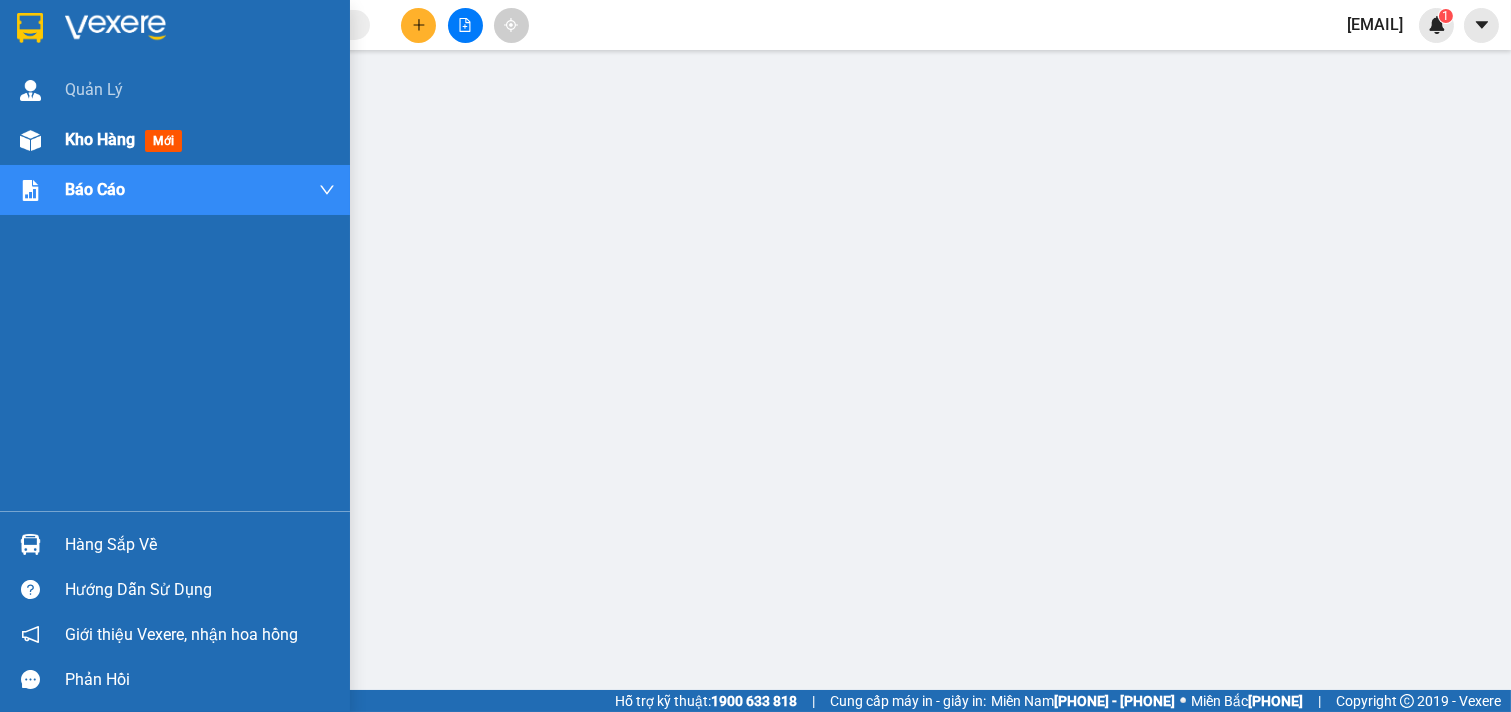click on "Kho hàng" at bounding box center [100, 139] 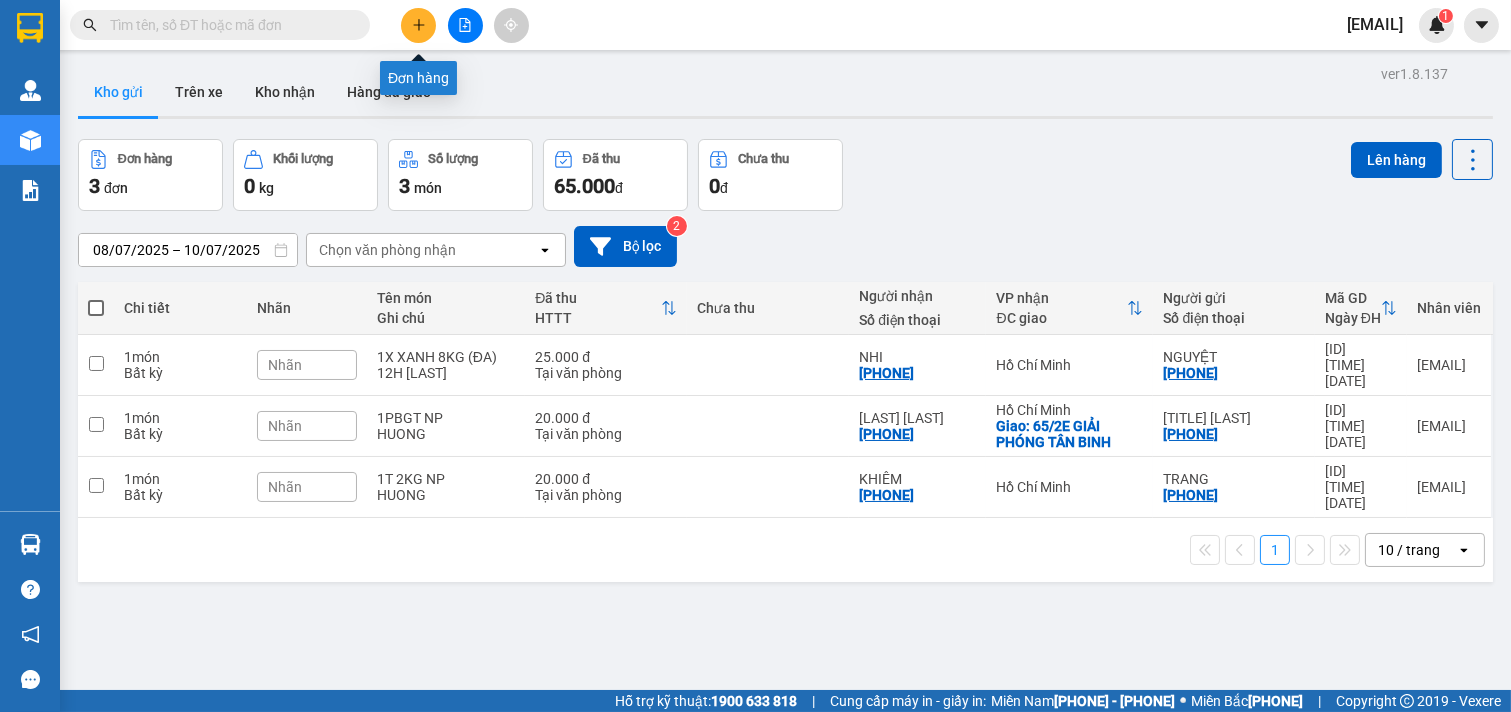 click at bounding box center [418, 25] 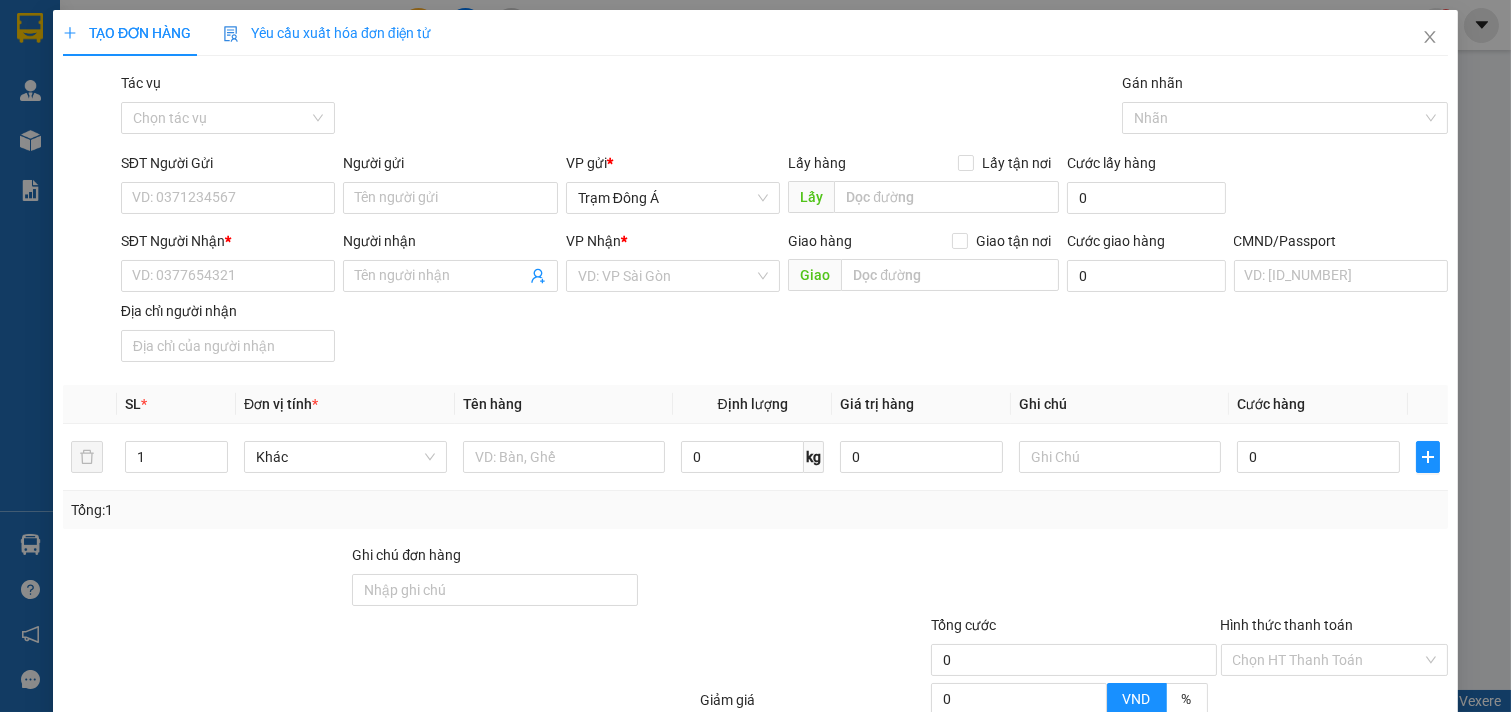 click on "Người gửi" at bounding box center (450, 198) 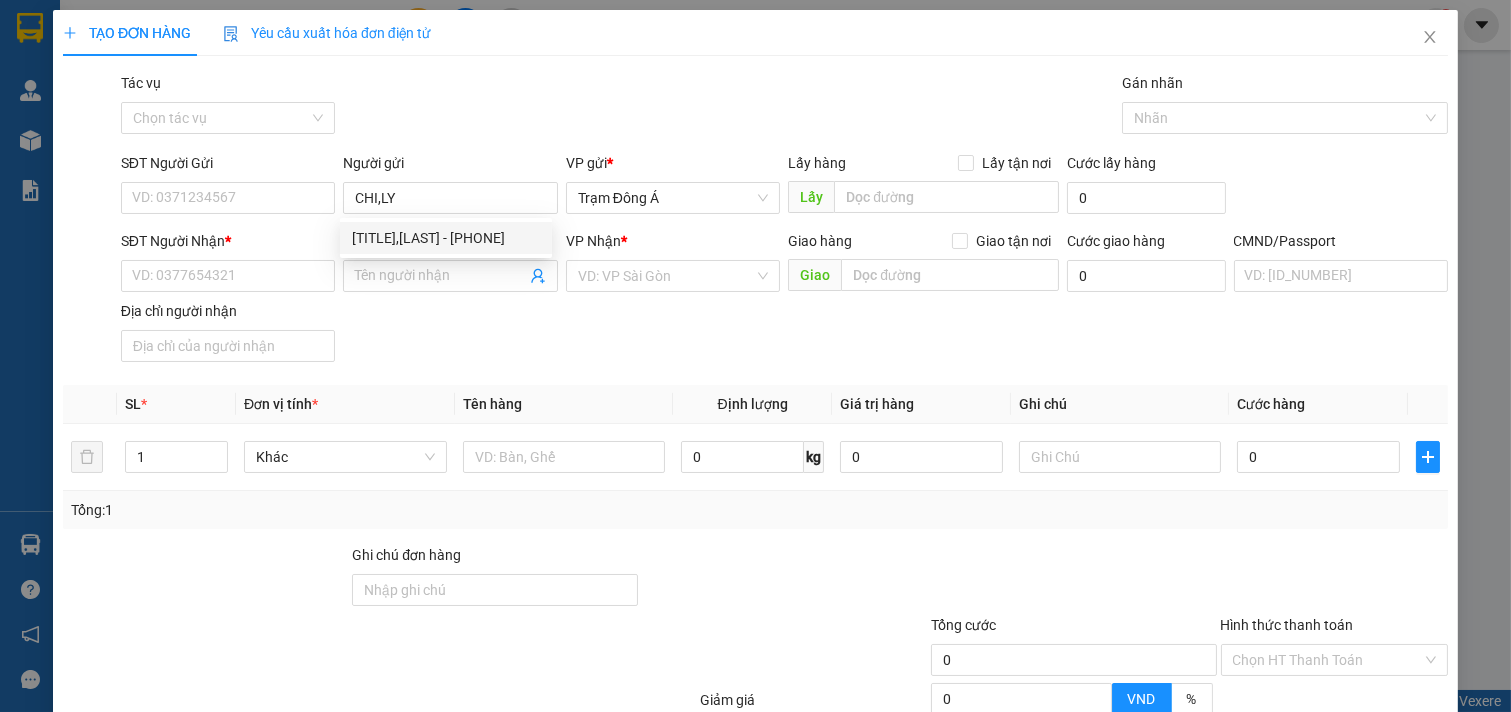 click on "[TITLE],[LAST] - [PHONE]" at bounding box center (446, 238) 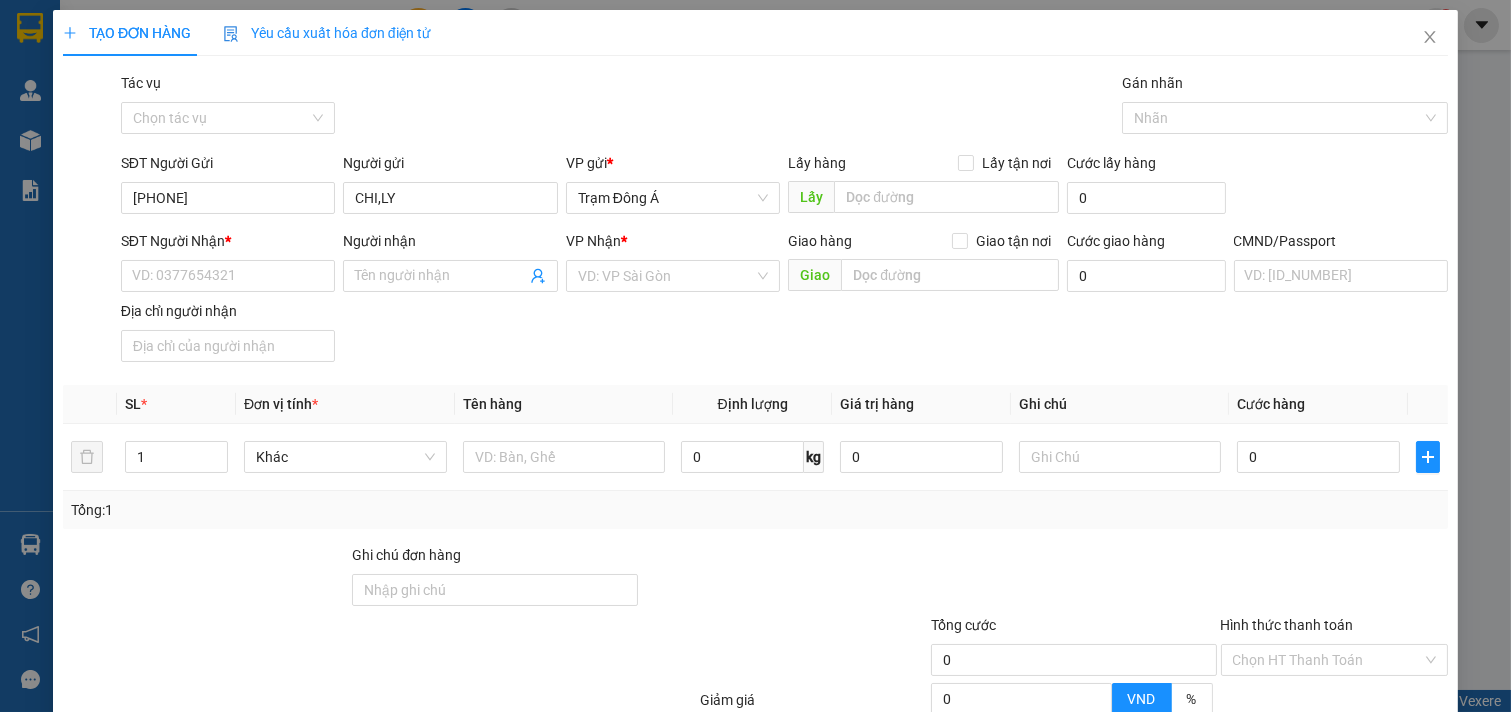 type on "CHI,LY" 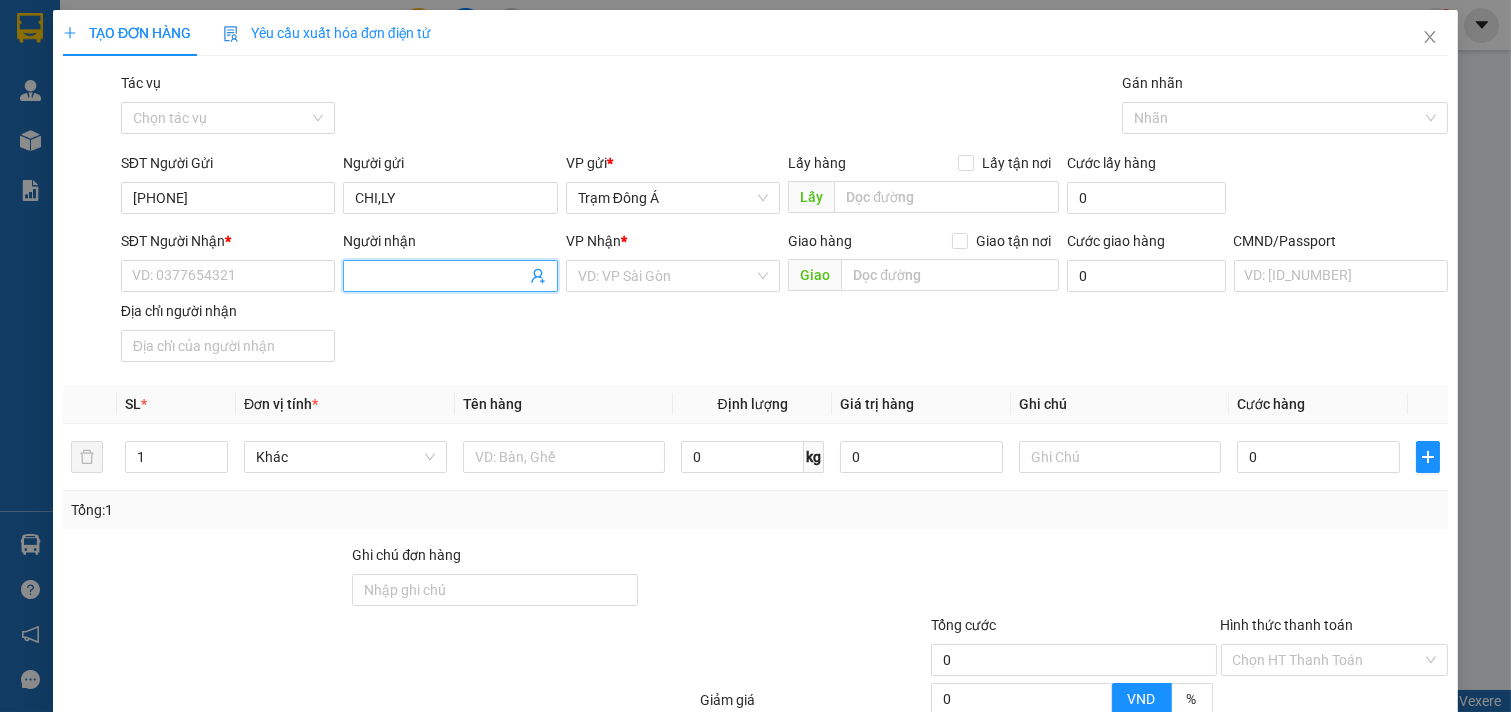 click at bounding box center (538, 276) 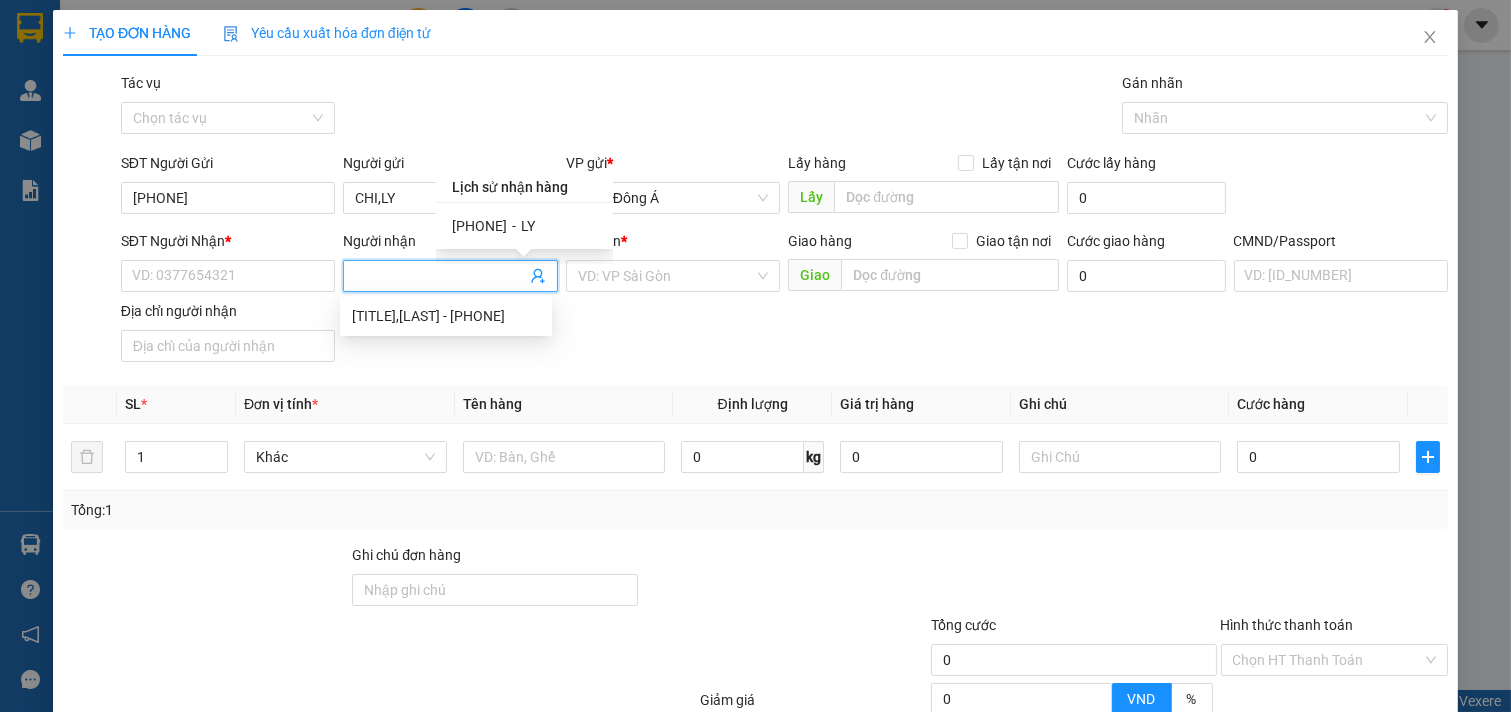 click on "[PHONE]" at bounding box center [479, 226] 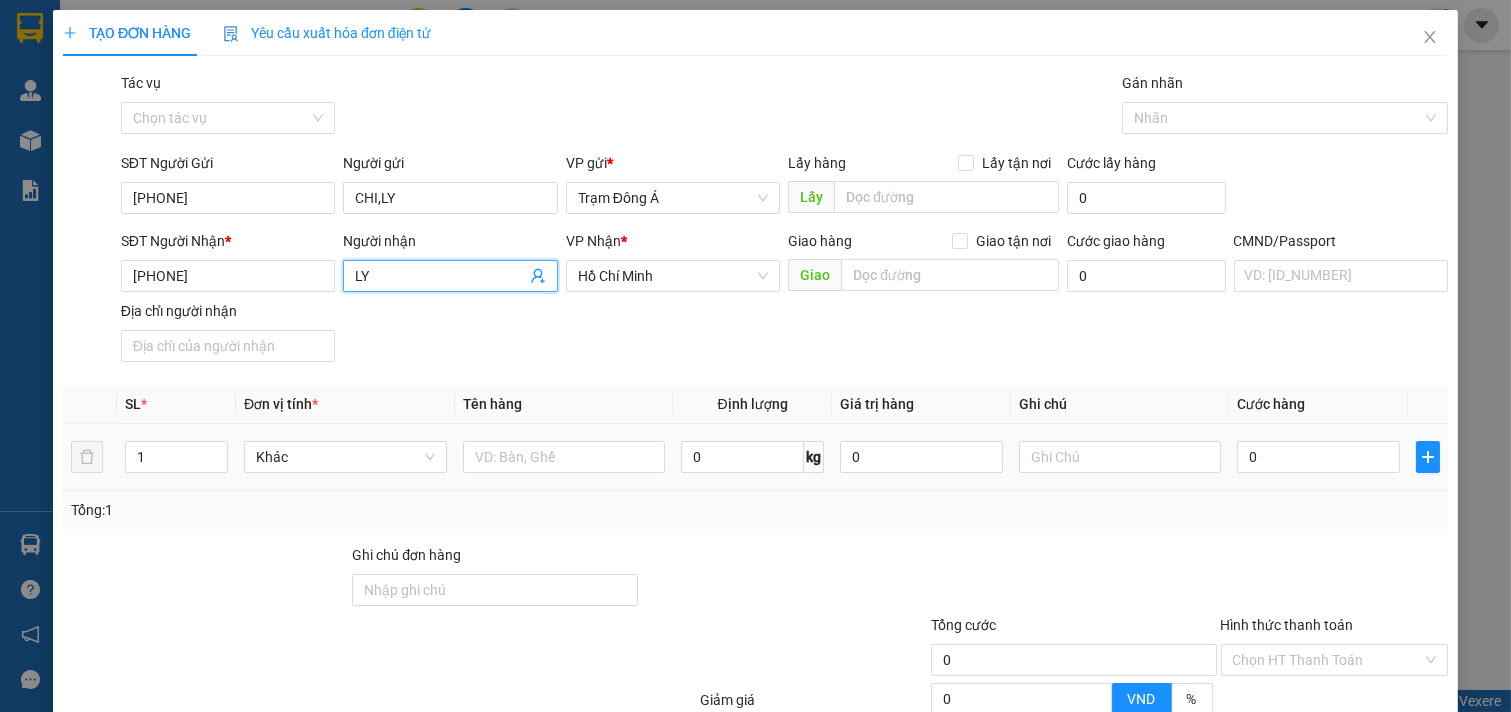 drag, startPoint x: 562, startPoint y: 461, endPoint x: 568, endPoint y: 425, distance: 36.496574 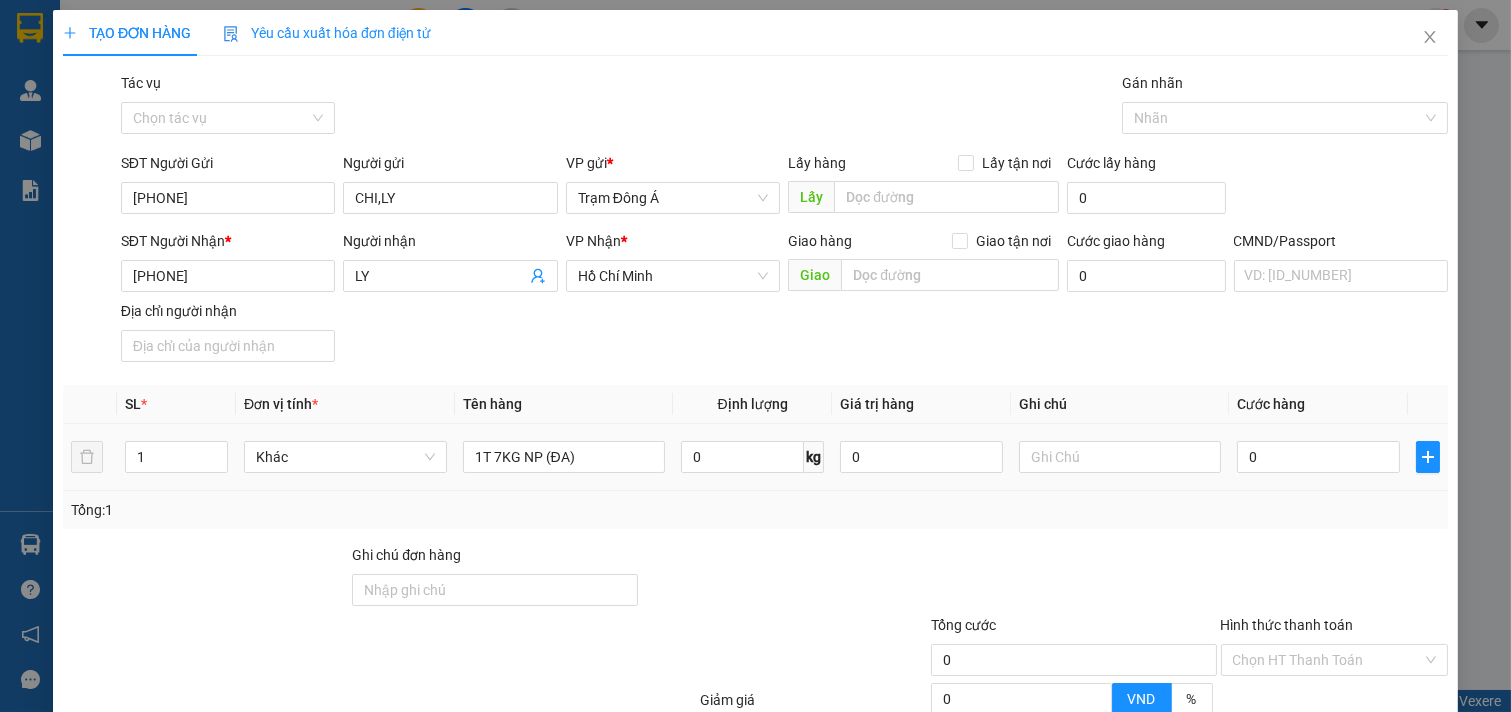 type on "1T 7KG NP (ĐA)" 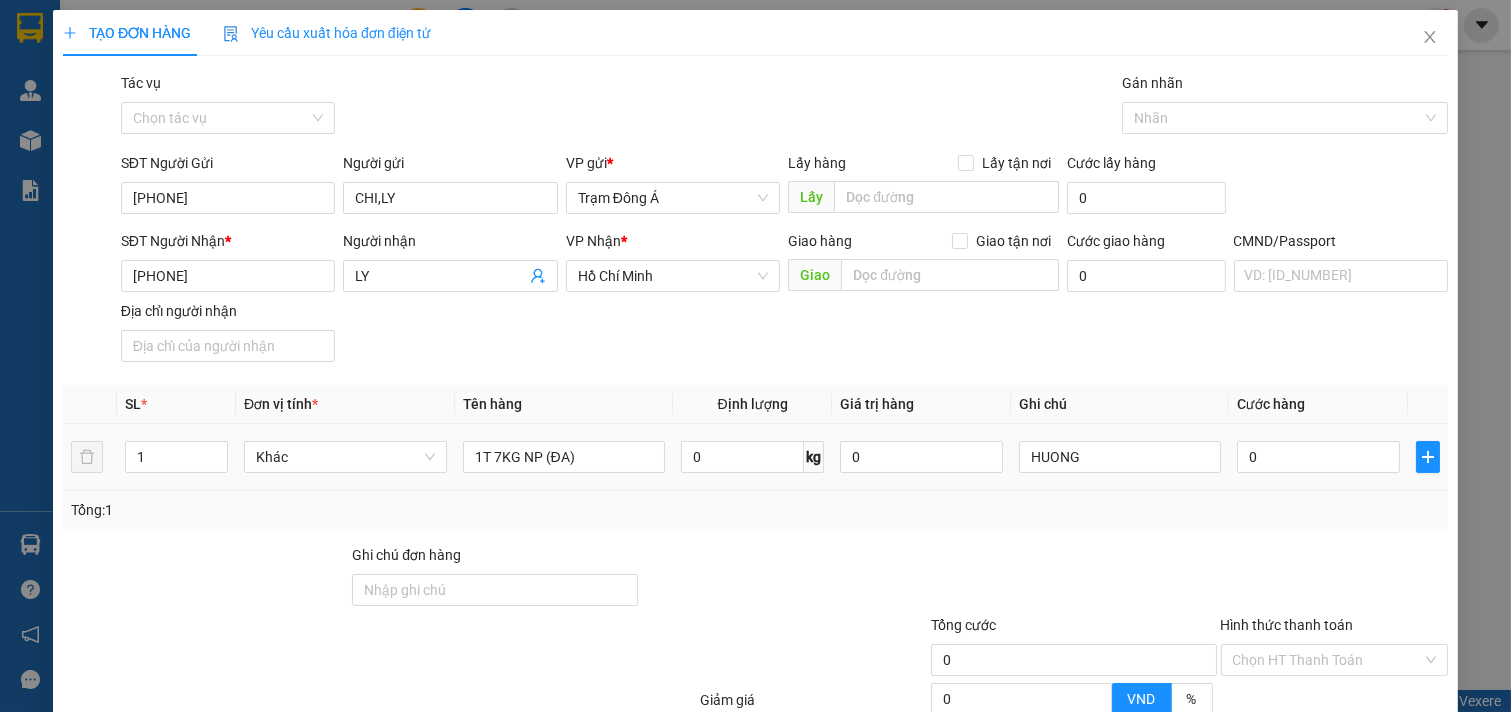 type on "HUONG" 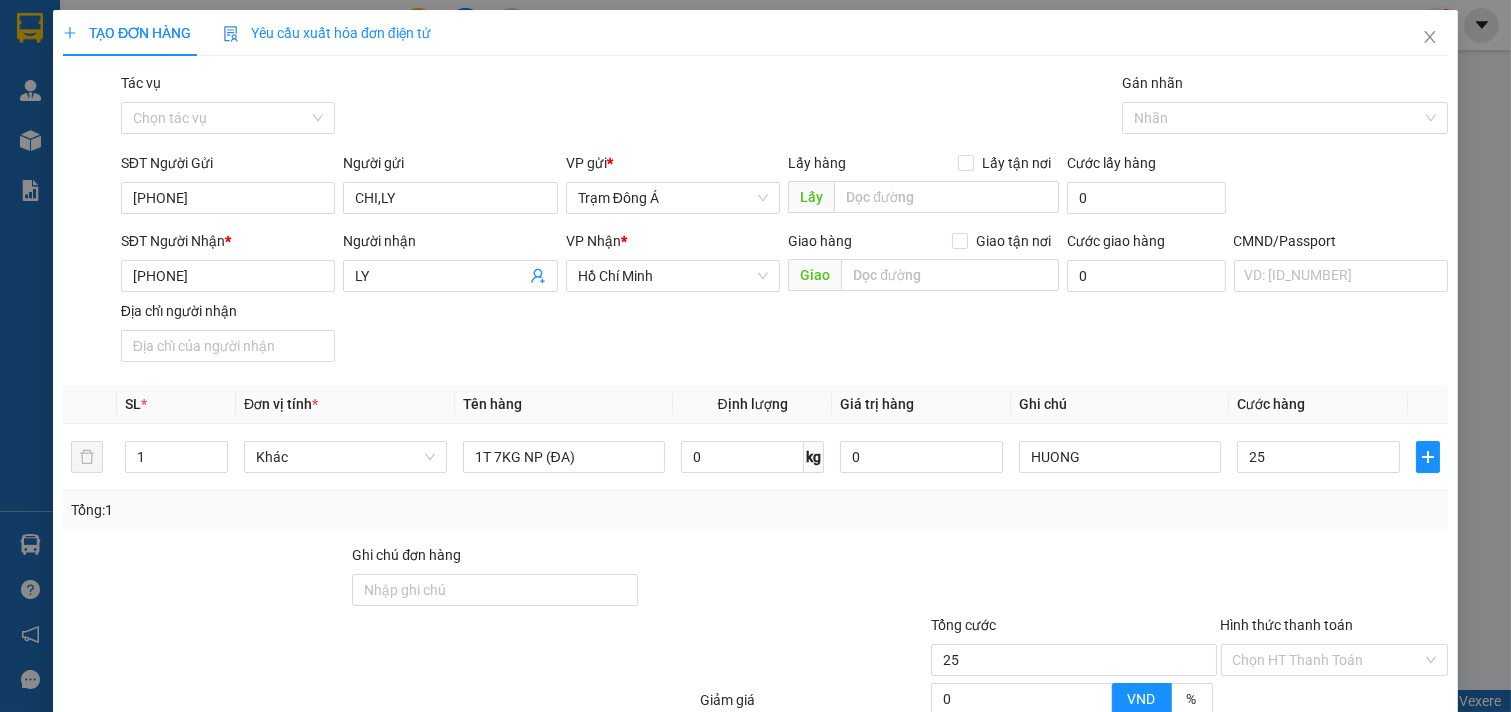 type on "25" 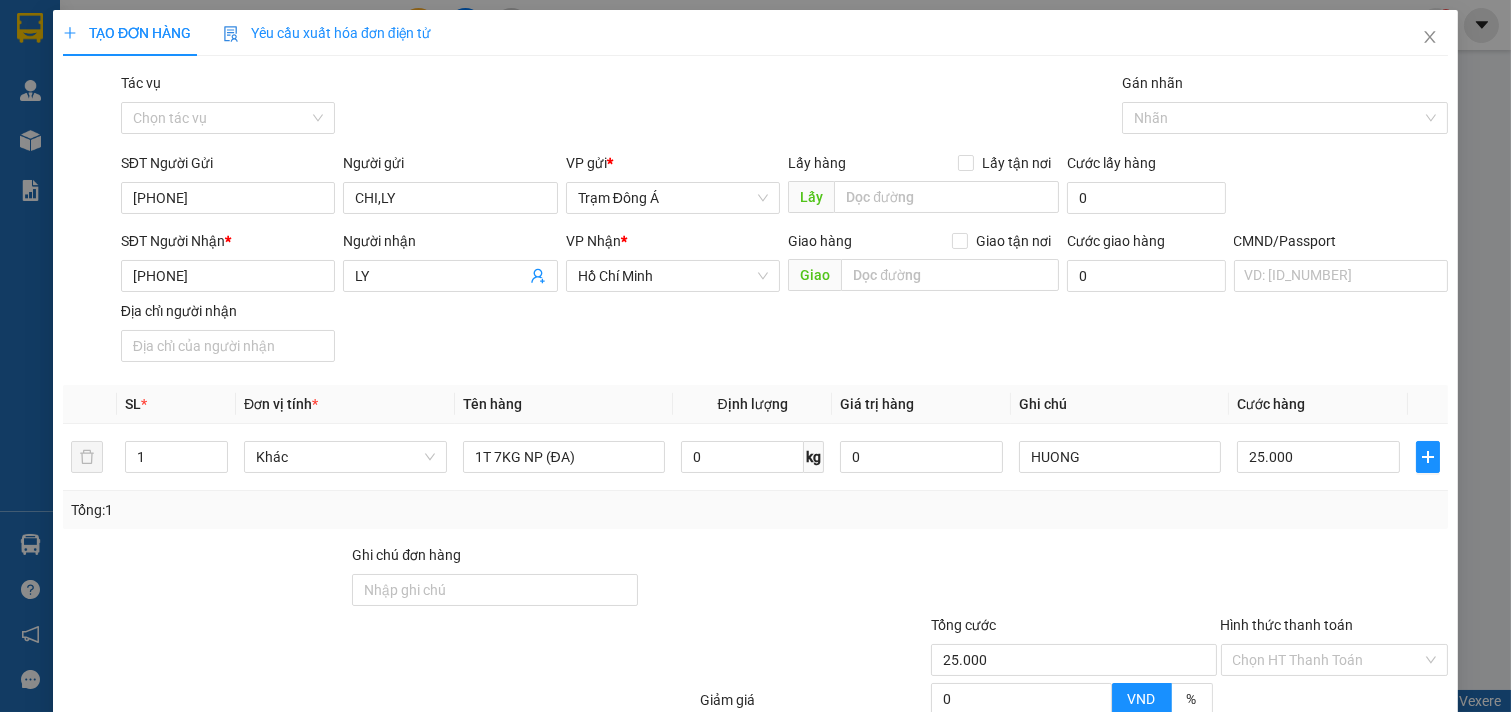 click on "Hình thức thanh toán" at bounding box center (1328, 660) 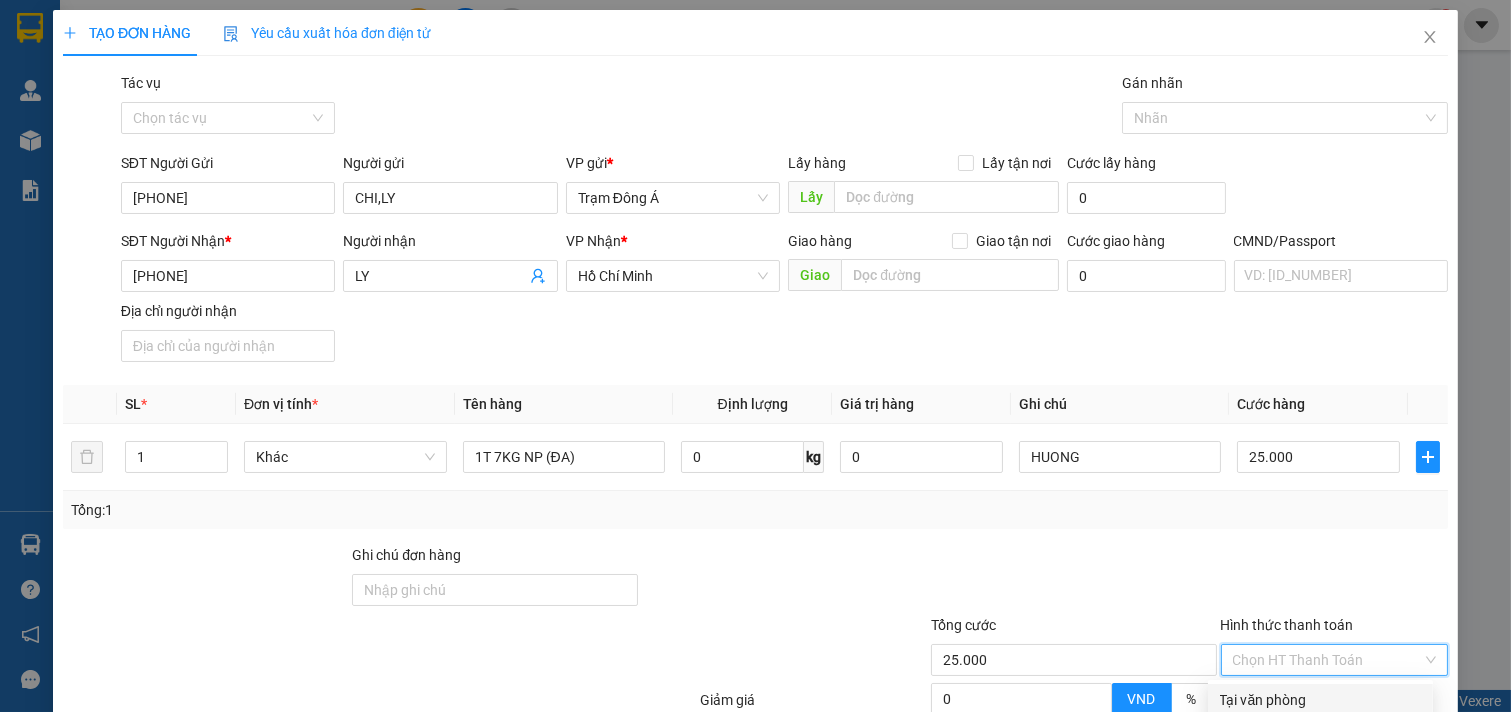 click on "Tại văn phòng" at bounding box center (1320, 700) 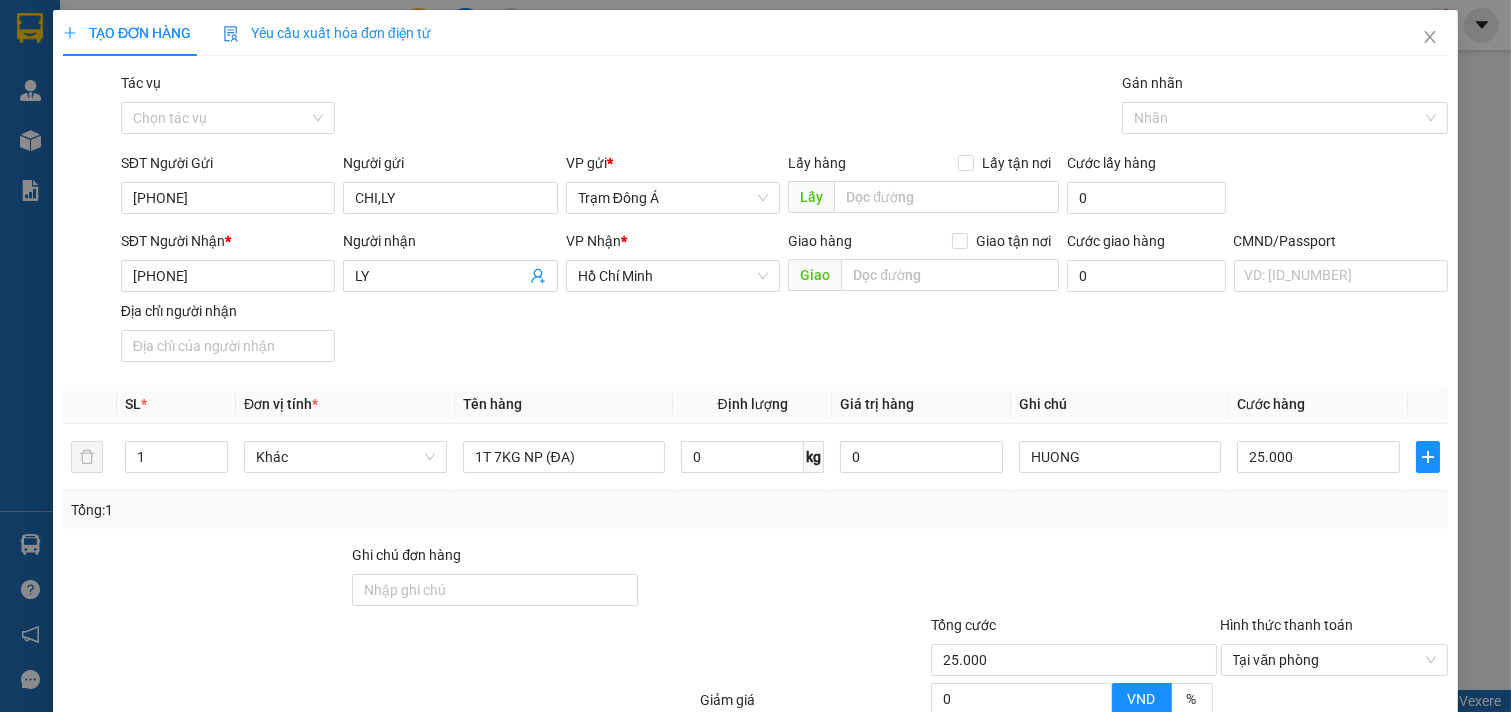 click on "Lưu và In" at bounding box center [1374, 857] 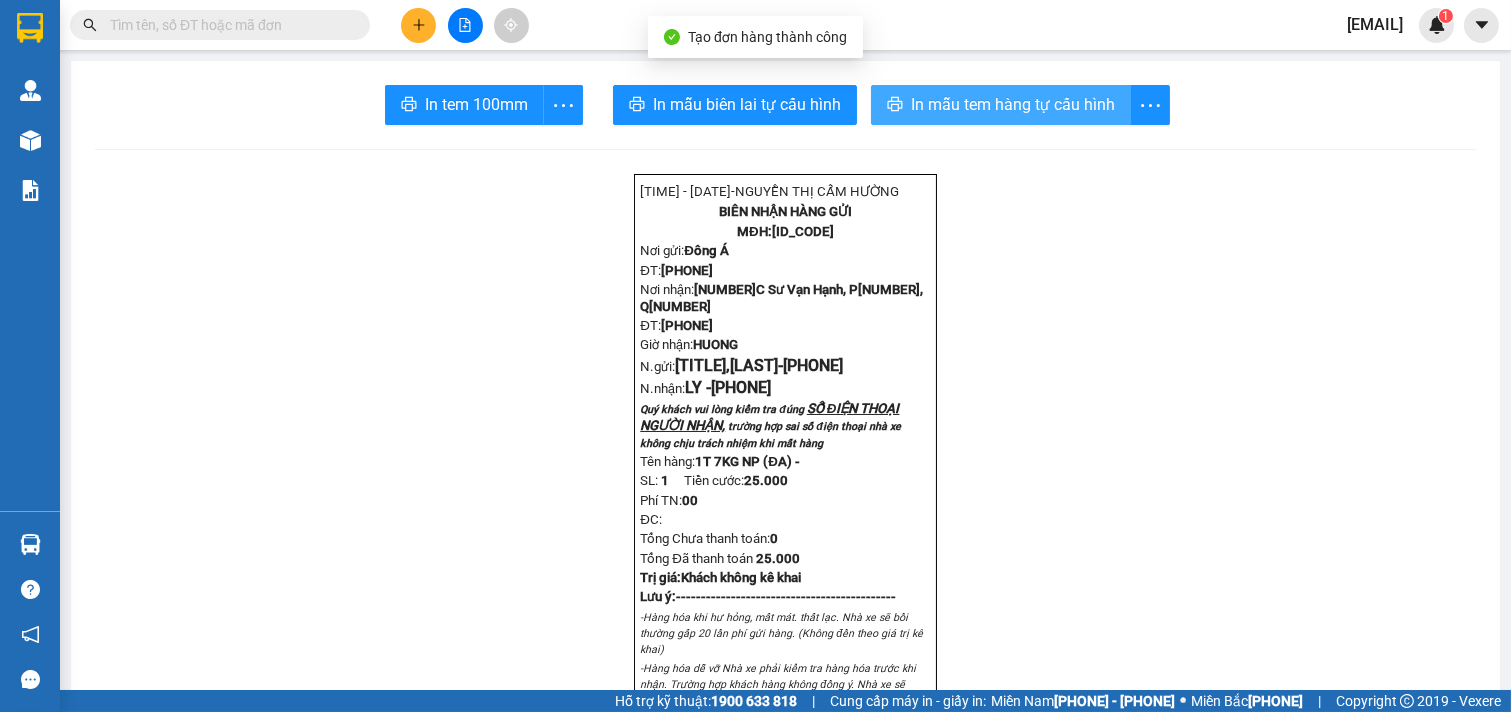 click on "In mẫu tem hàng tự cấu hình" at bounding box center [476, 104] 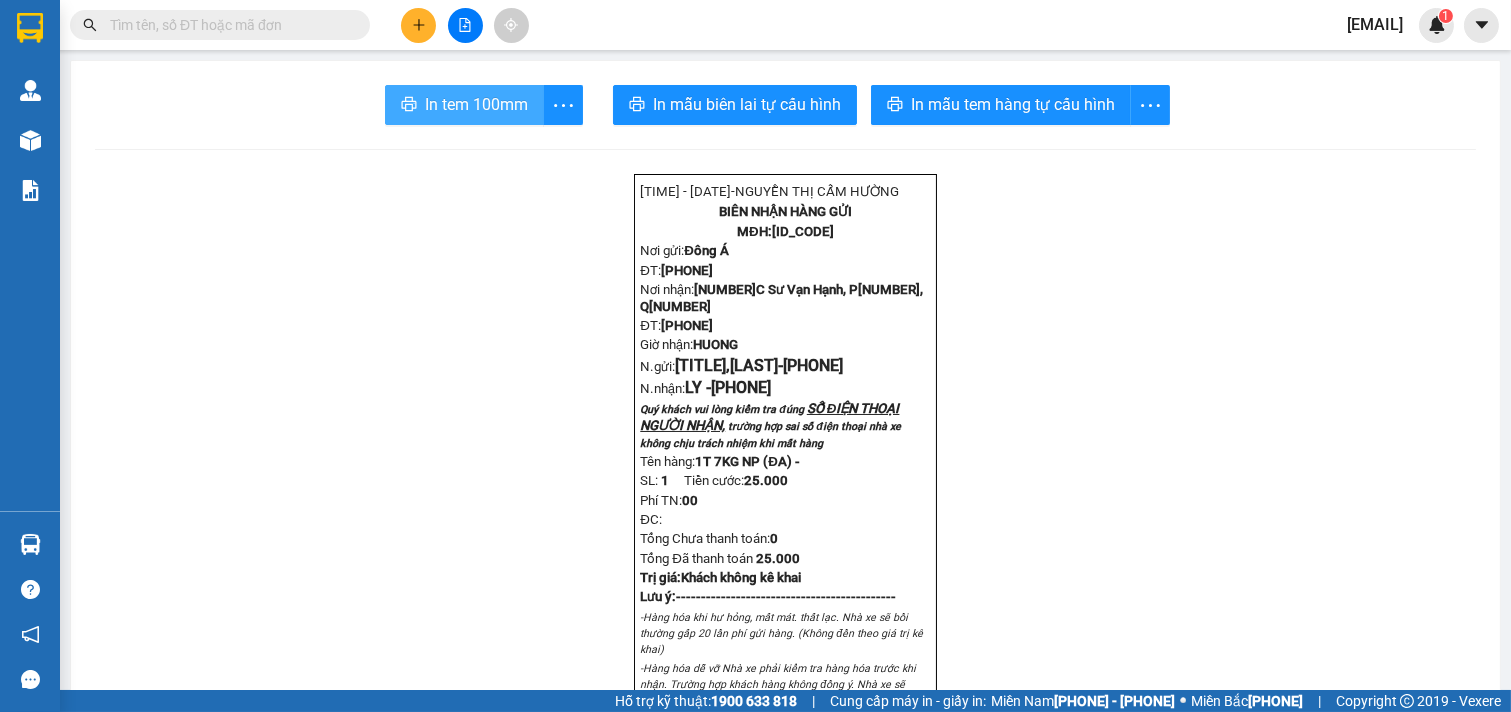 click on "In tem 100mm" at bounding box center [476, 104] 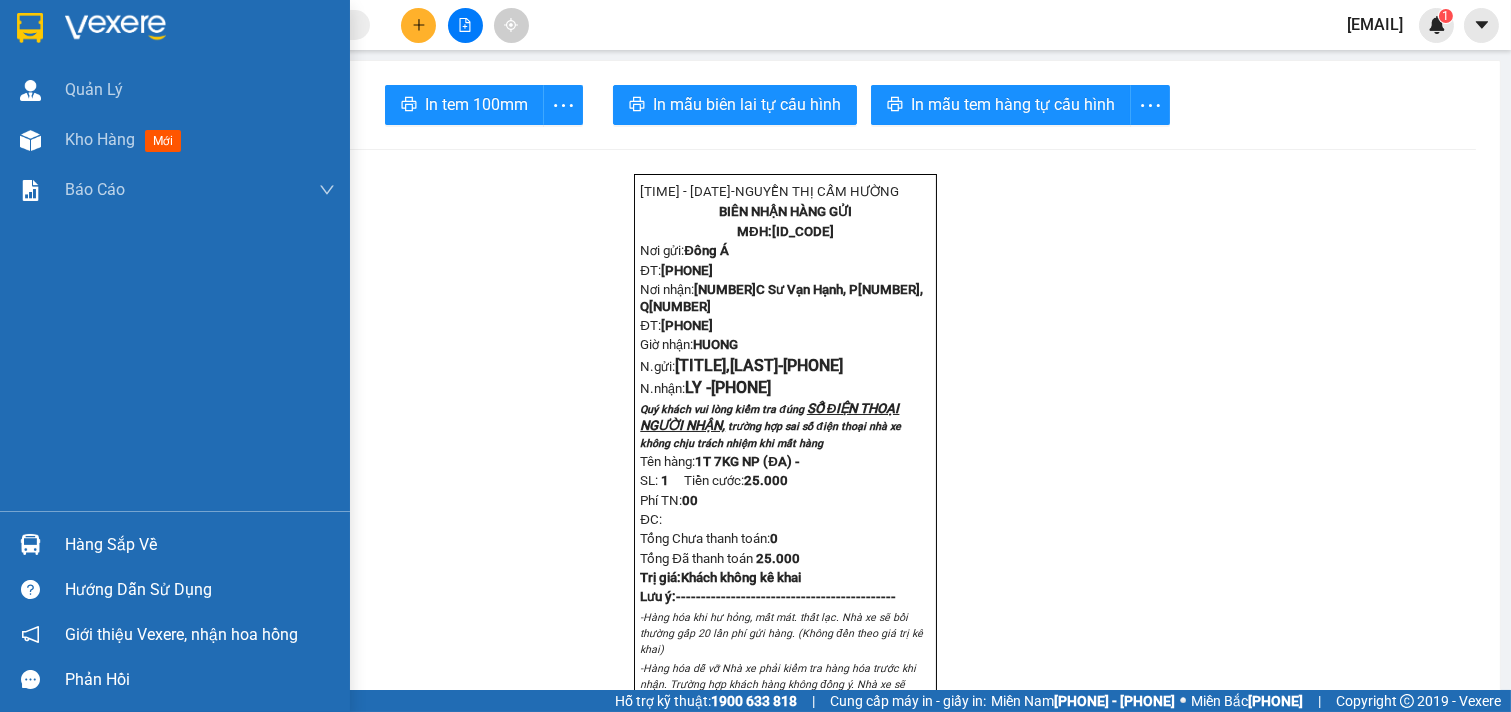 drag, startPoint x: 88, startPoint y: 141, endPoint x: 146, endPoint y: 1, distance: 151.53877 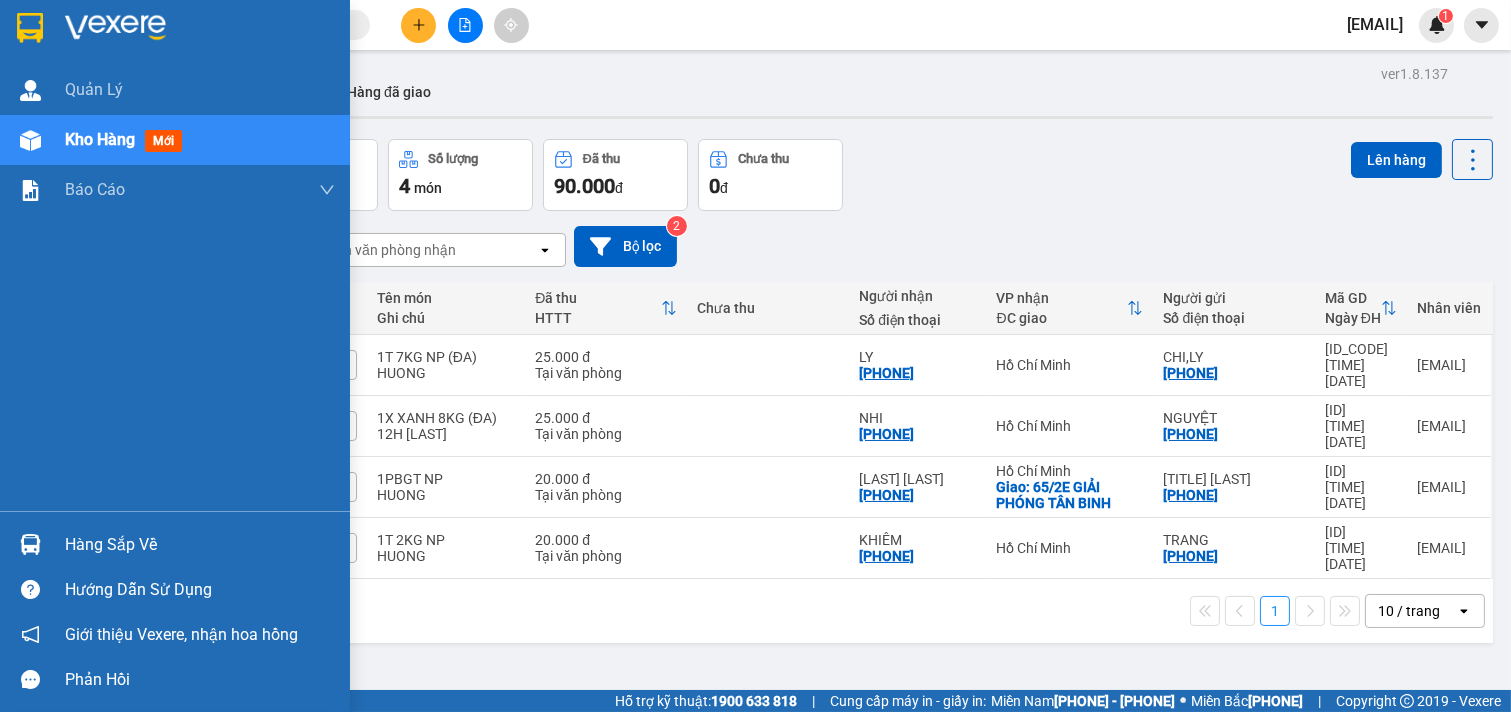 click on "Hàng sắp về" at bounding box center (200, 545) 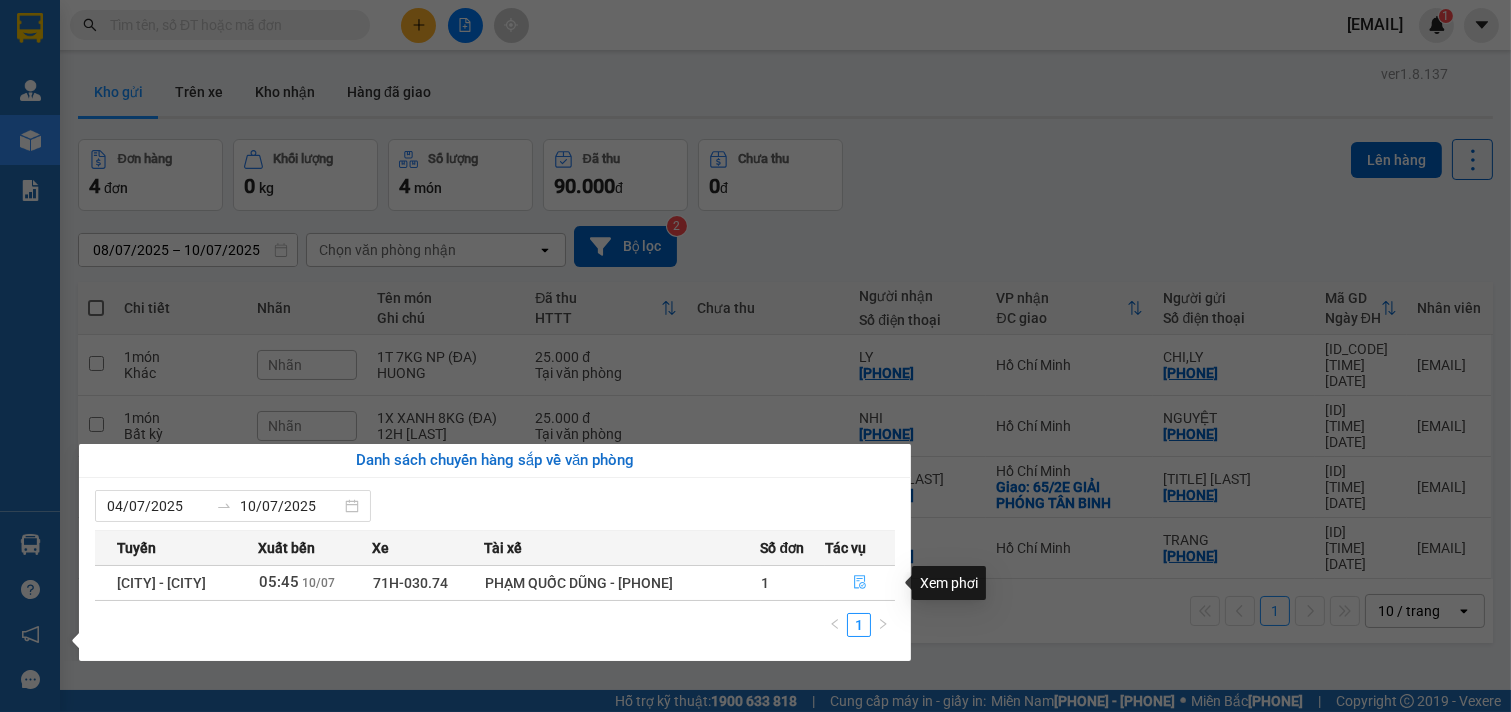click at bounding box center [860, 582] 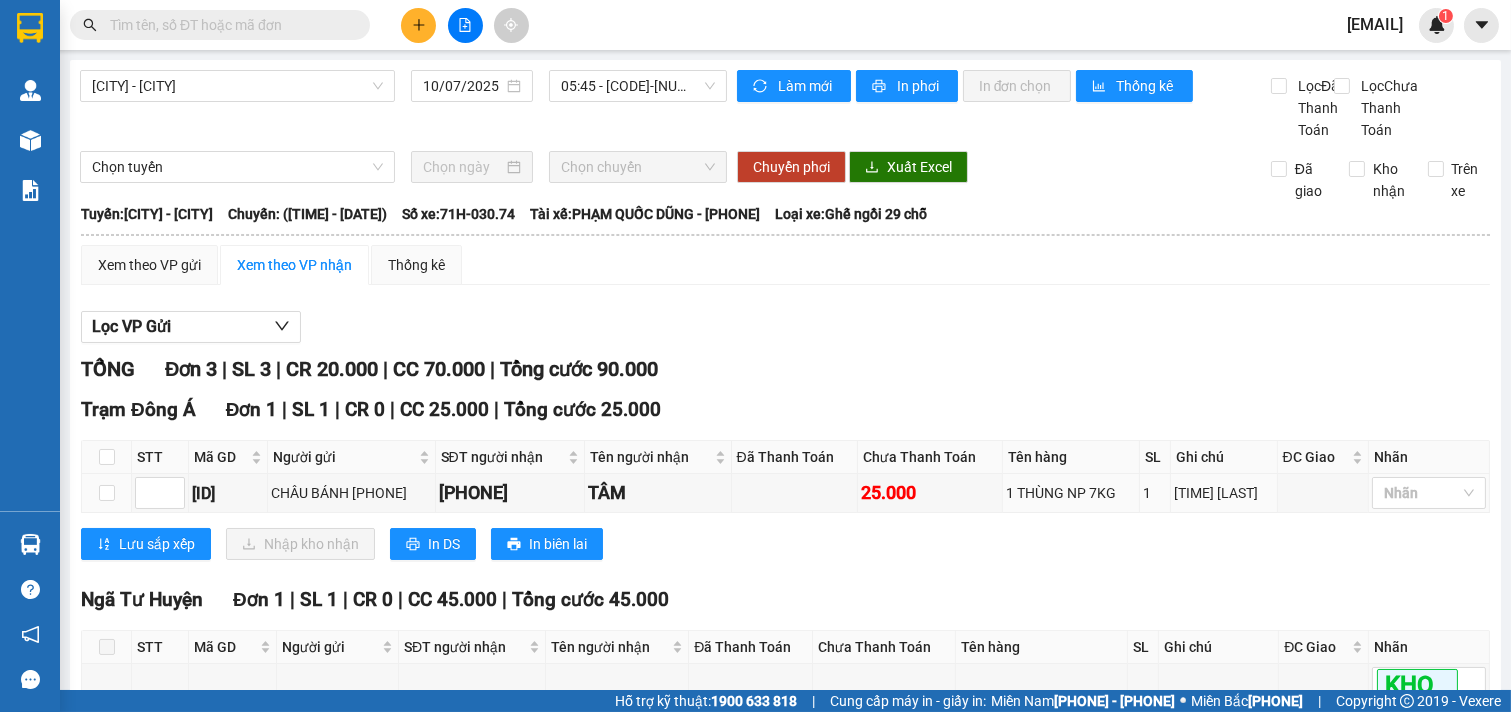 click at bounding box center [107, 493] 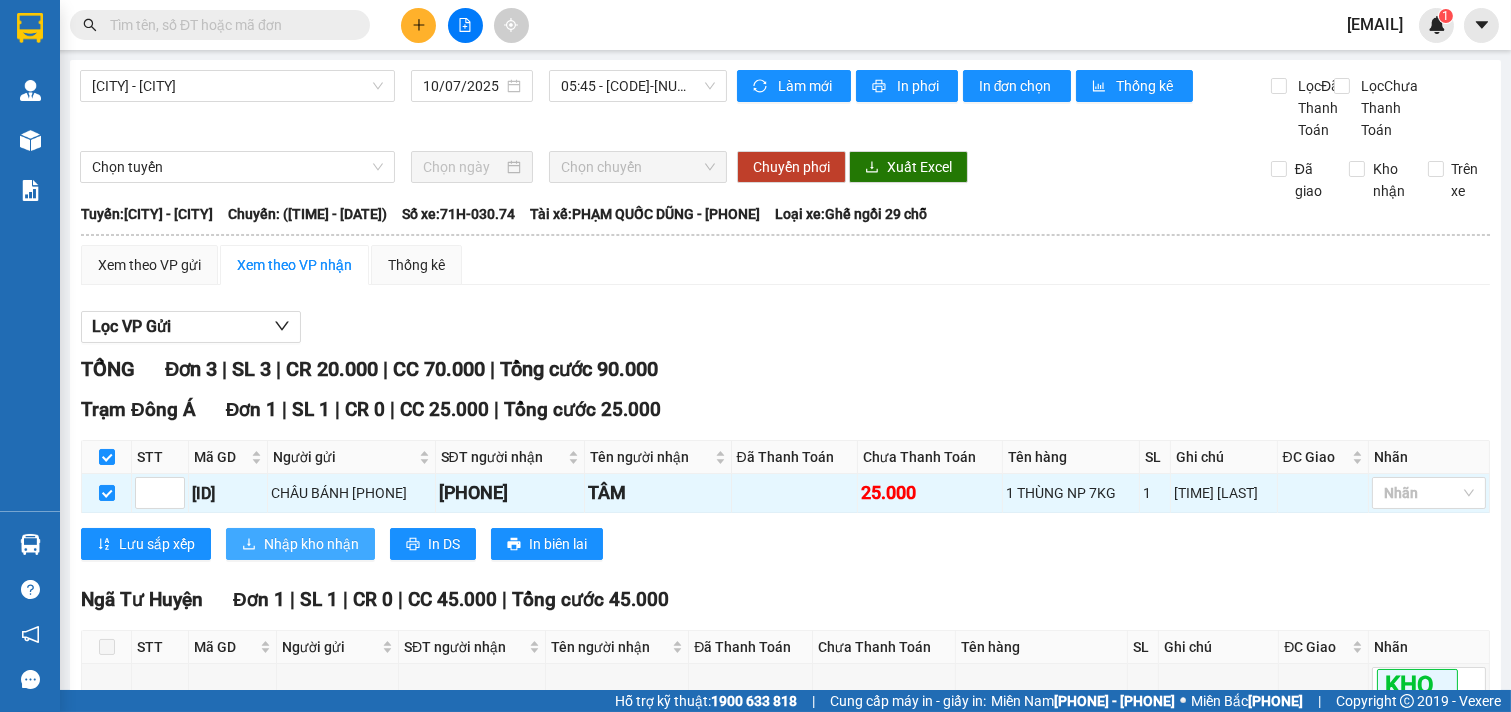 click on "Nhập kho nhận" at bounding box center (157, 544) 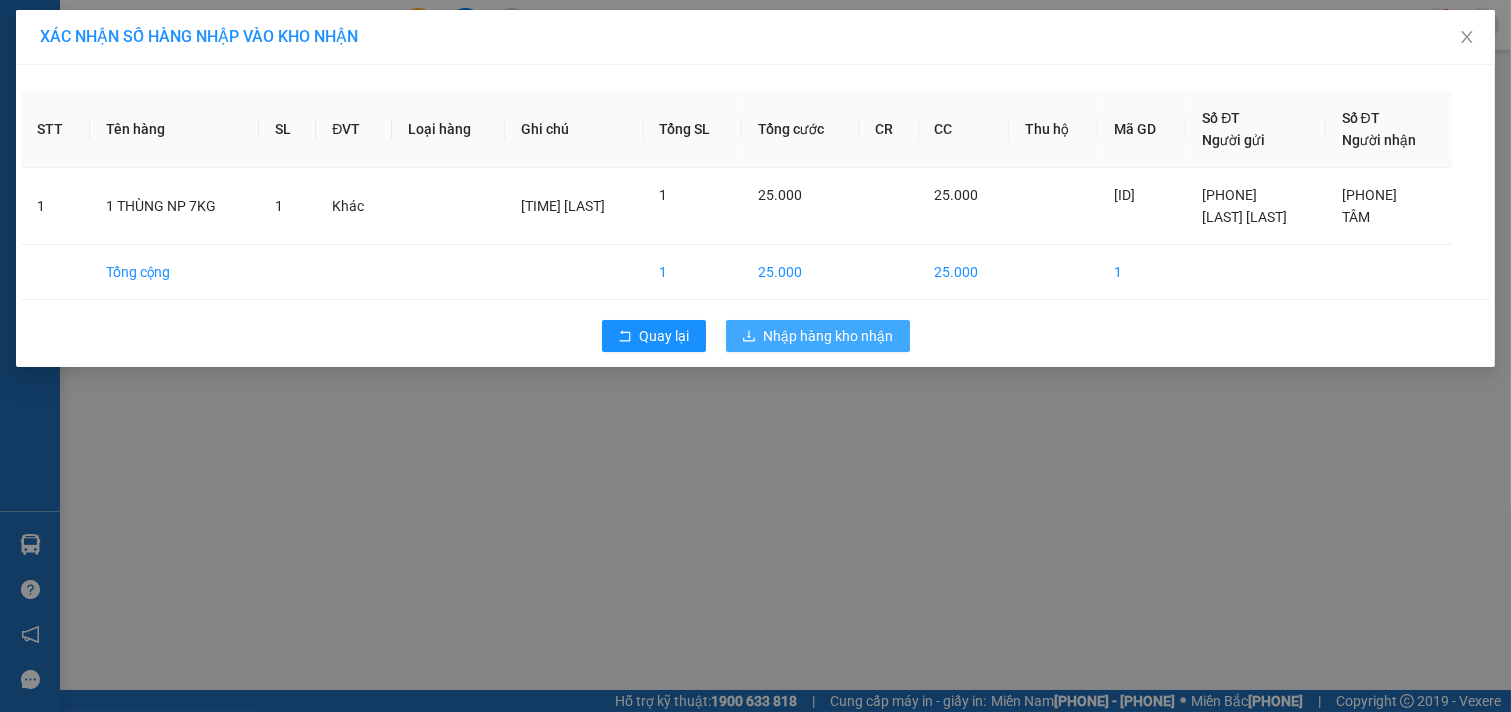 click on "Nhập hàng kho nhận" at bounding box center (665, 336) 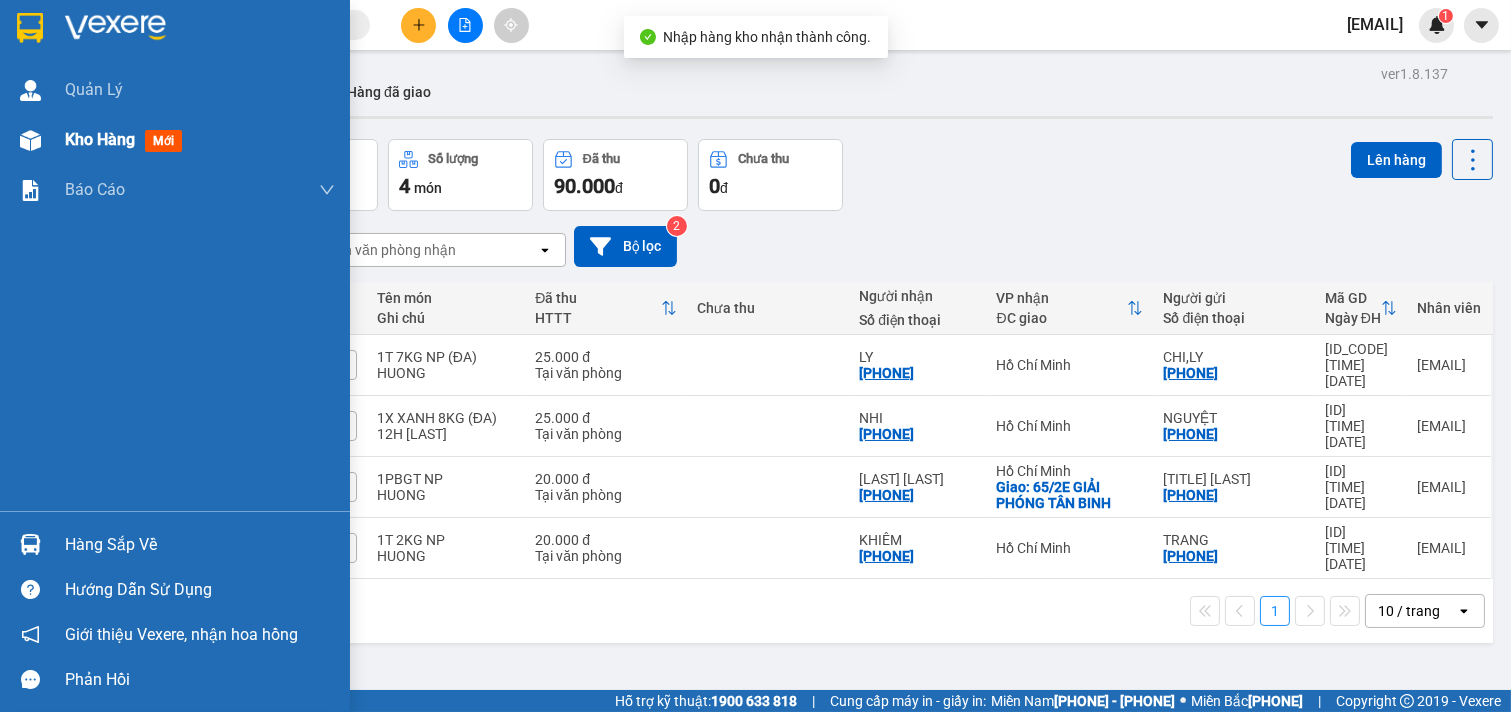 click on "Kho hàng" at bounding box center (100, 139) 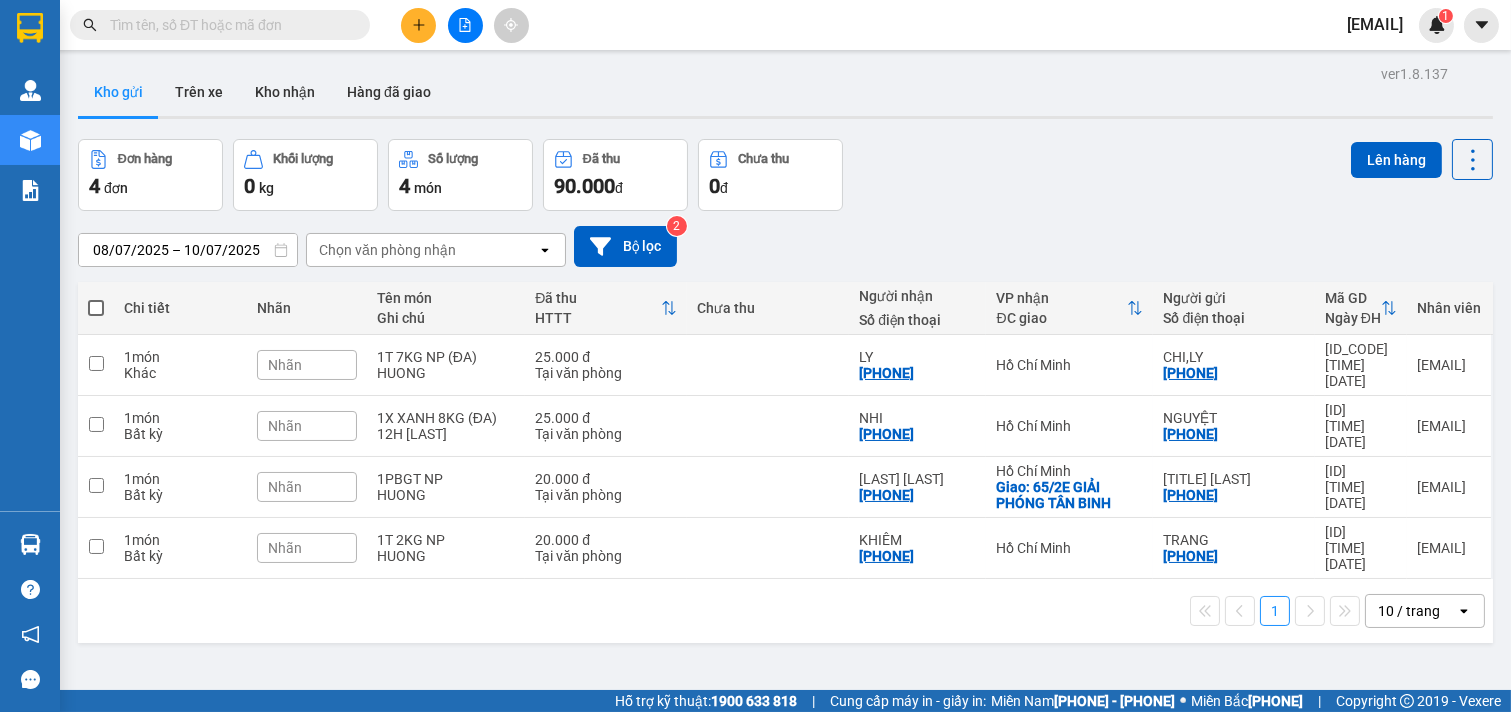 click at bounding box center (96, 308) 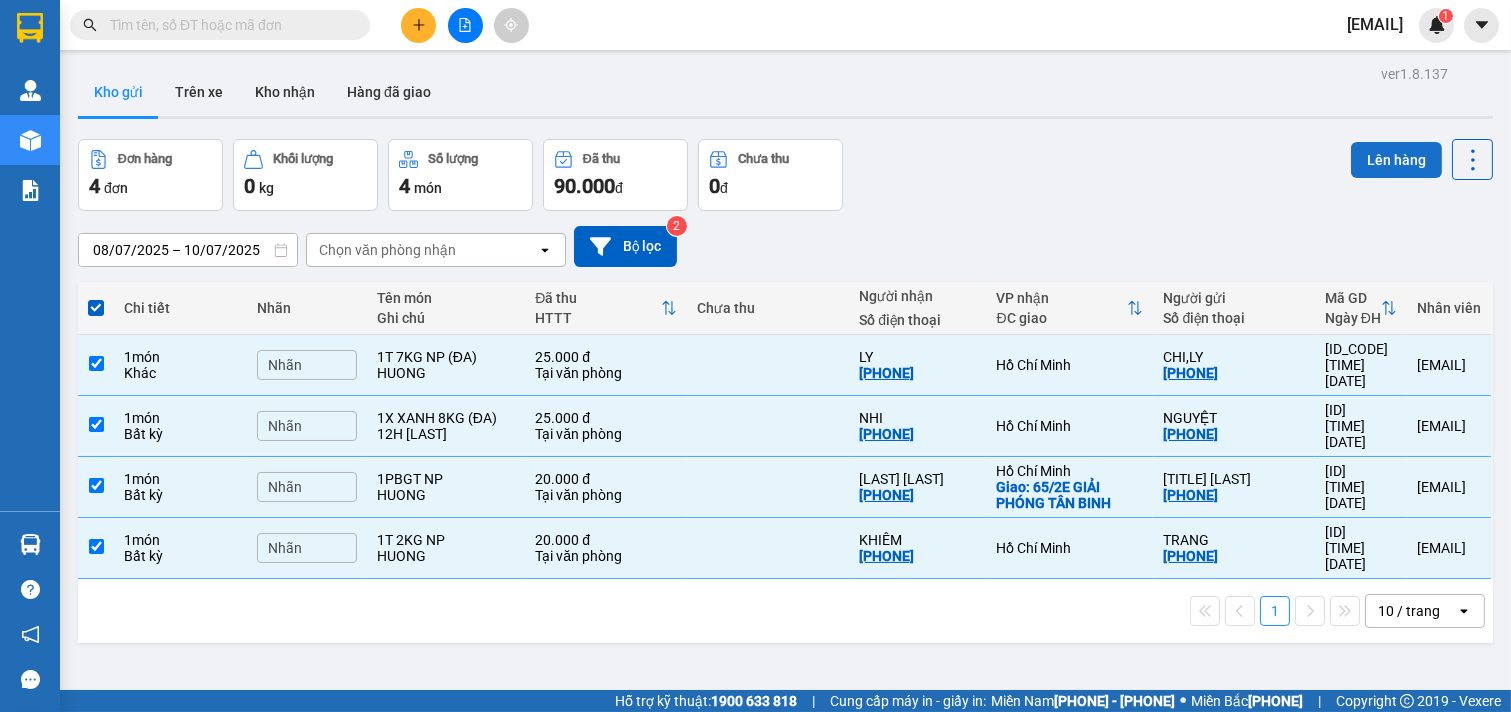 click on "Lên hàng" at bounding box center [1396, 160] 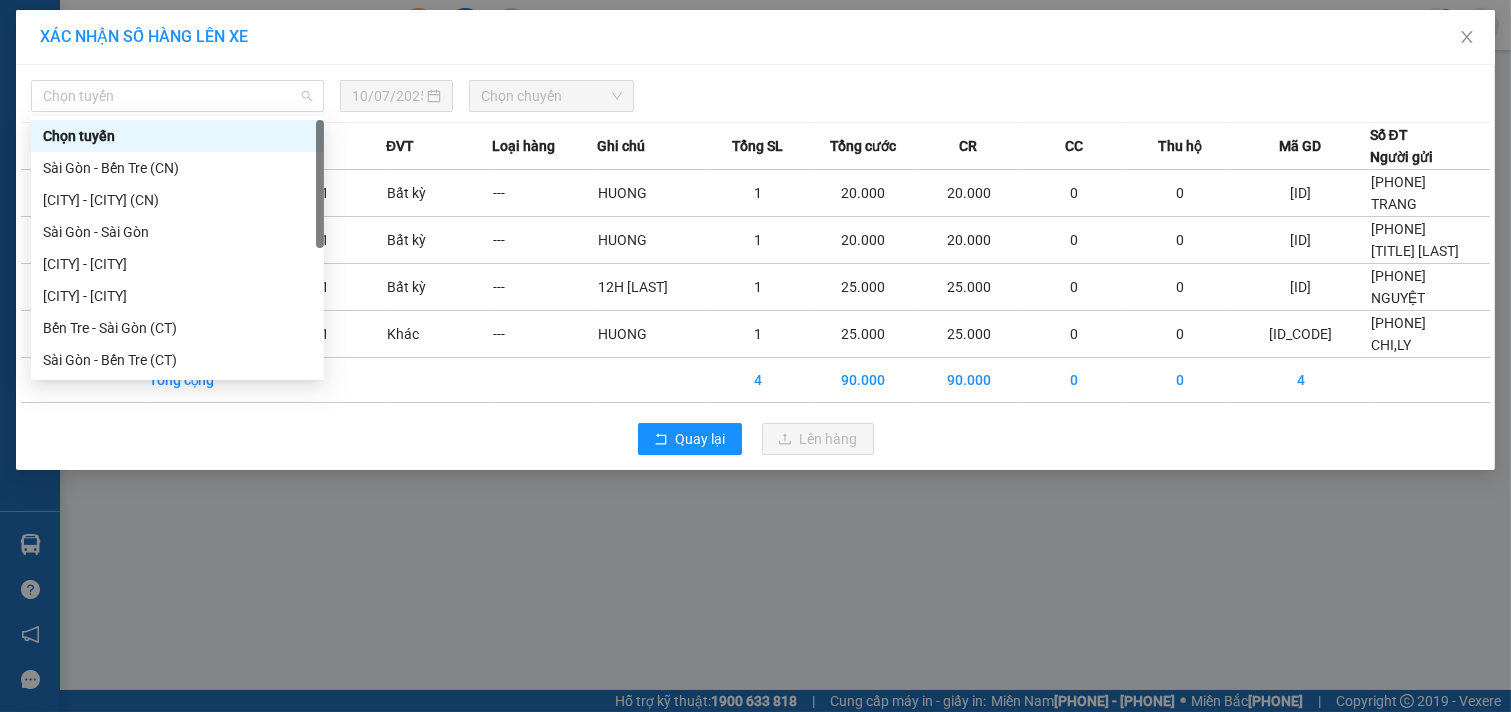 drag, startPoint x: 265, startPoint y: 80, endPoint x: 272, endPoint y: 102, distance: 23.086792 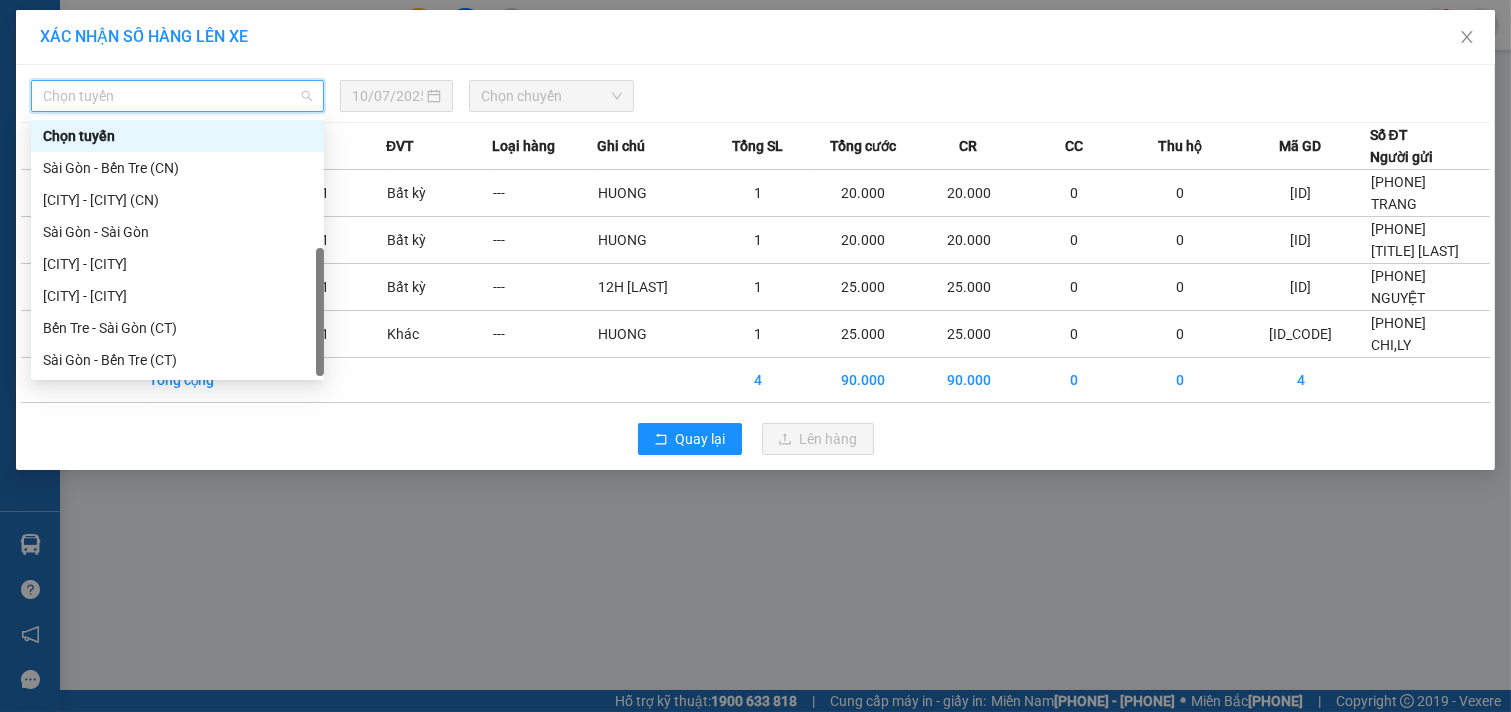 click on "[CITY] - [CITY]" at bounding box center [177, 392] 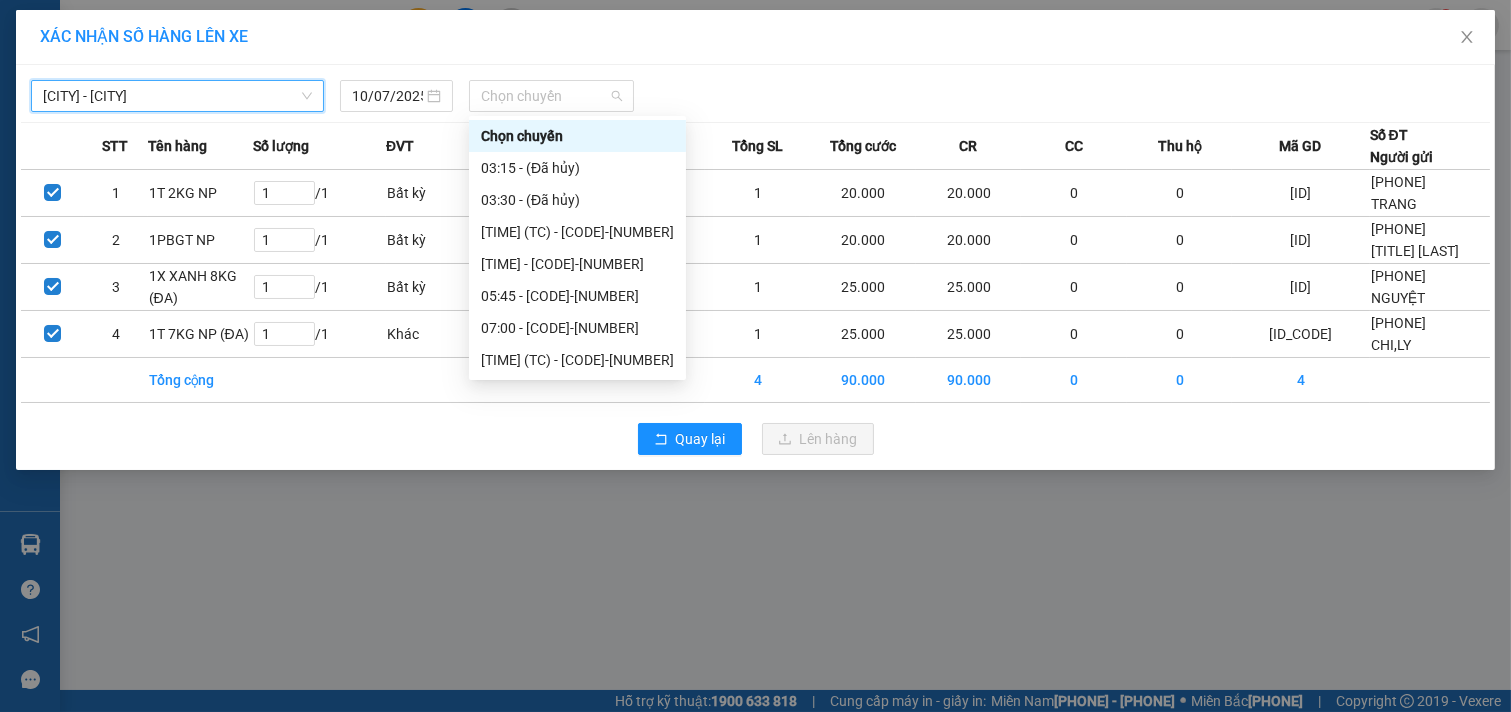 click on "Chọn chuyến" at bounding box center (551, 96) 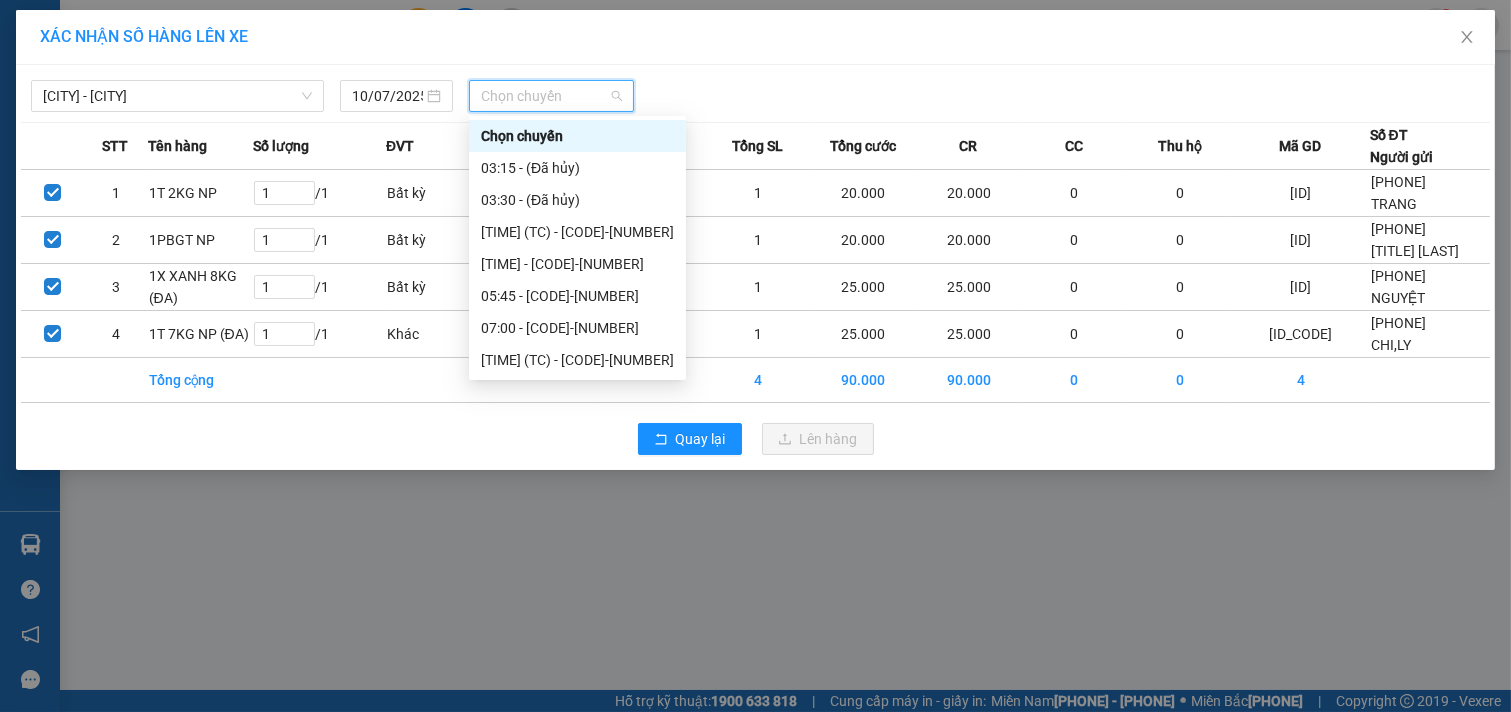 click on "[TIME]     - [CODE]-[NUMBER]" at bounding box center [577, 392] 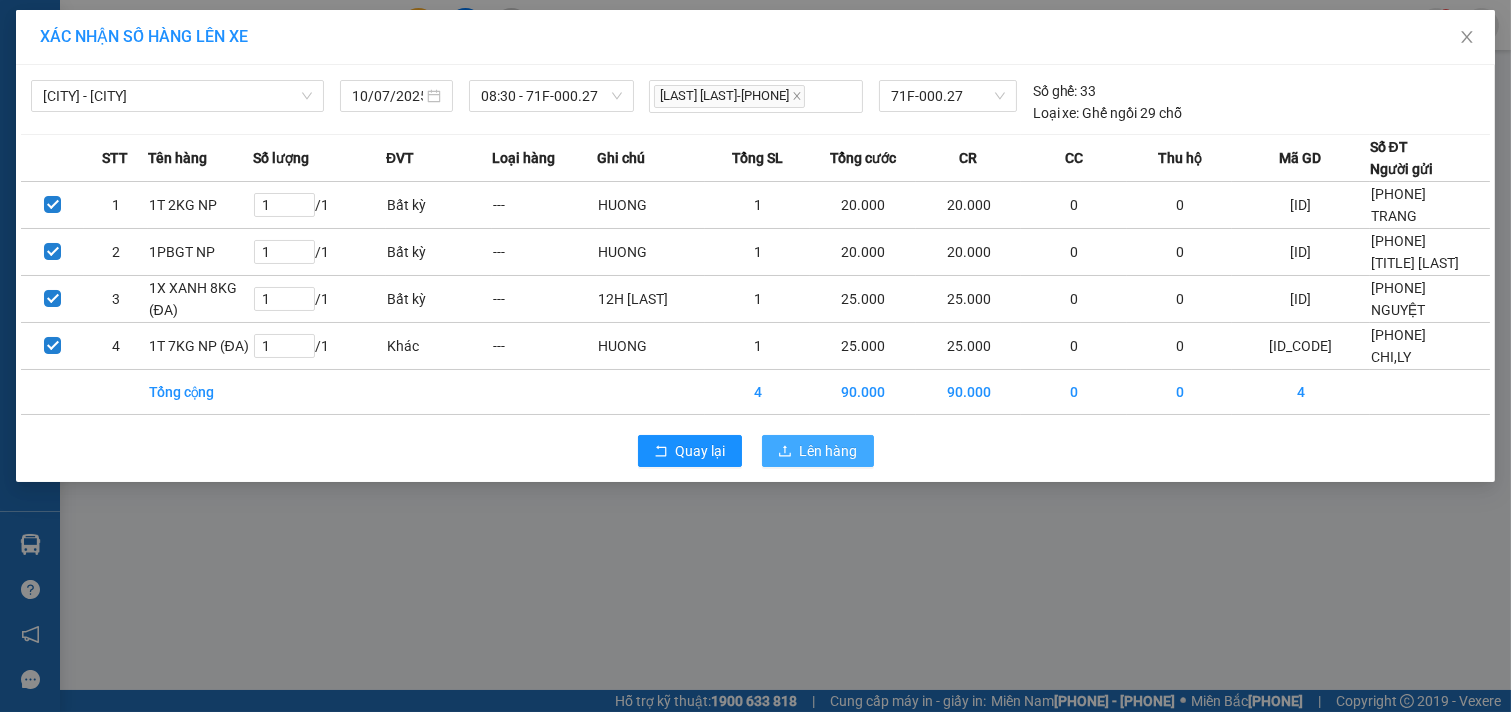 click on "Lên hàng" at bounding box center (701, 451) 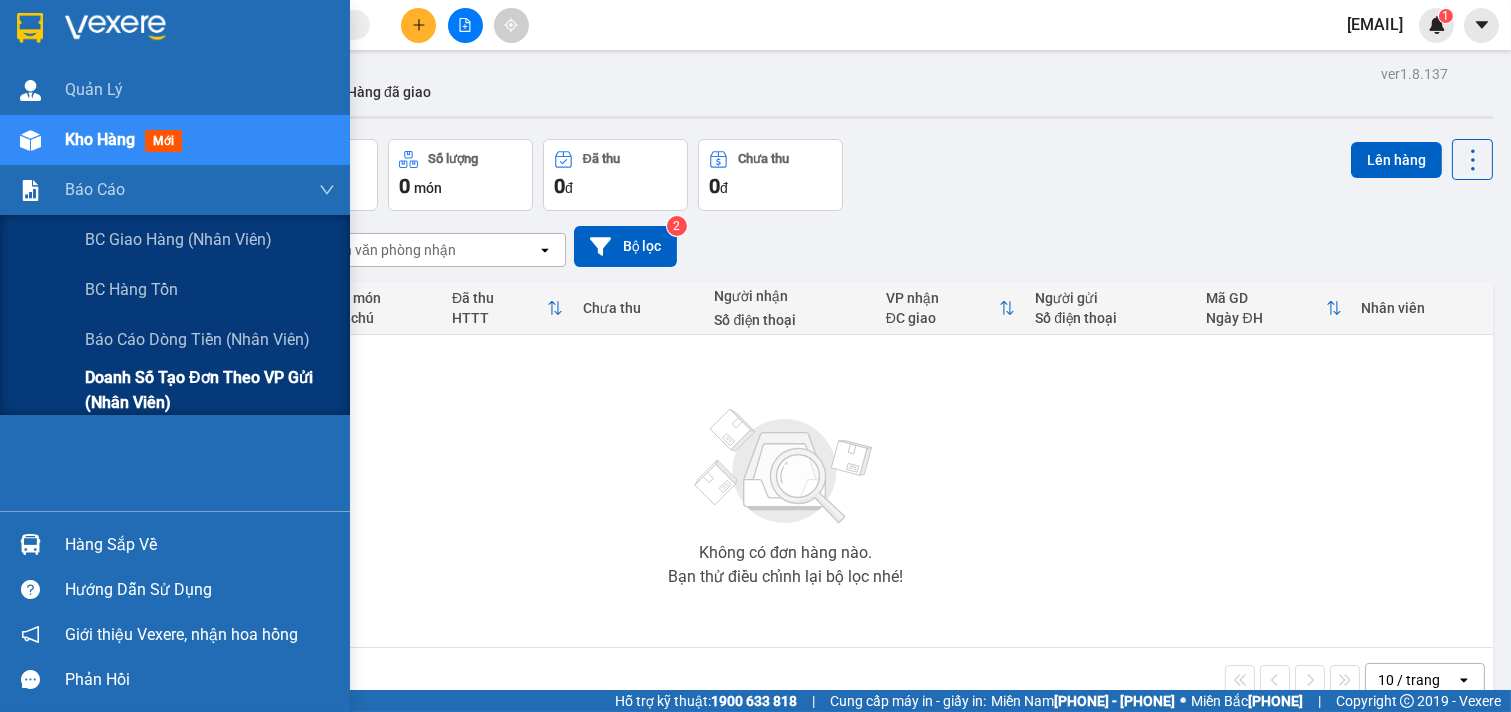 click on "Doanh số tạo đơn theo VP gửi (nhân viên)" at bounding box center (178, 239) 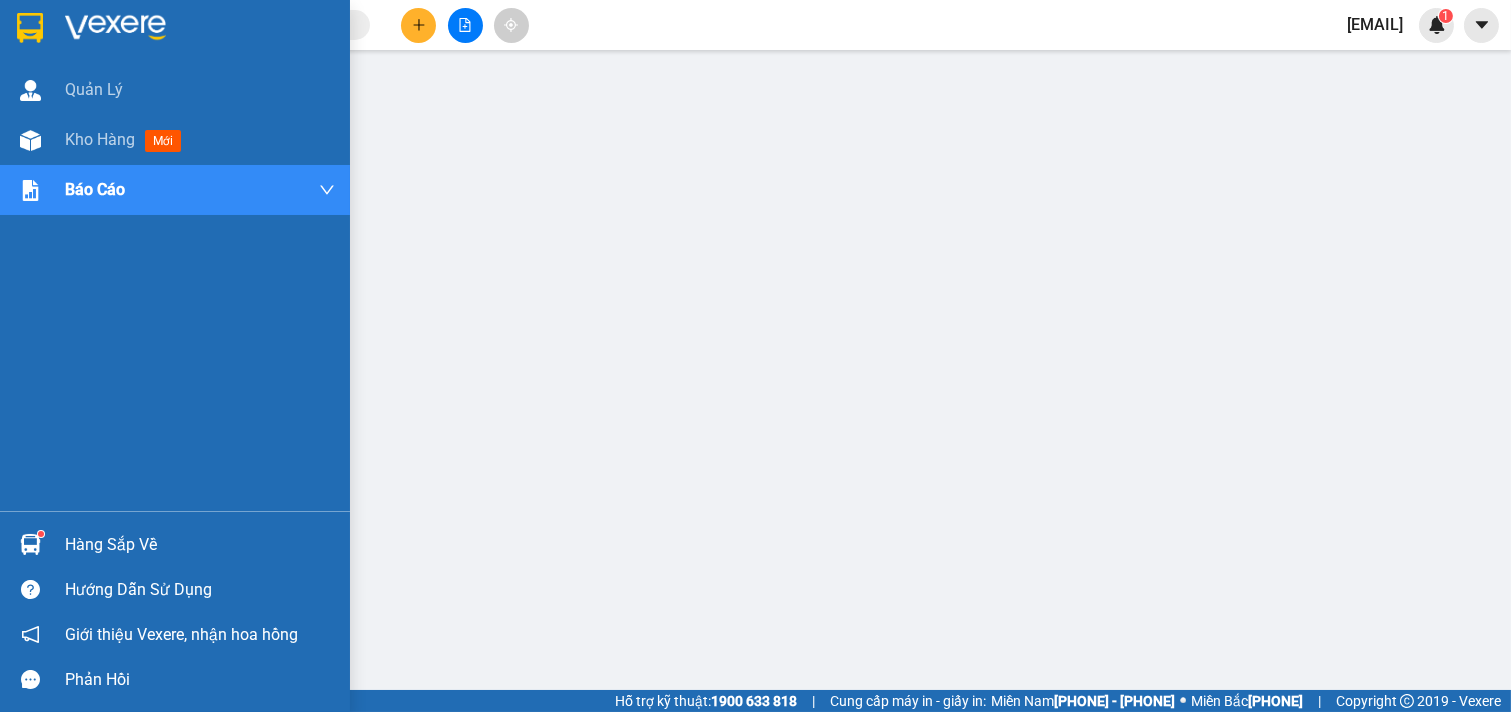 drag, startPoint x: 94, startPoint y: 138, endPoint x: 263, endPoint y: 23, distance: 204.41624 